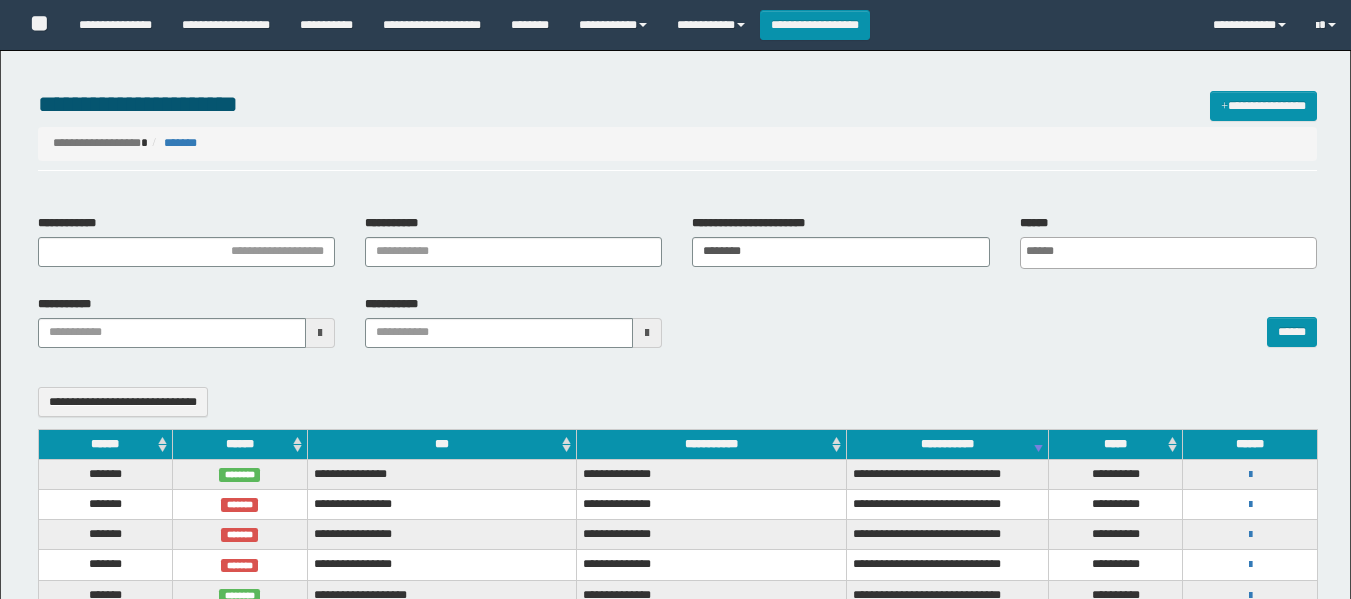 select 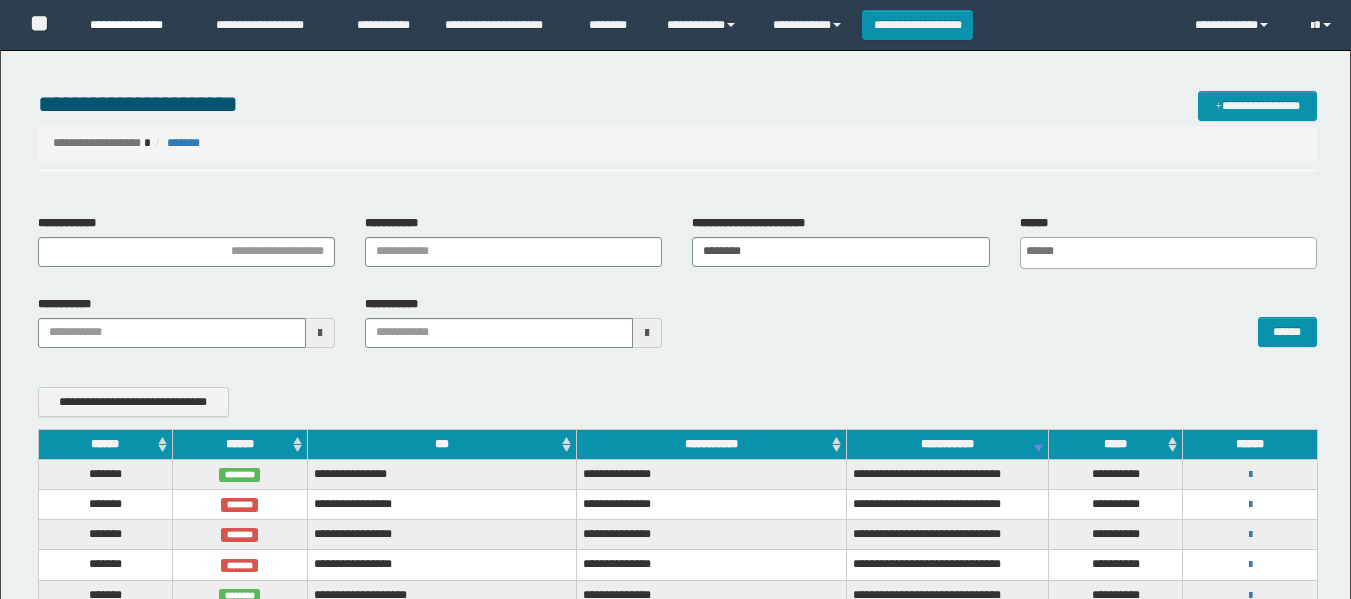 scroll, scrollTop: 163, scrollLeft: 0, axis: vertical 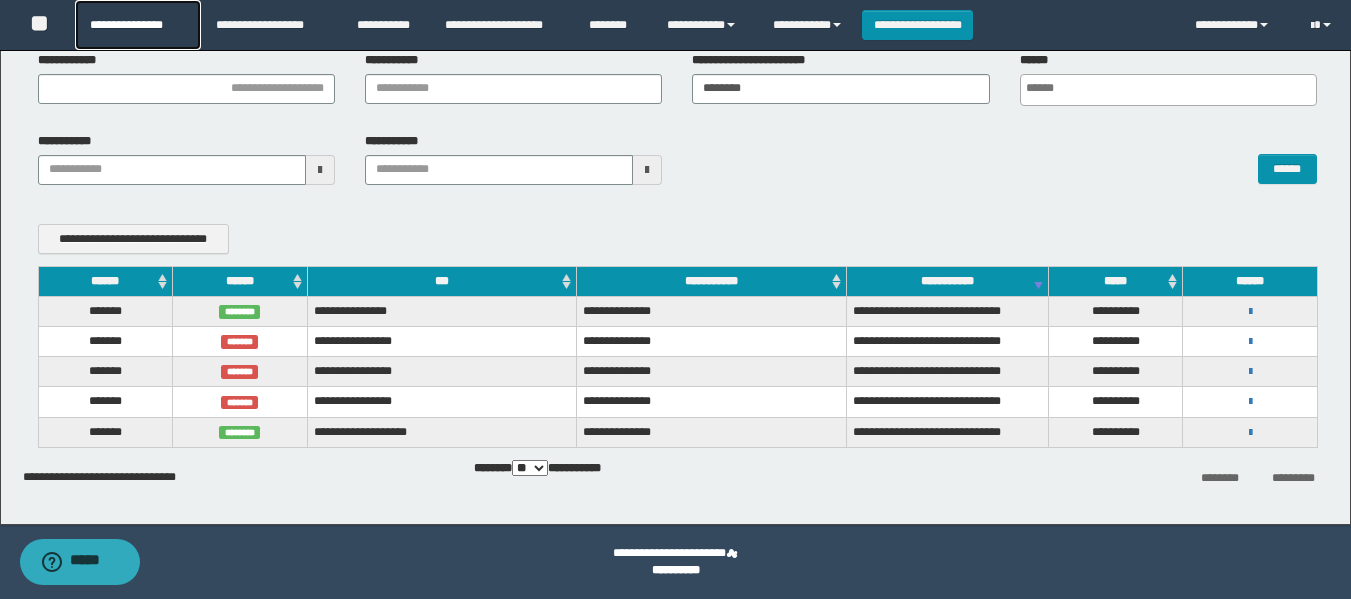 click on "**********" at bounding box center (137, 25) 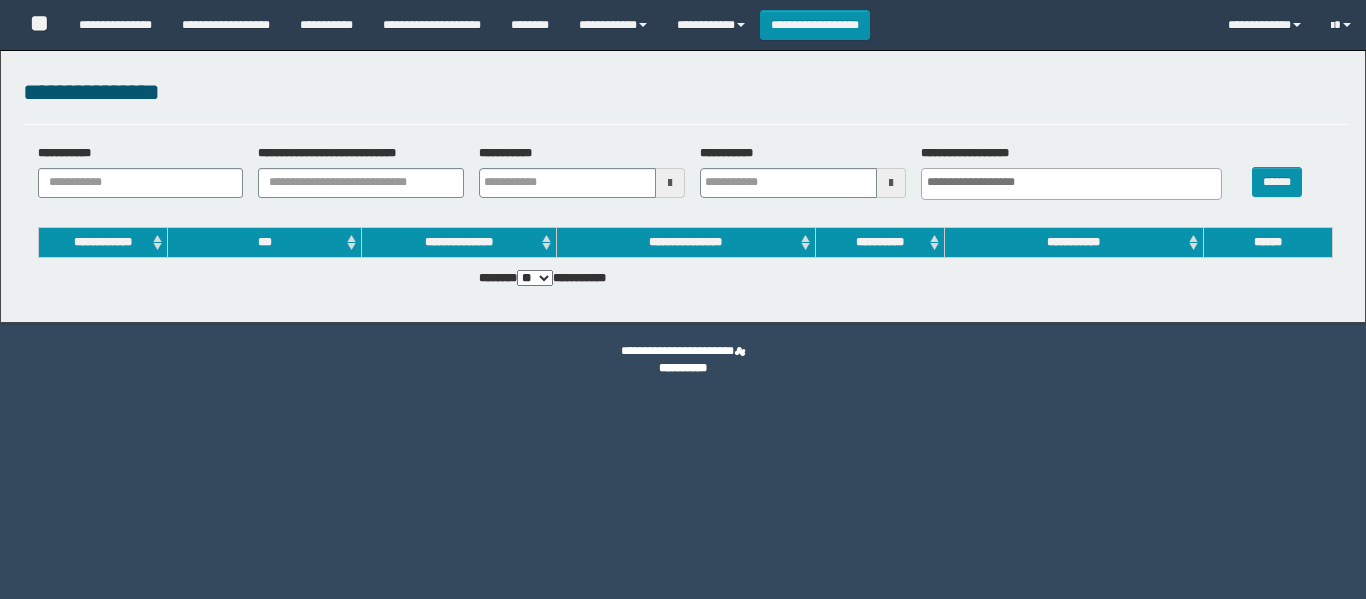 select 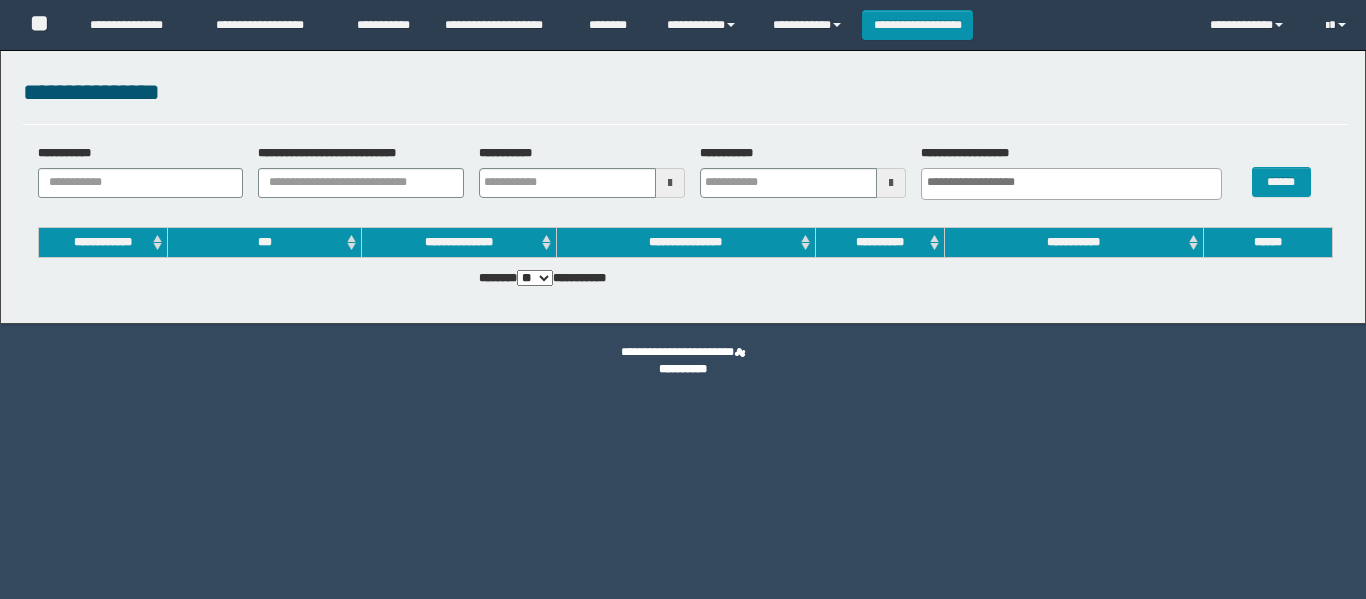 scroll, scrollTop: 0, scrollLeft: 0, axis: both 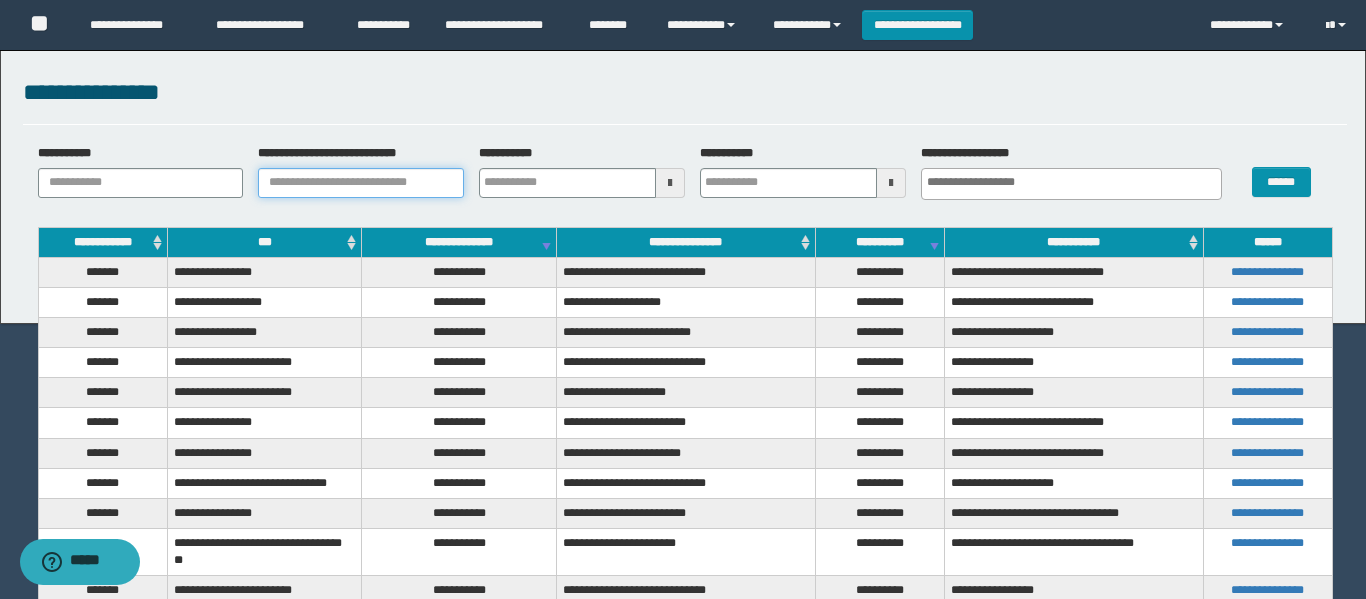 click on "**********" at bounding box center (361, 183) 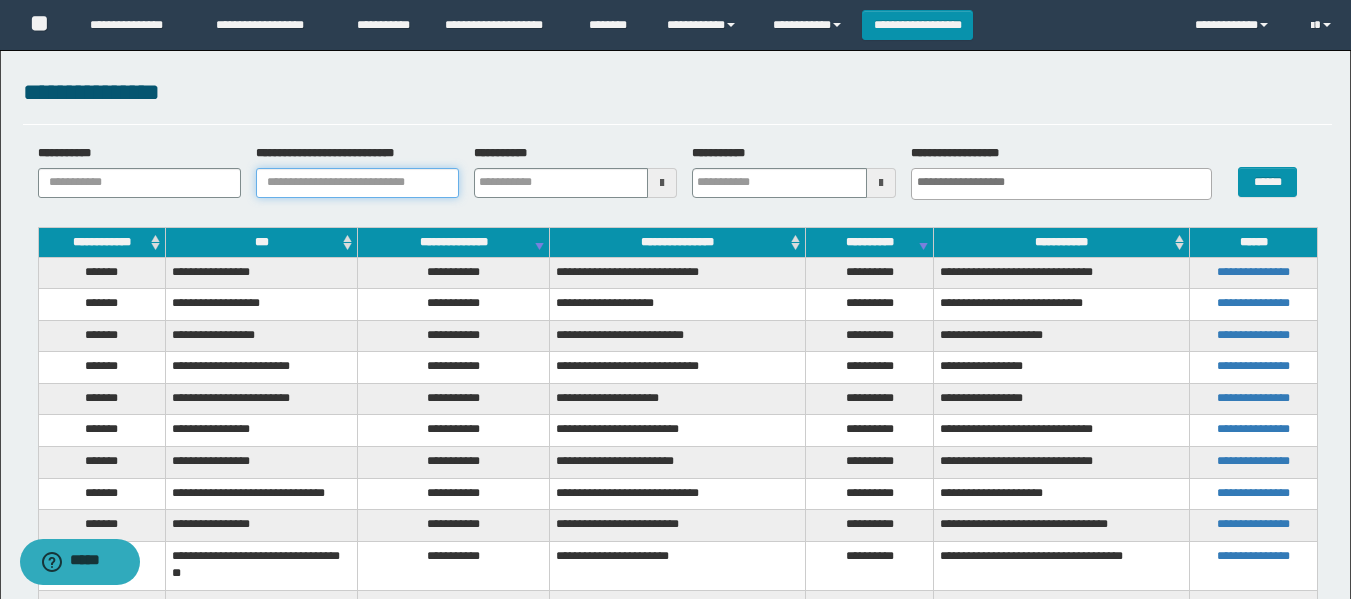 paste on "**********" 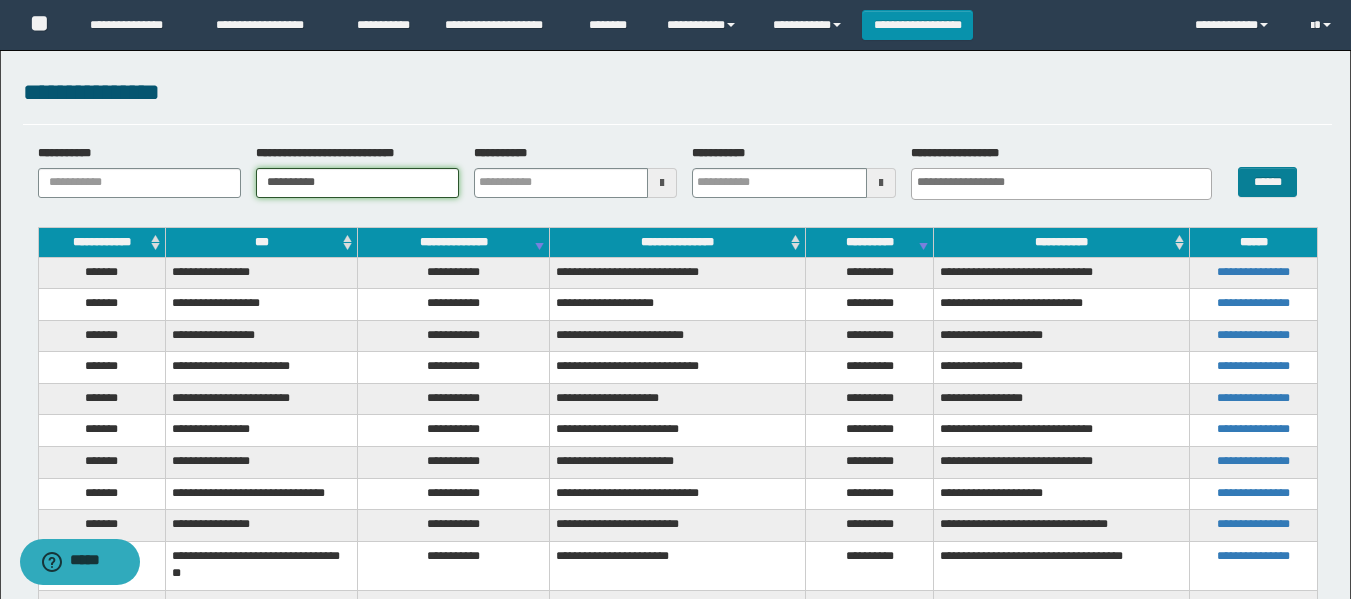type on "**********" 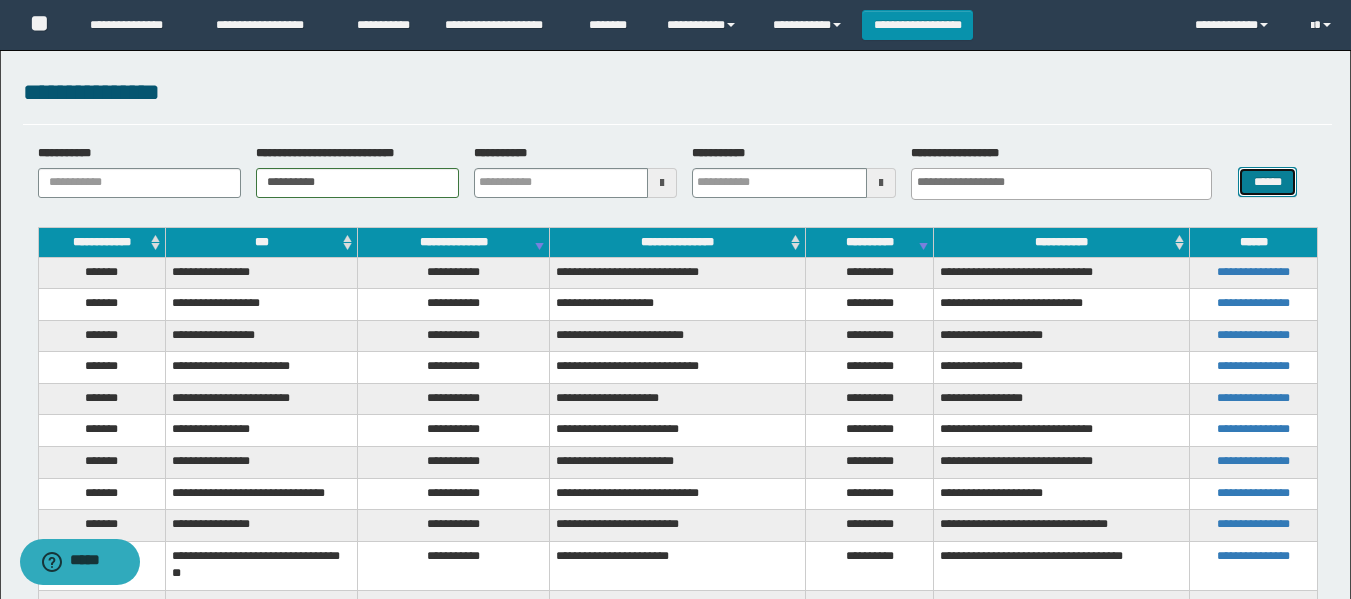 click on "******" at bounding box center [1267, 182] 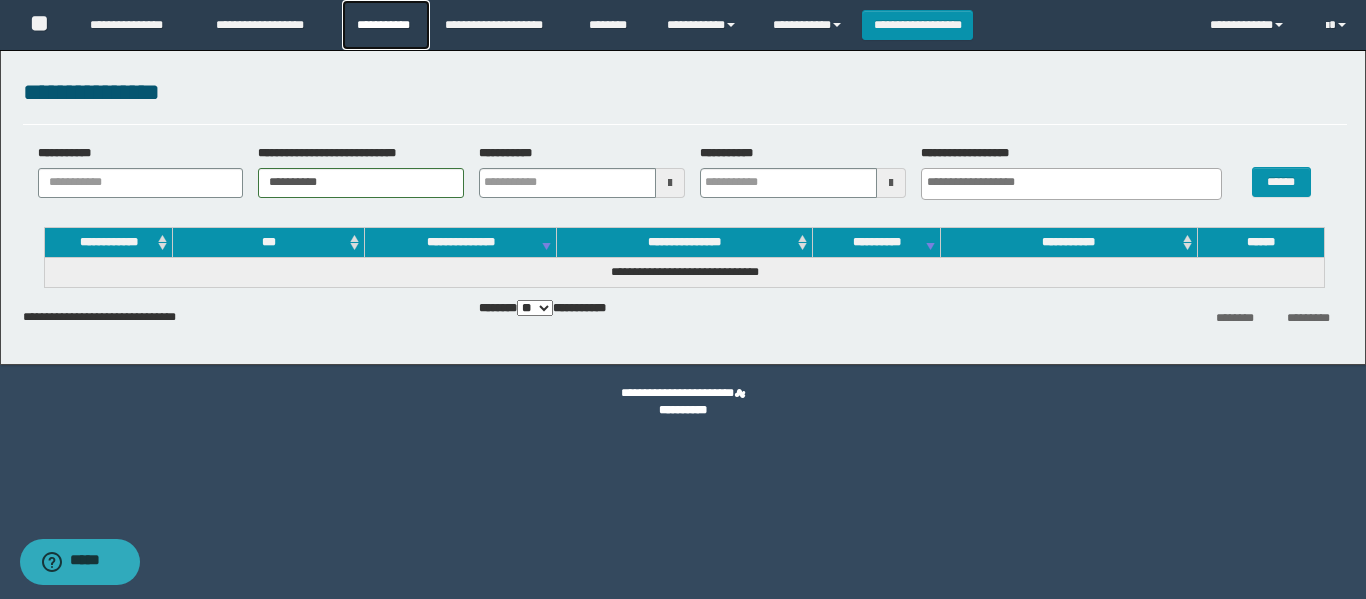 click on "**********" at bounding box center [386, 25] 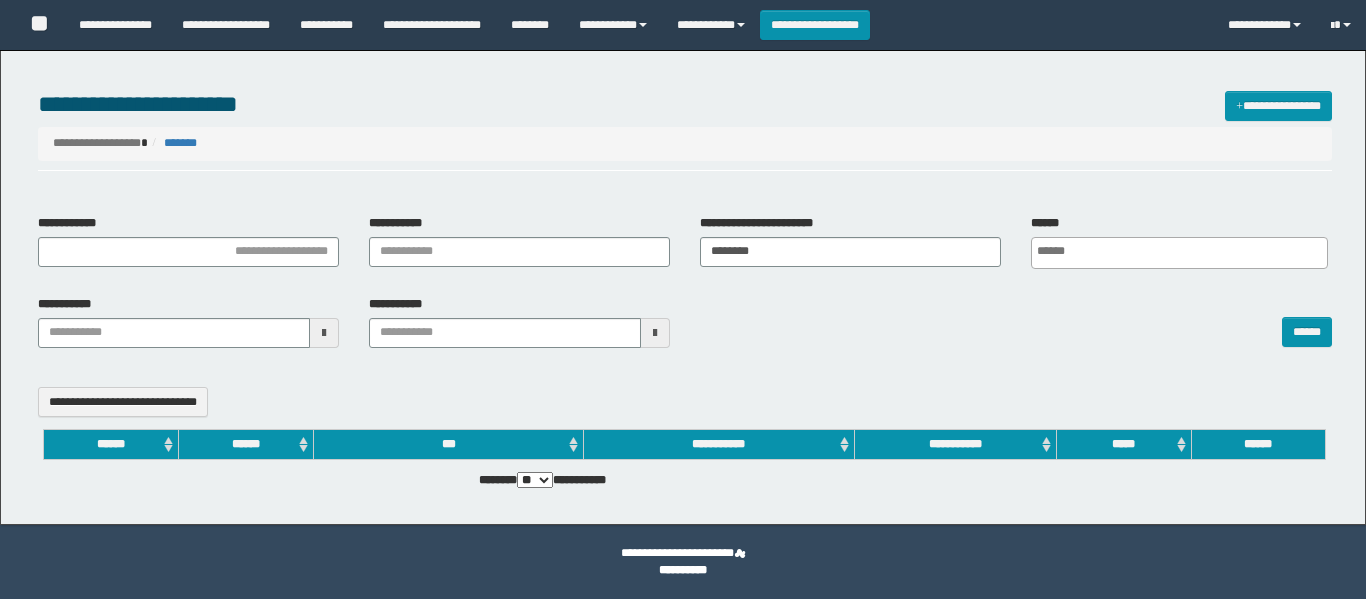 select 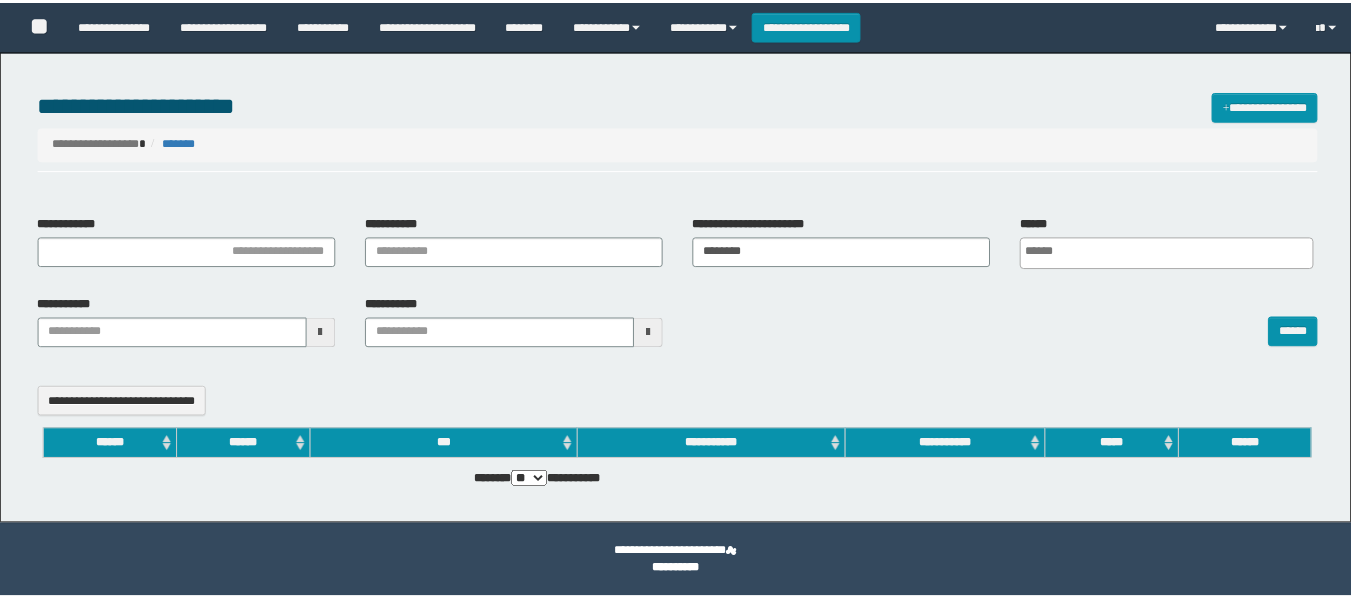 scroll, scrollTop: 0, scrollLeft: 0, axis: both 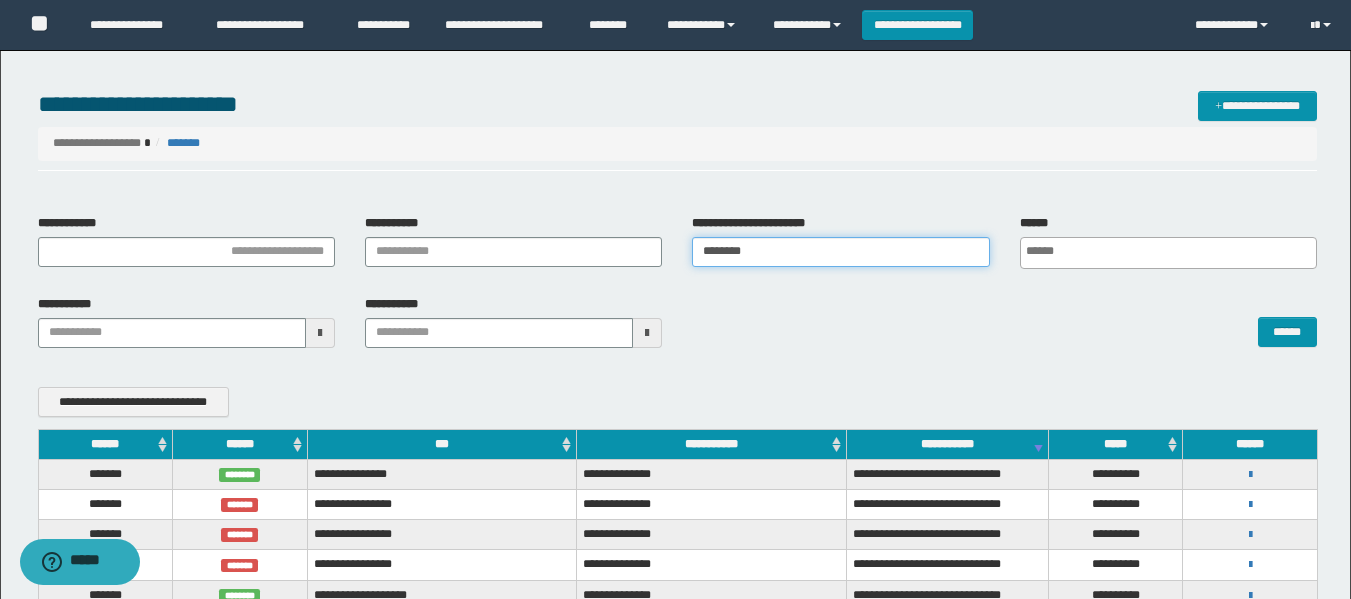 drag, startPoint x: 810, startPoint y: 247, endPoint x: 679, endPoint y: 255, distance: 131.24405 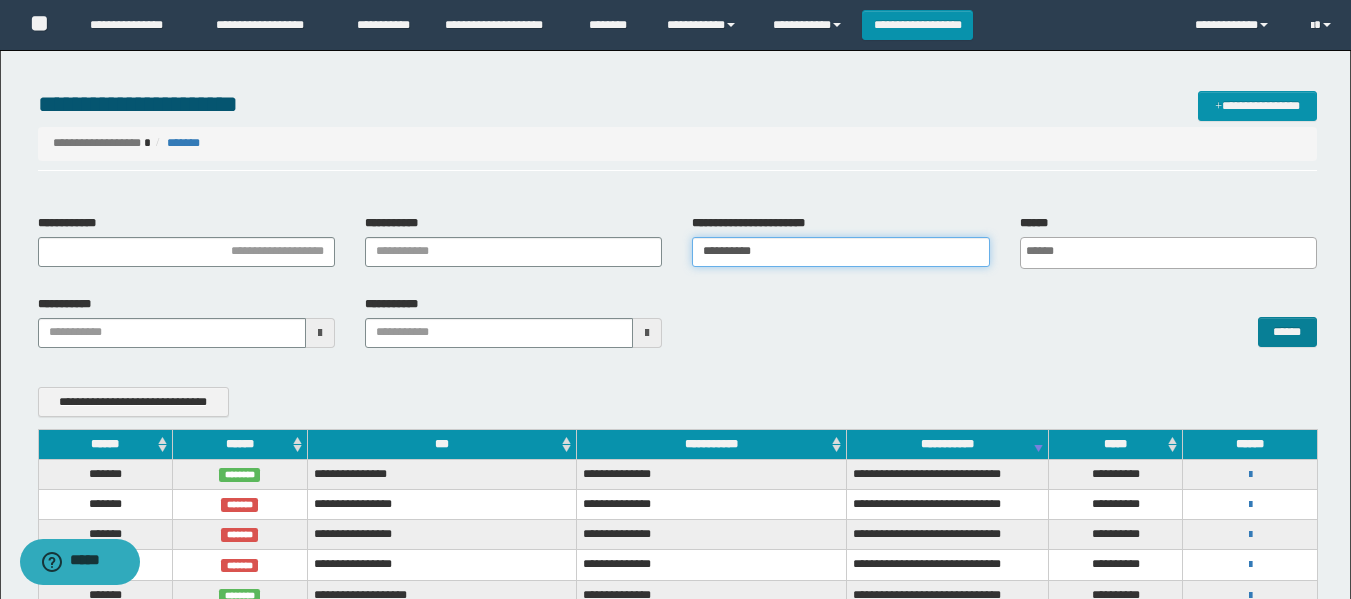type on "**********" 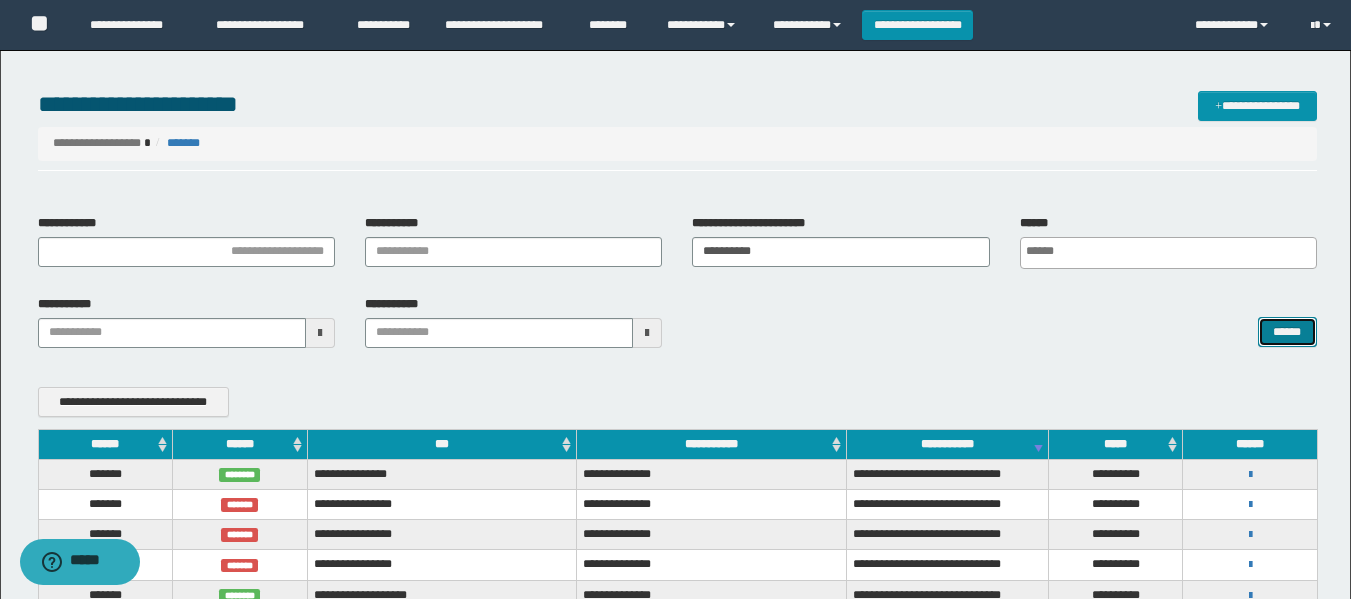click on "******" at bounding box center [1287, 332] 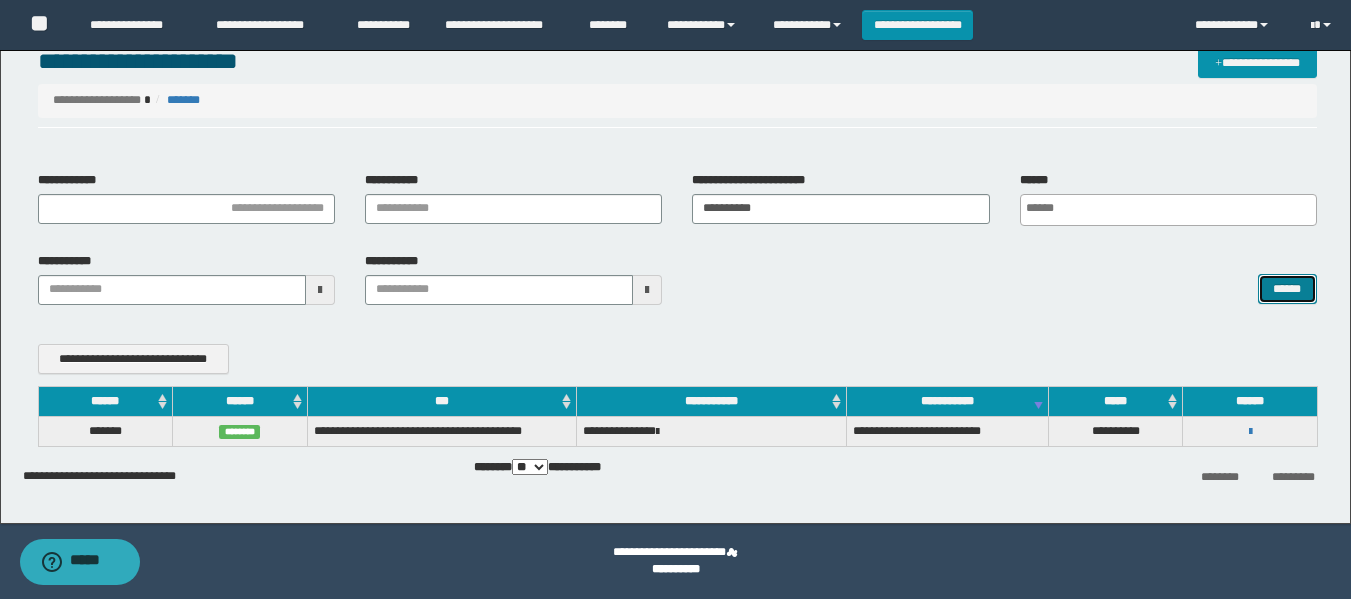 scroll, scrollTop: 0, scrollLeft: 0, axis: both 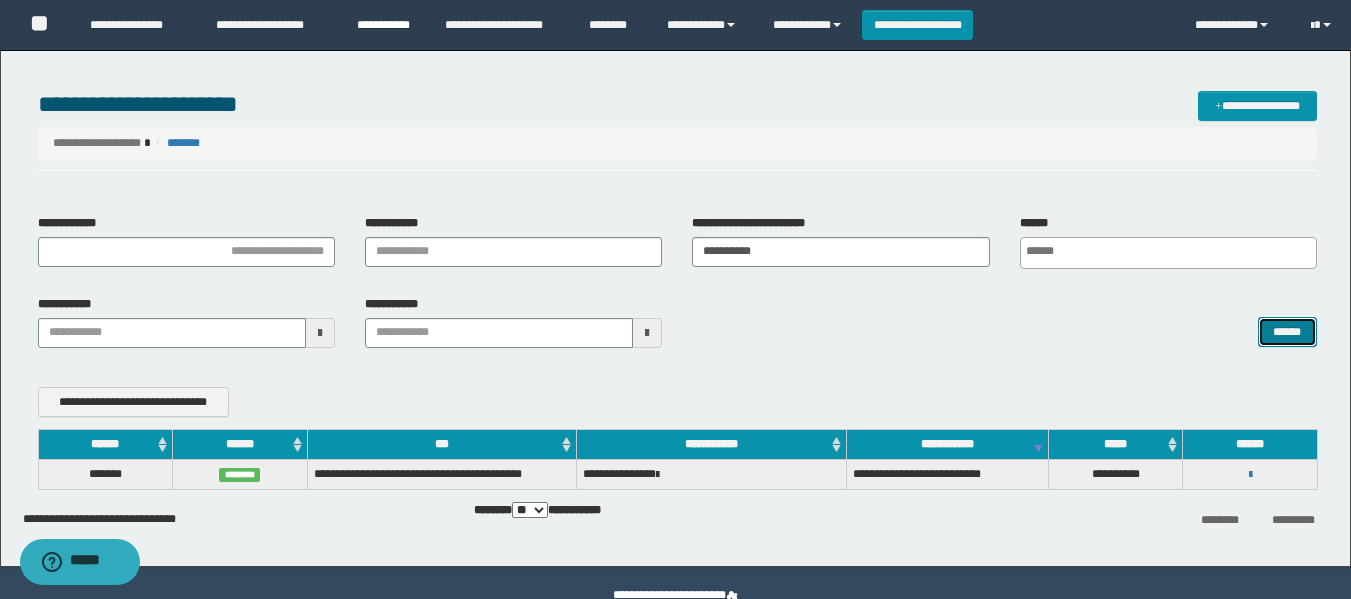 type 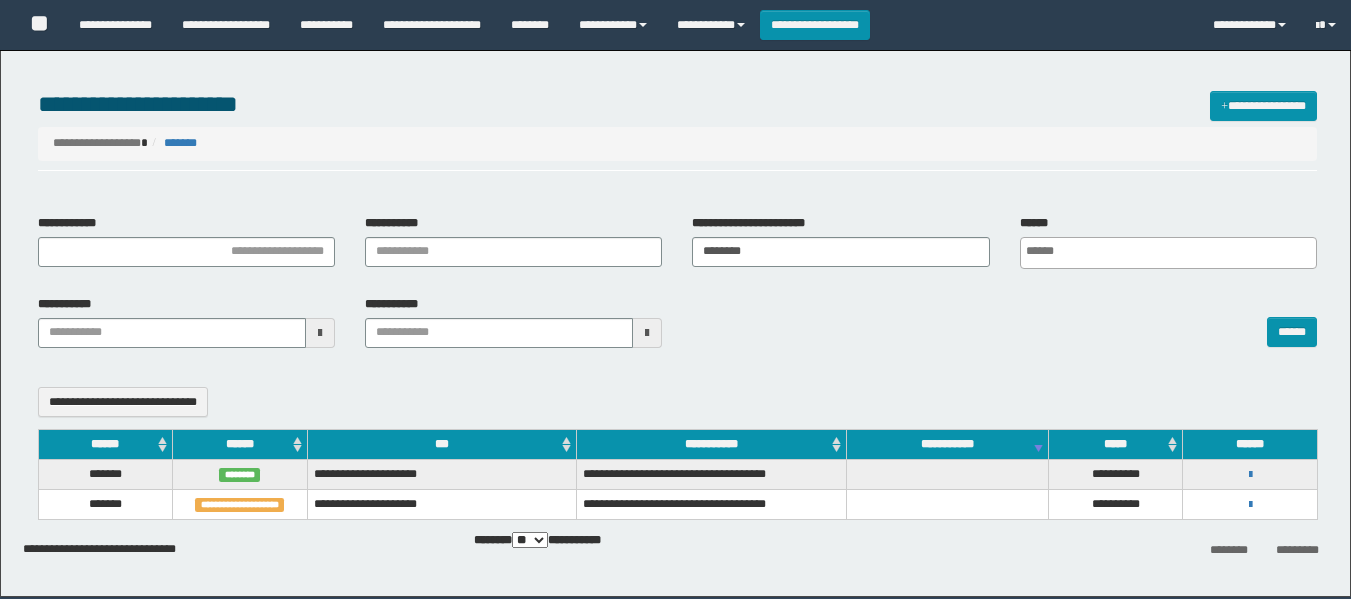 select 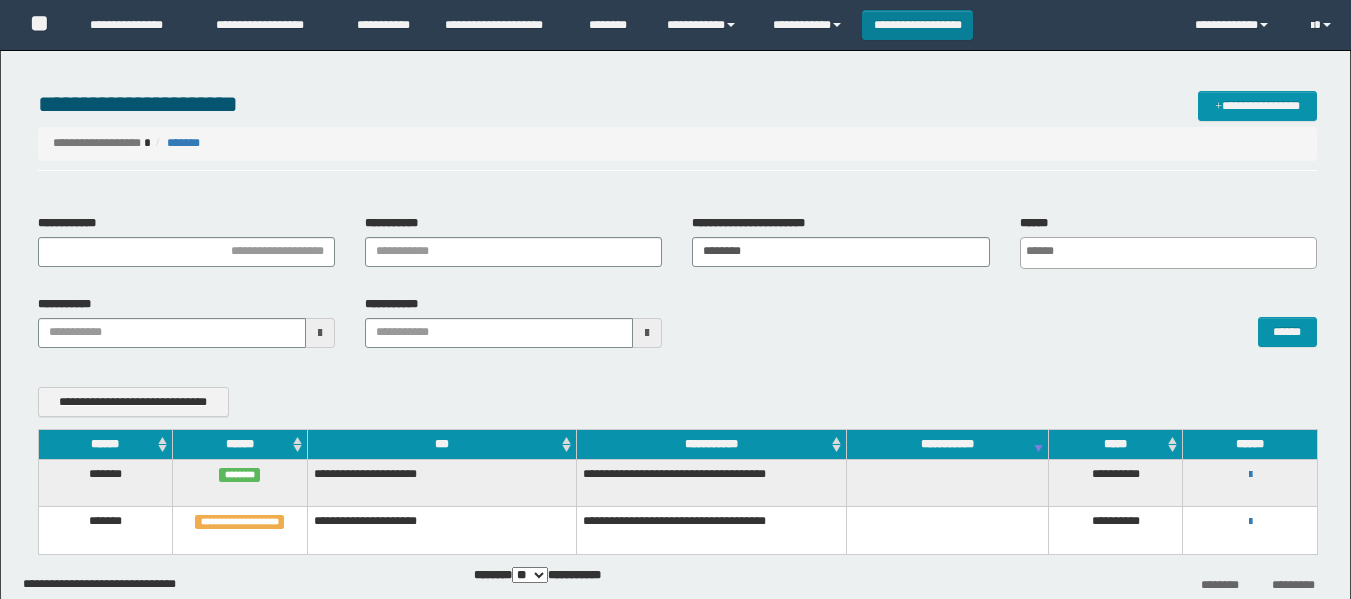 scroll, scrollTop: 0, scrollLeft: 0, axis: both 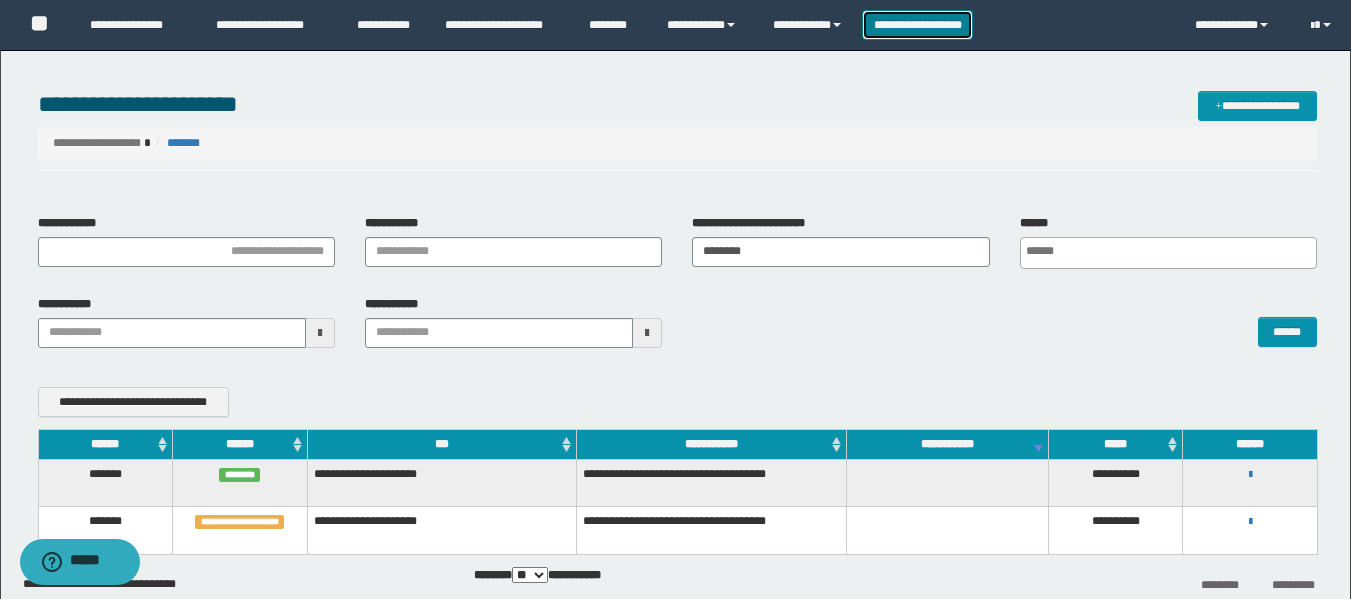 click on "**********" at bounding box center (917, 25) 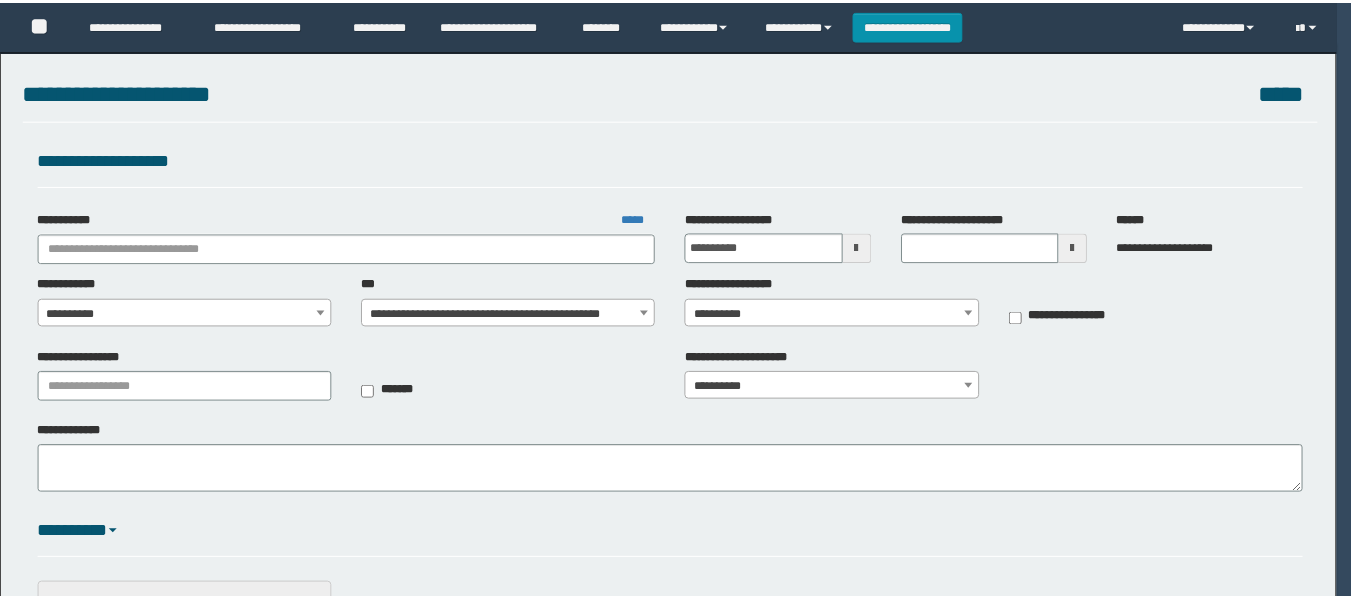 scroll, scrollTop: 0, scrollLeft: 0, axis: both 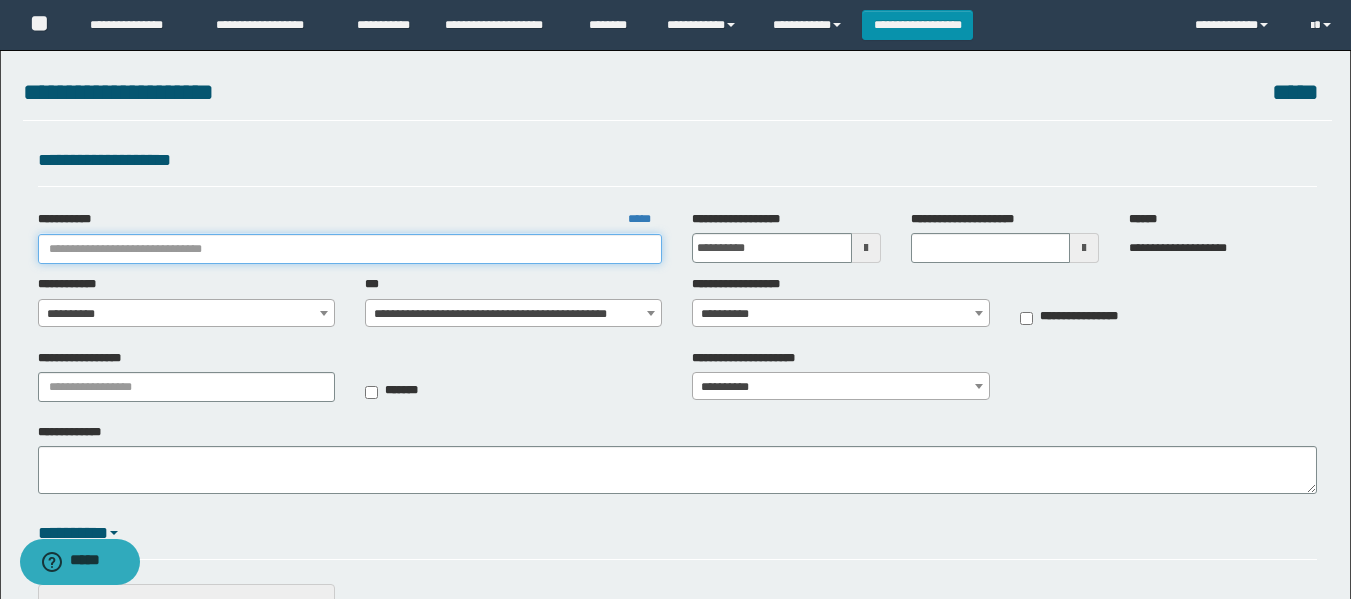 click on "**********" at bounding box center (350, 249) 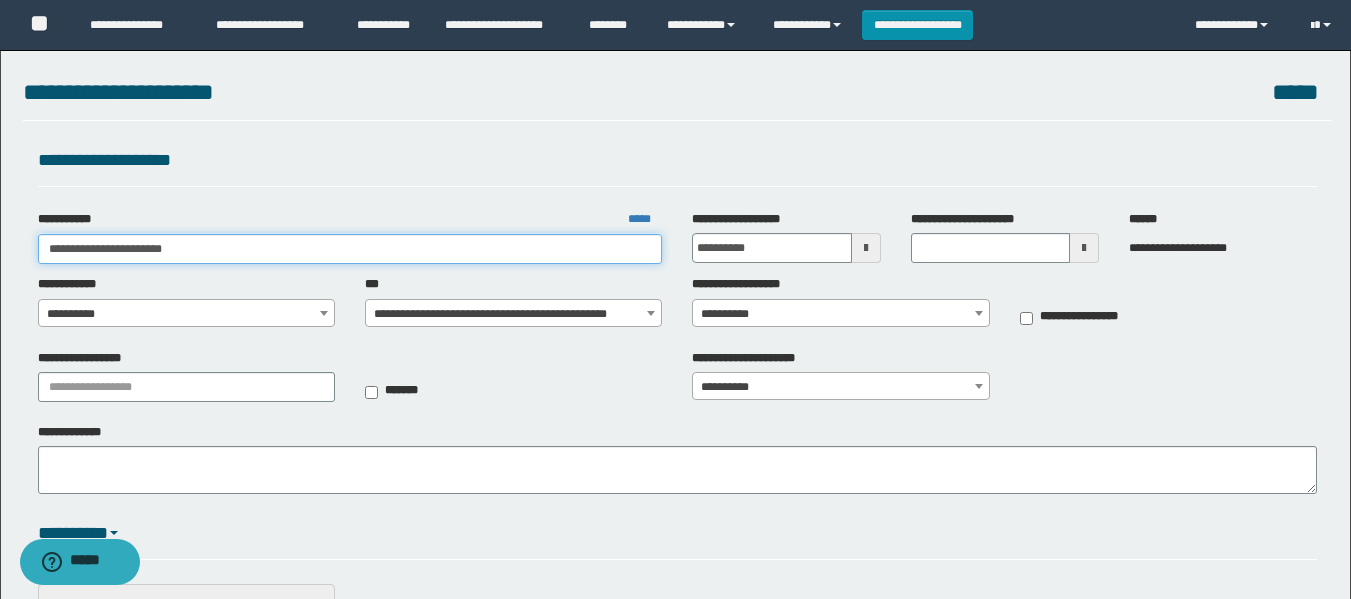type on "**********" 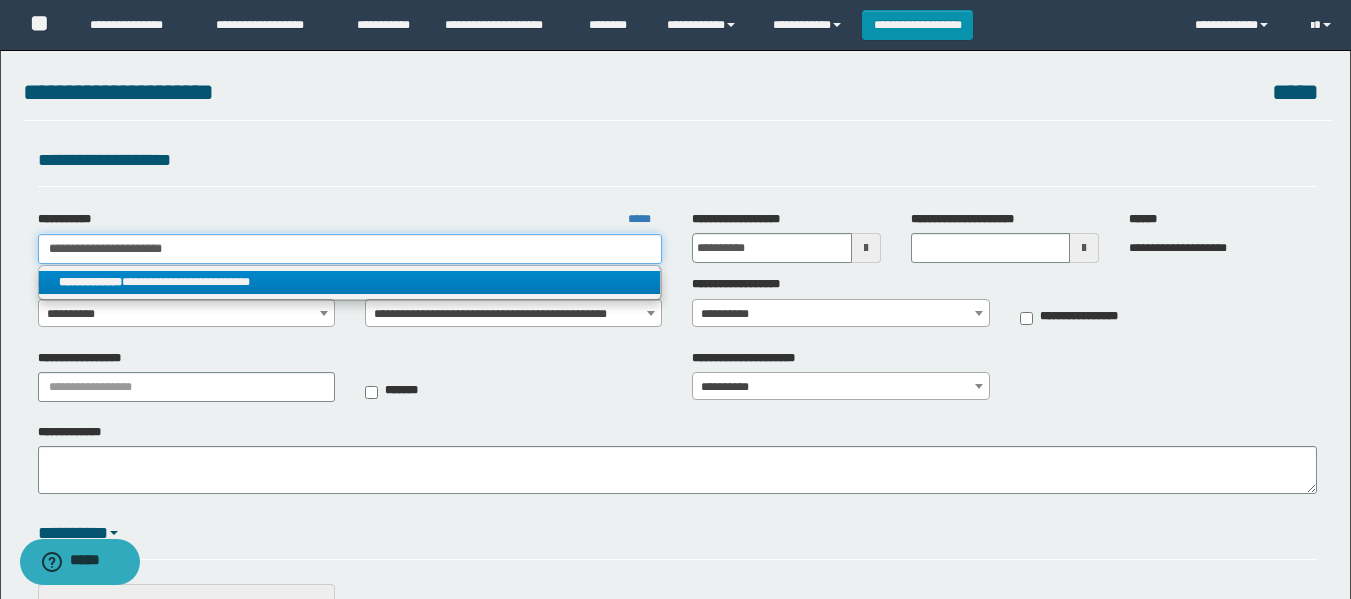 type on "**********" 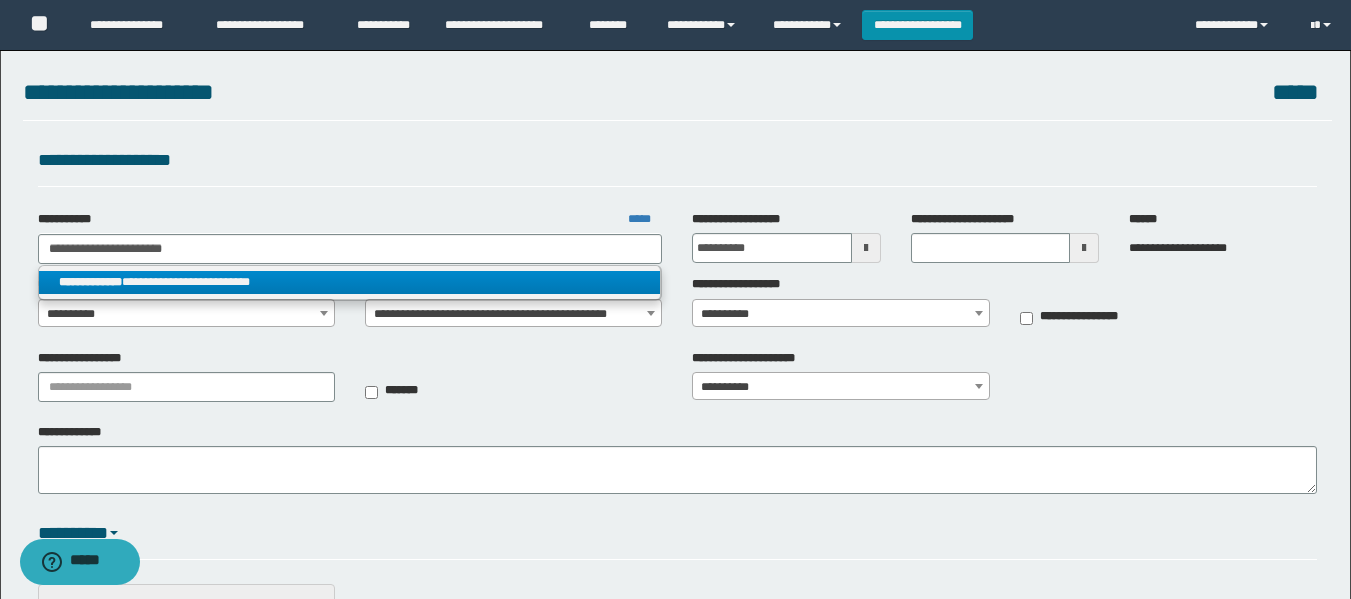click on "**********" at bounding box center (350, 282) 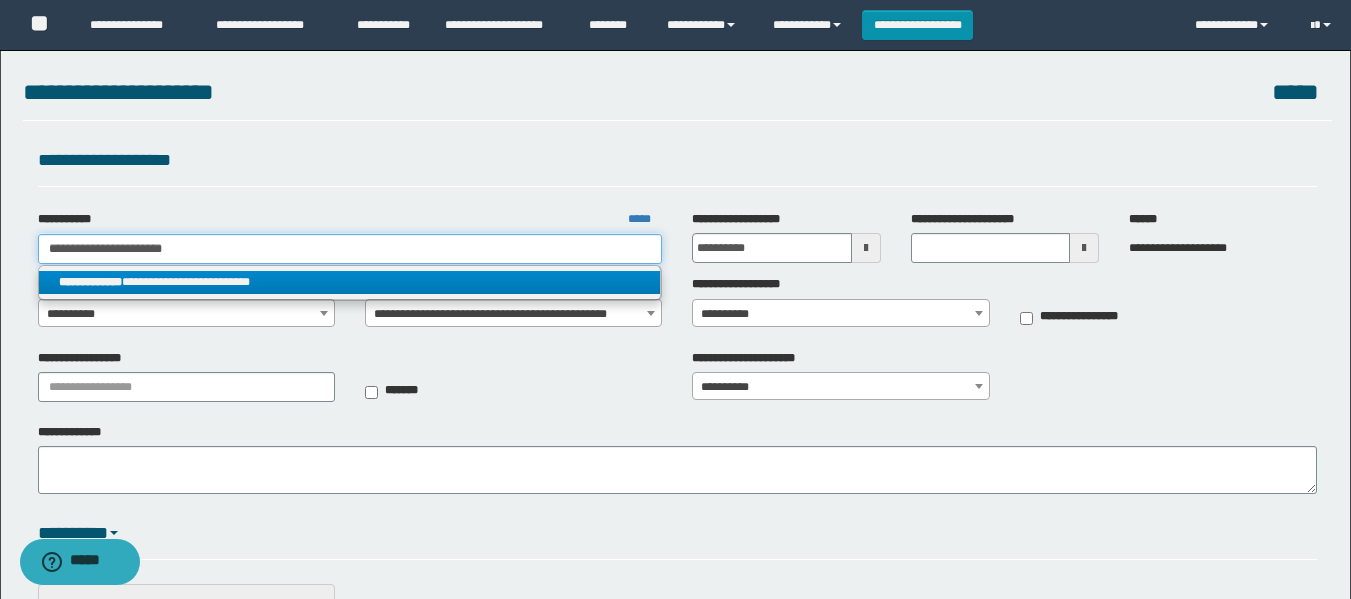 type 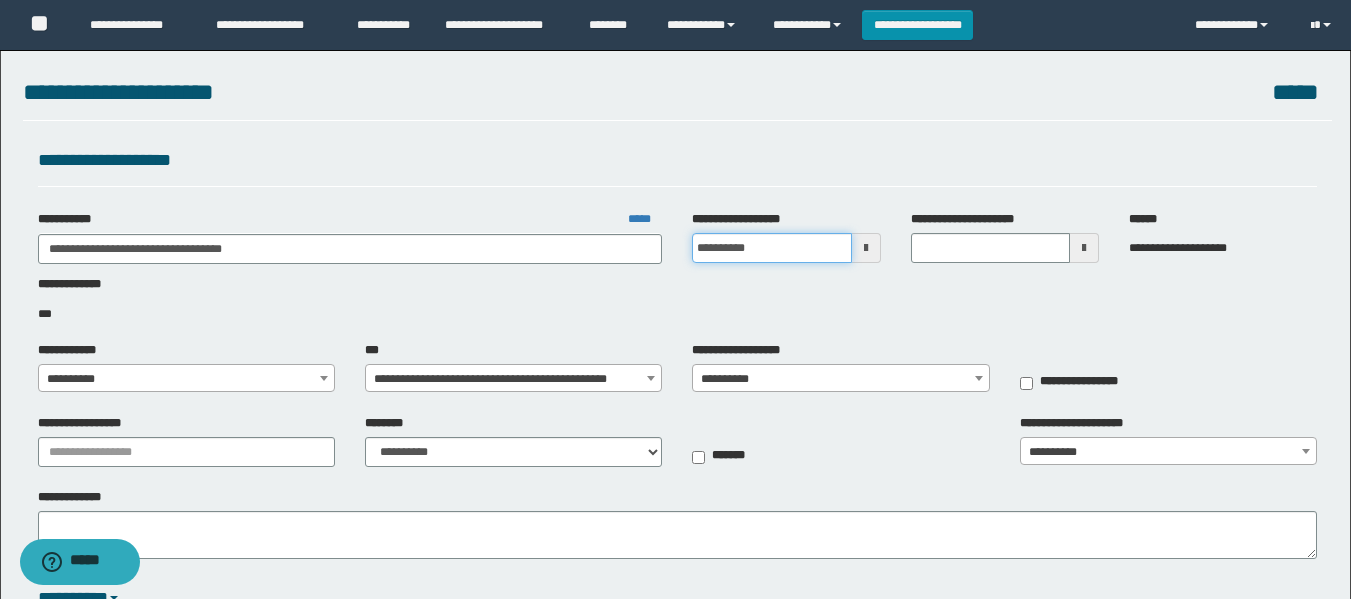 click on "**********" at bounding box center [771, 248] 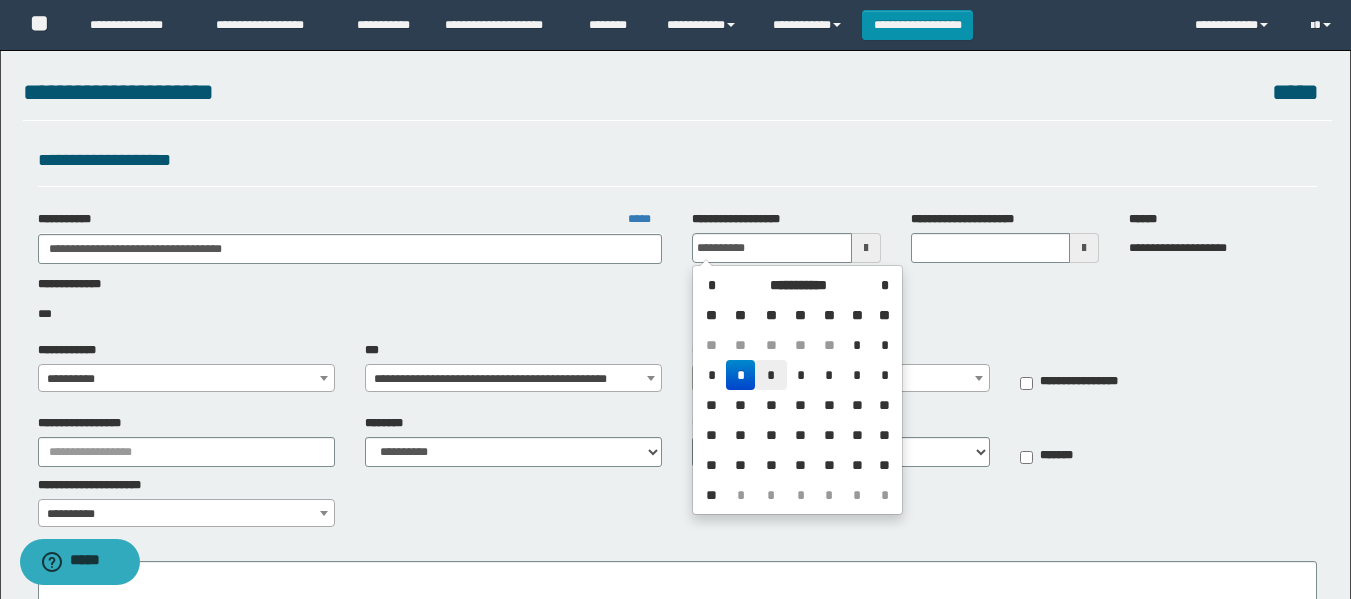 click on "*" at bounding box center [771, 375] 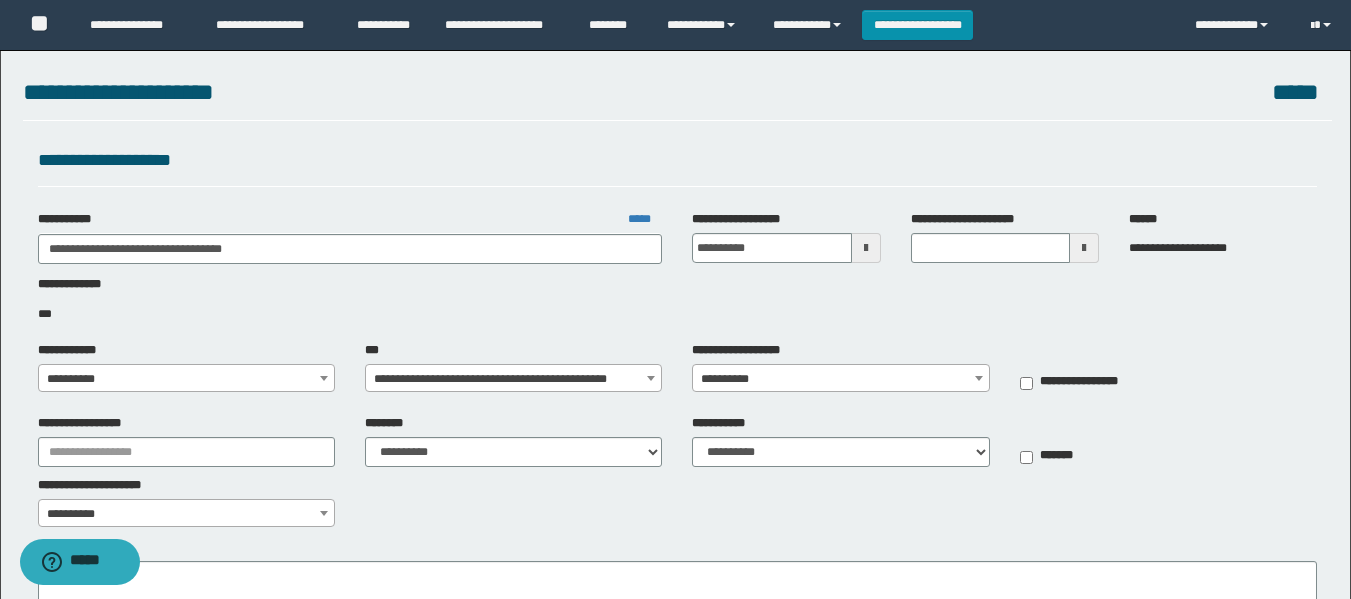 click on "**********" at bounding box center (186, 379) 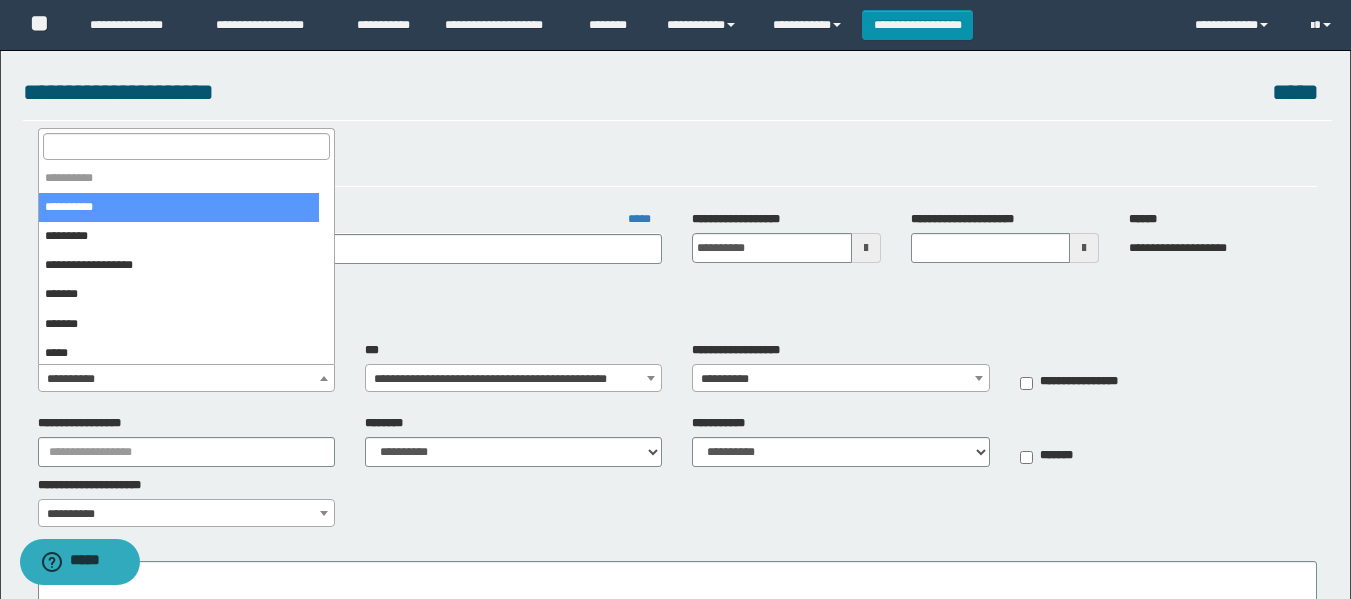 drag, startPoint x: 217, startPoint y: 148, endPoint x: 209, endPoint y: 73, distance: 75.42546 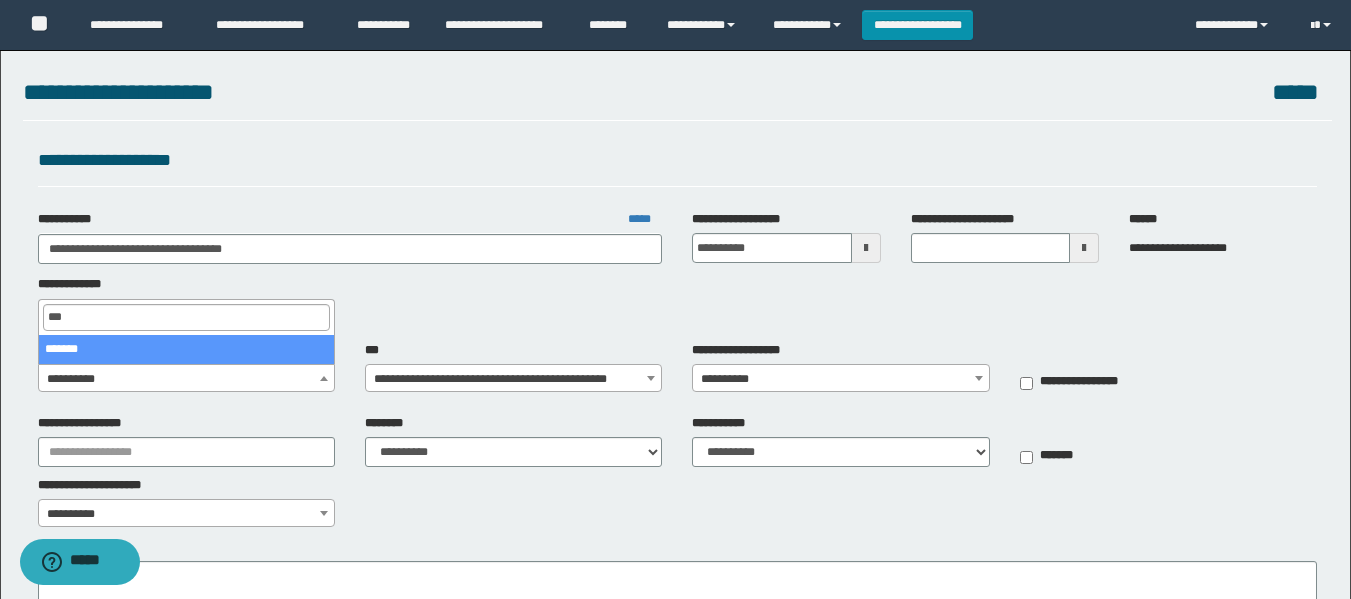 type on "***" 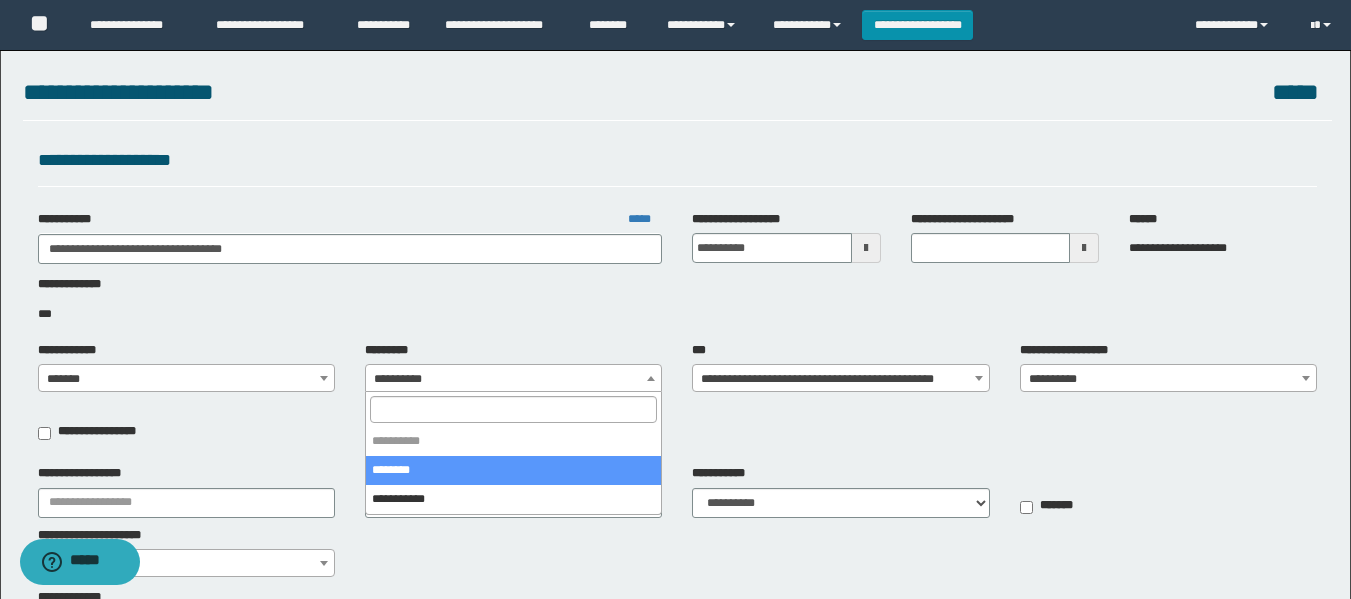 click on "**********" at bounding box center [513, 379] 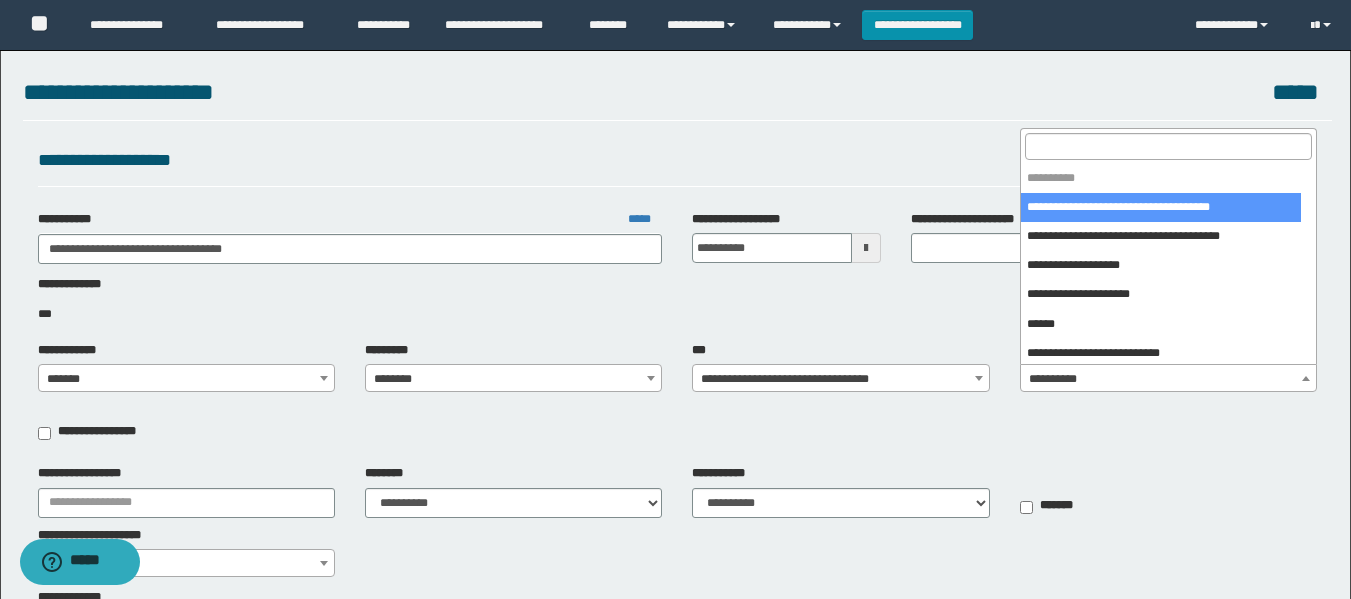 click at bounding box center [1306, 378] 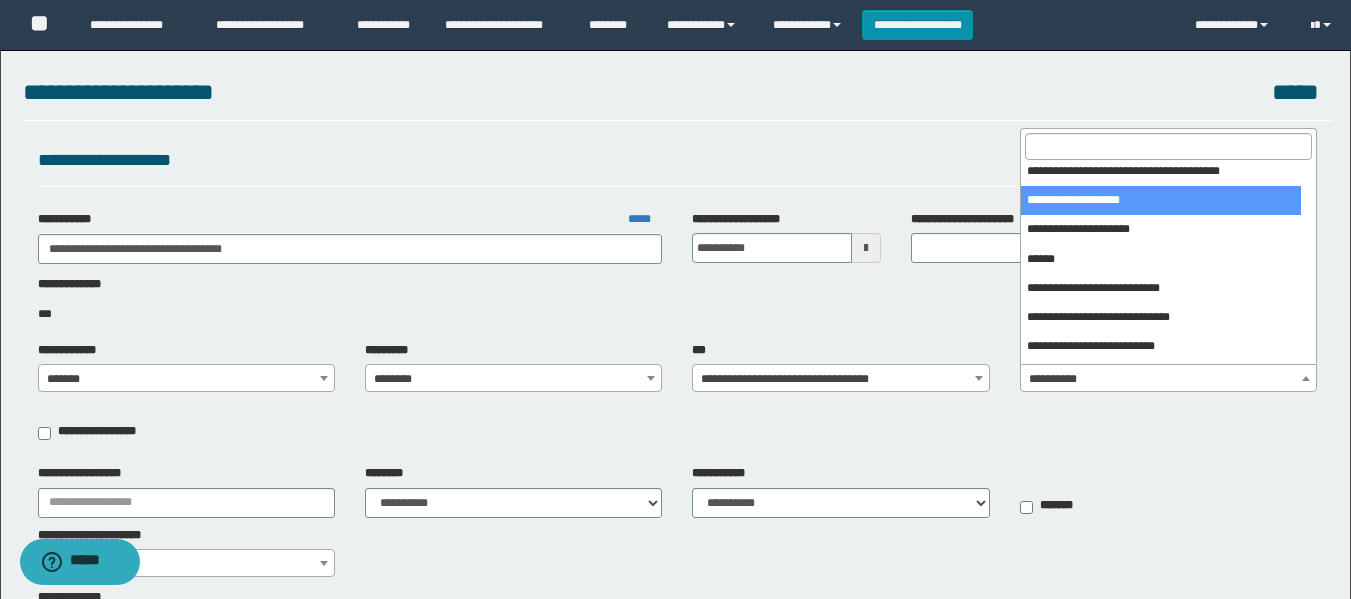 scroll, scrollTop: 100, scrollLeft: 0, axis: vertical 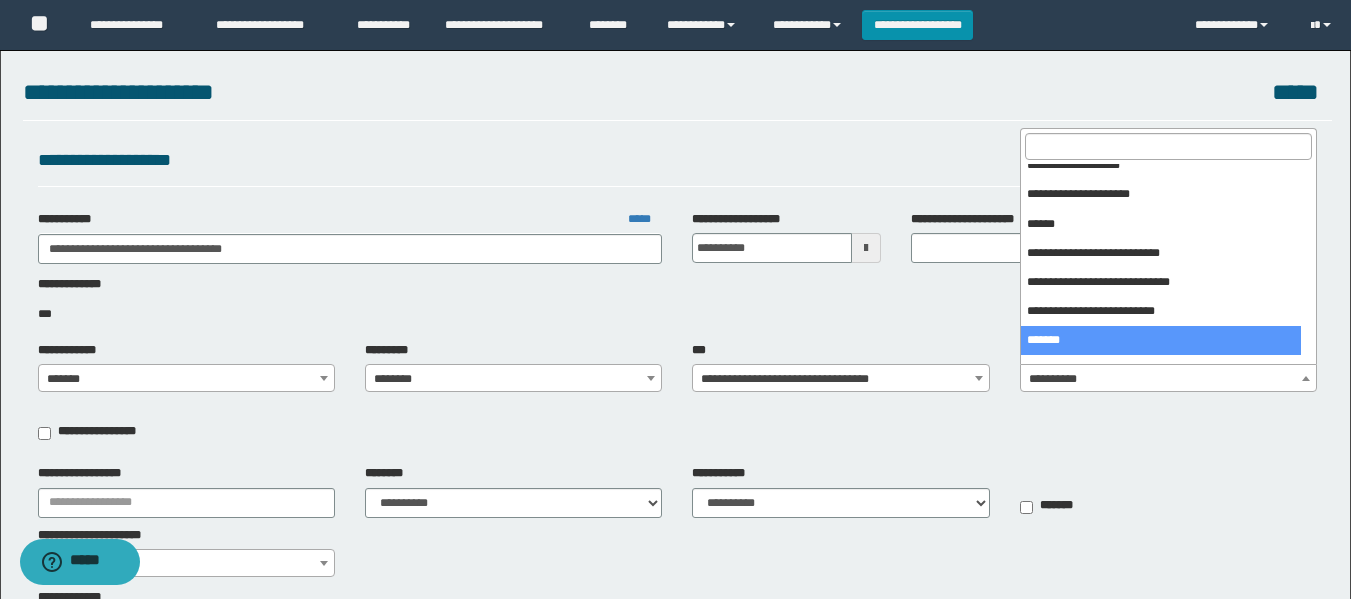 select on "***" 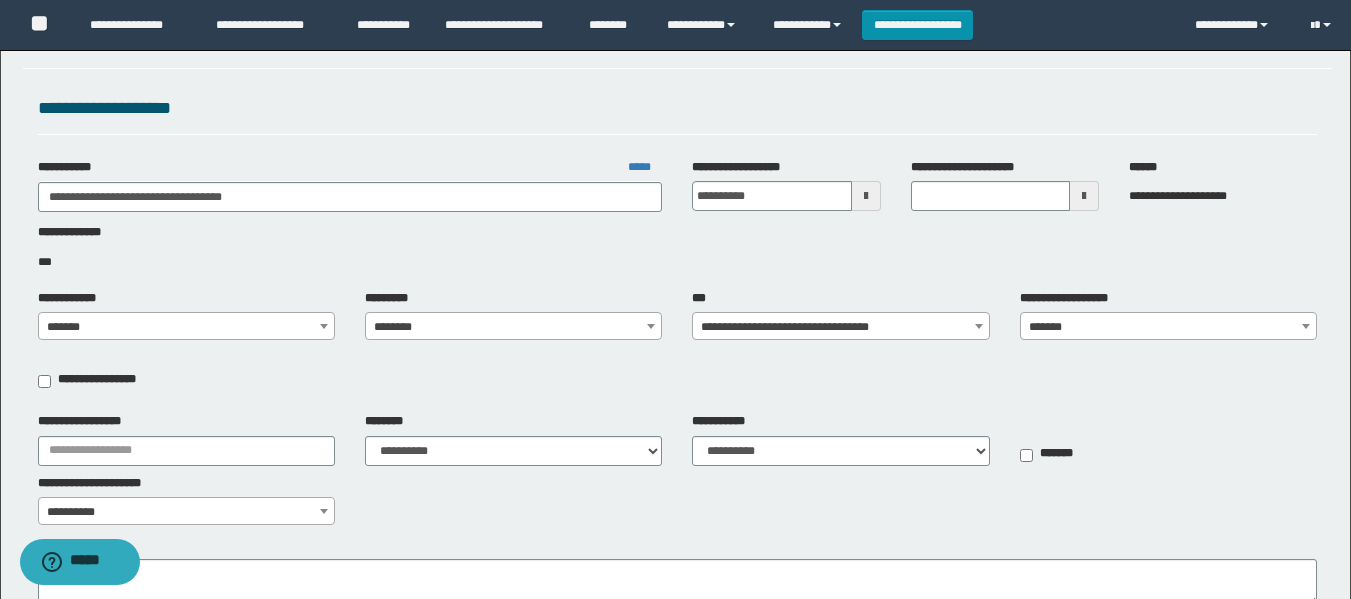 scroll, scrollTop: 100, scrollLeft: 0, axis: vertical 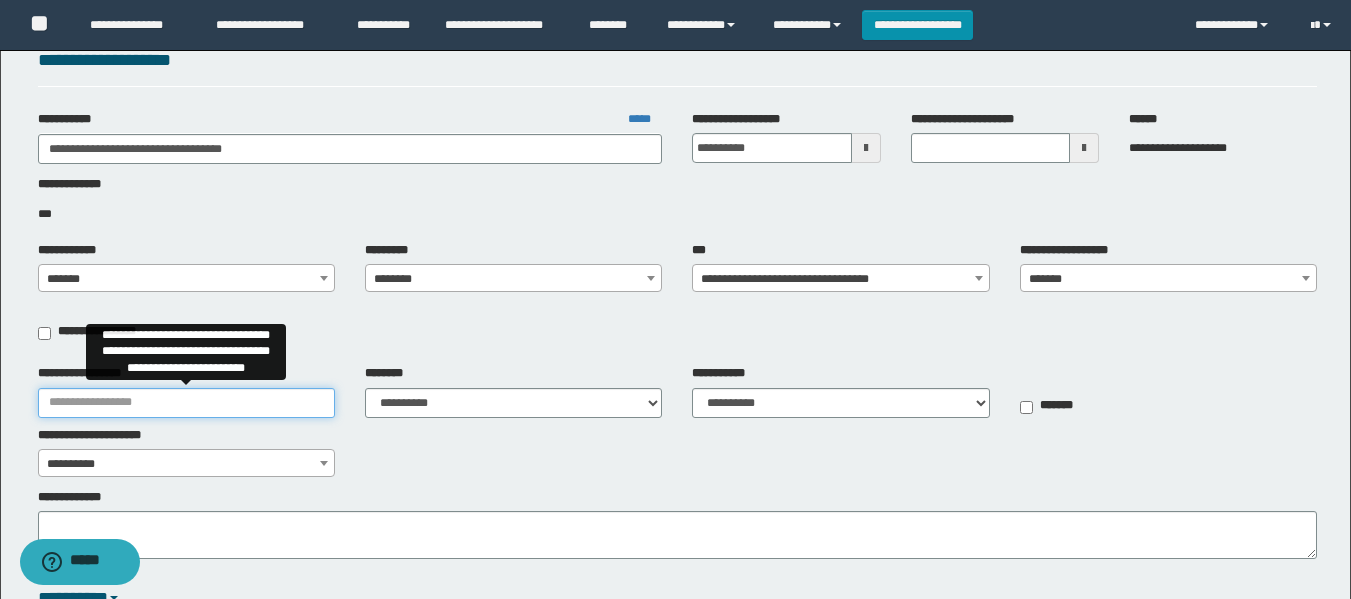 click on "**********" at bounding box center (186, 403) 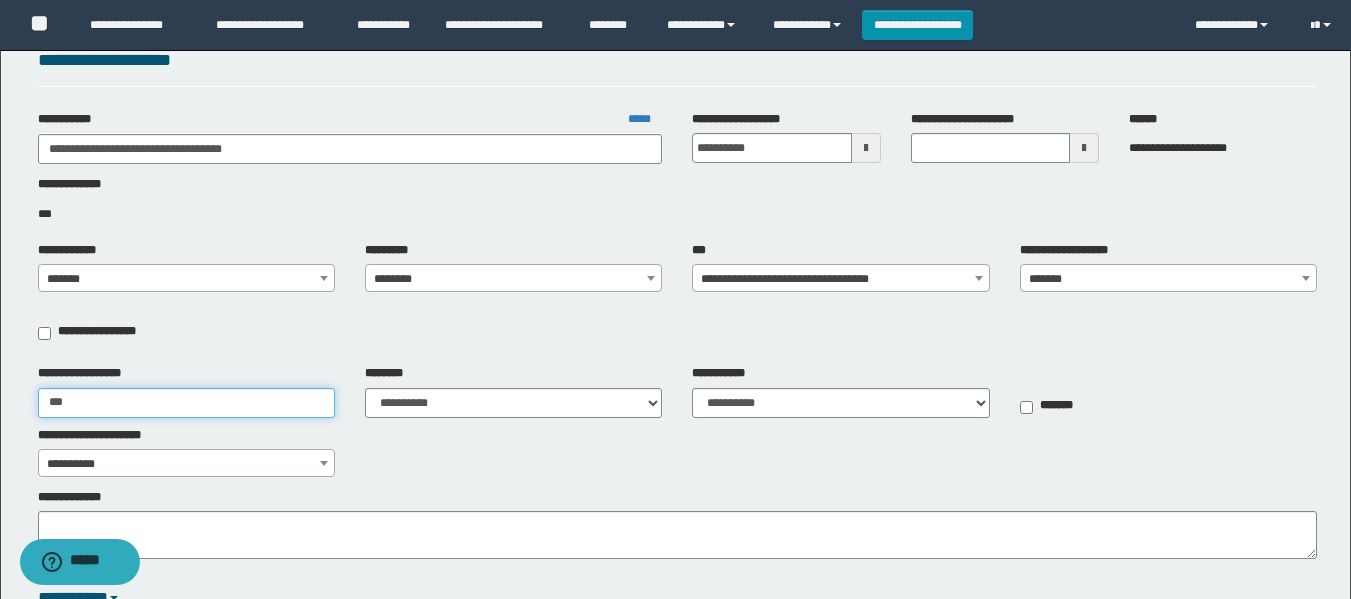 type on "**********" 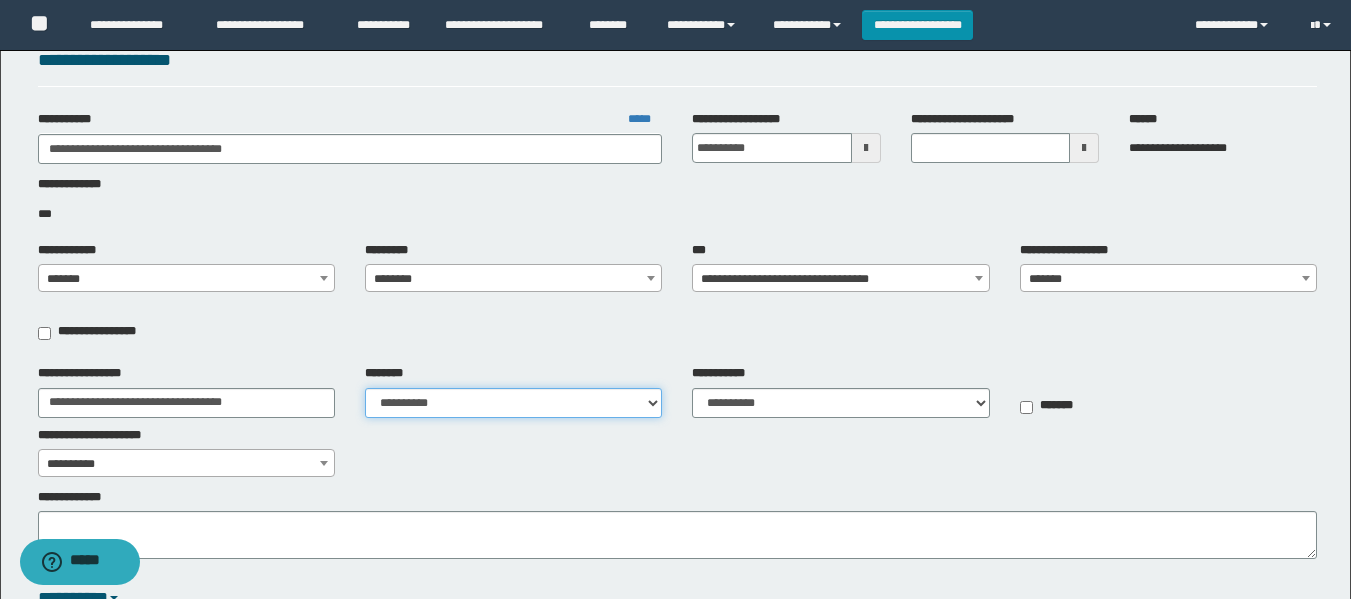 click on "**********" at bounding box center [513, 403] 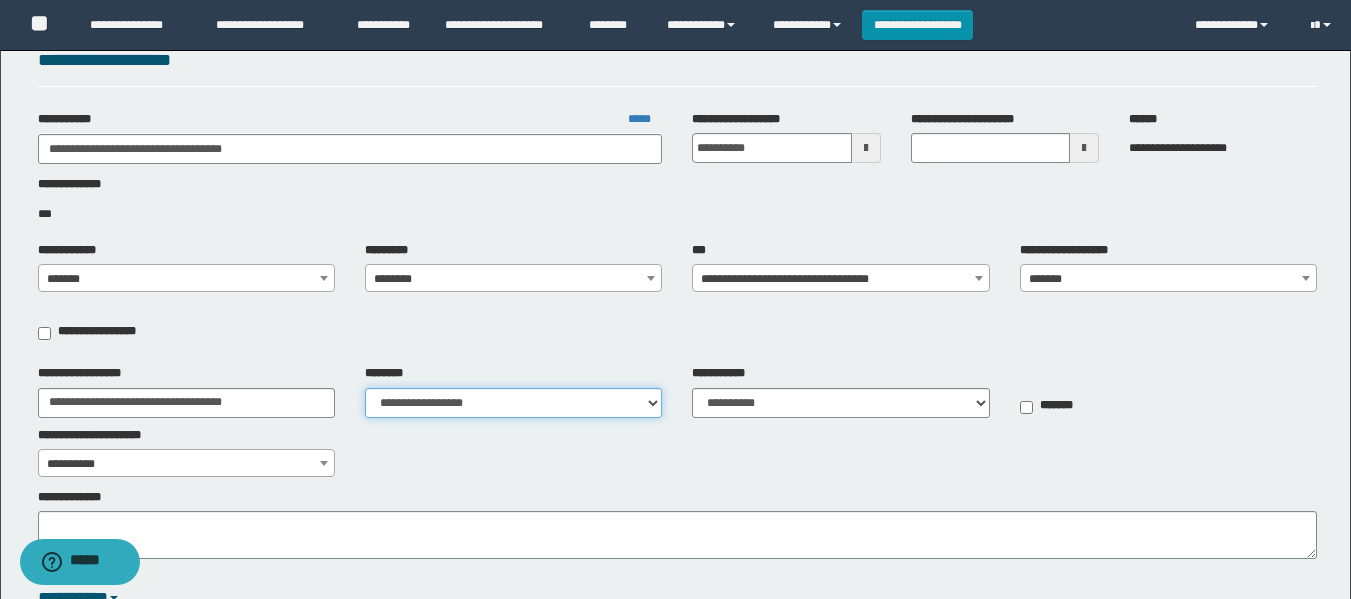 click on "**********" at bounding box center [513, 403] 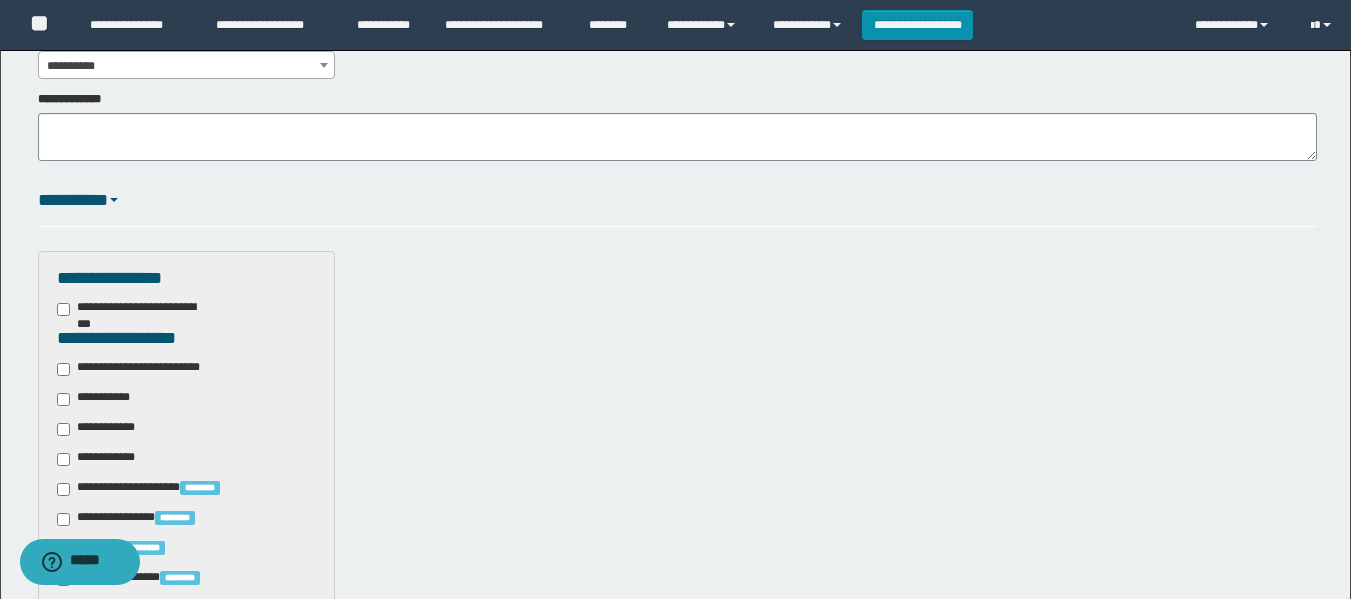 scroll, scrollTop: 500, scrollLeft: 0, axis: vertical 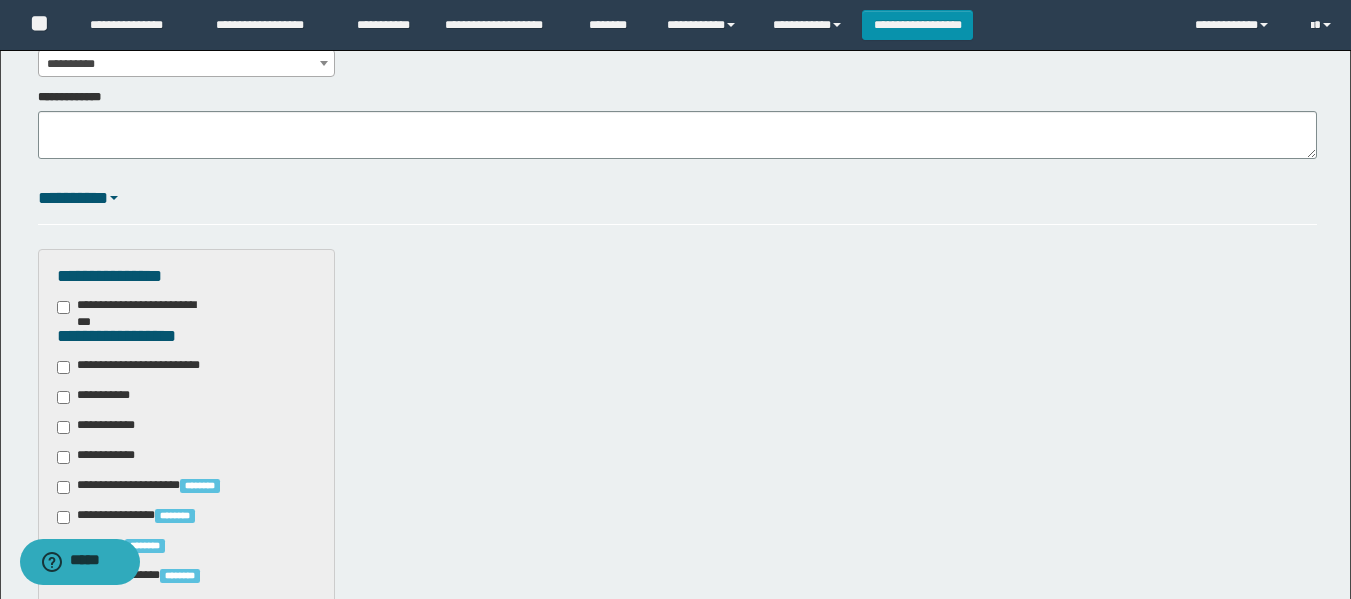 click on "**********" at bounding box center (97, 397) 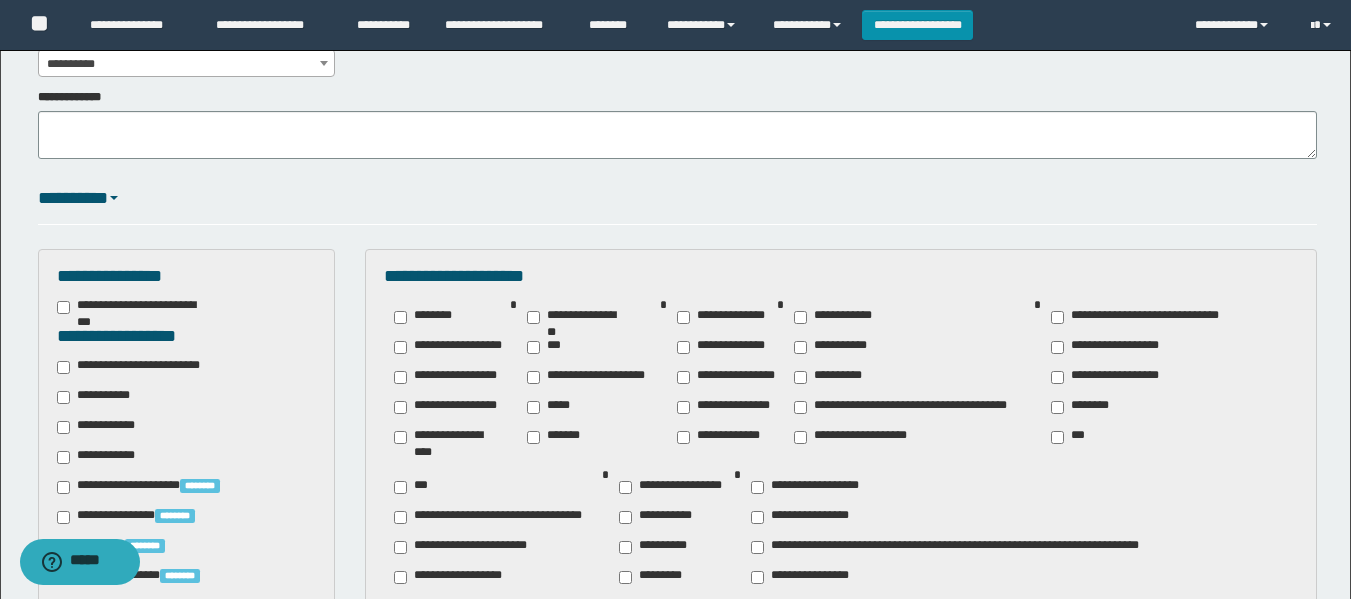 click on "**********" at bounding box center (1137, 377) 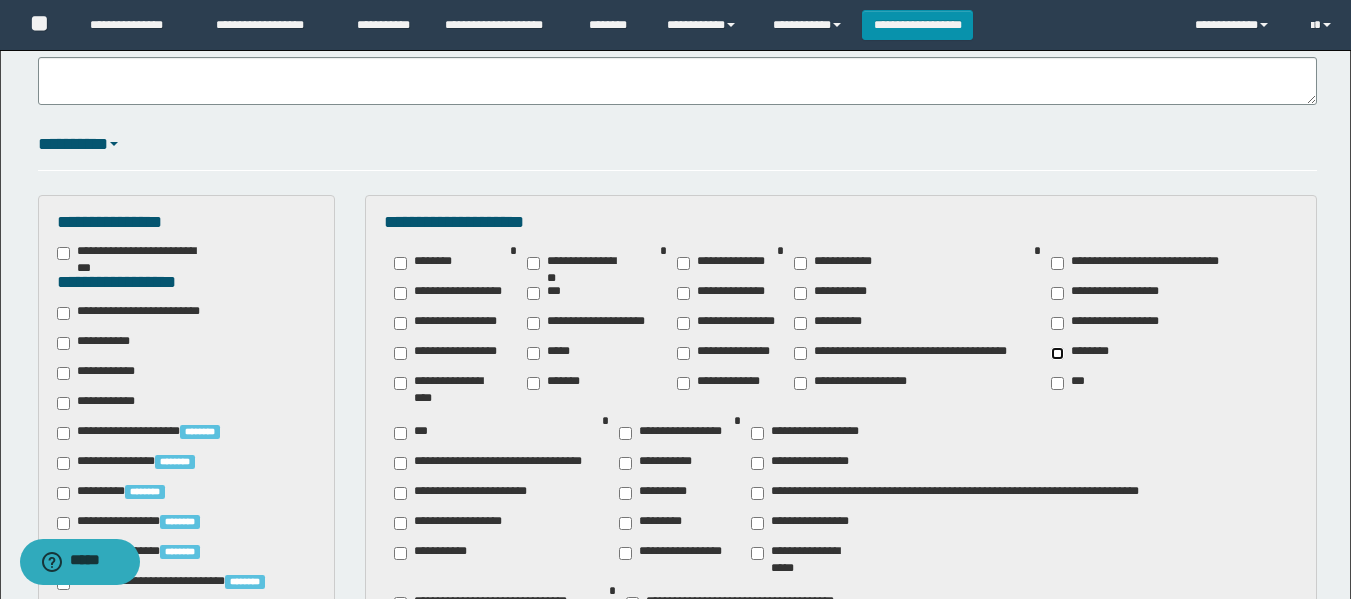 scroll, scrollTop: 600, scrollLeft: 0, axis: vertical 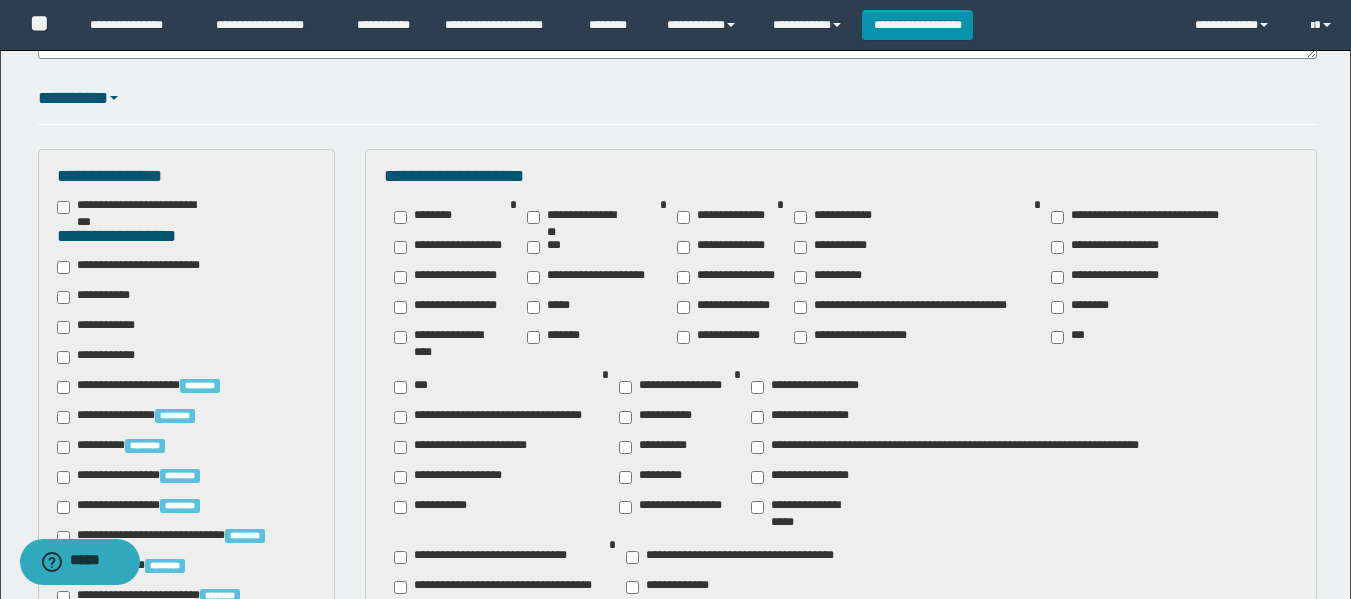 click on "**********" at bounding box center [806, 507] 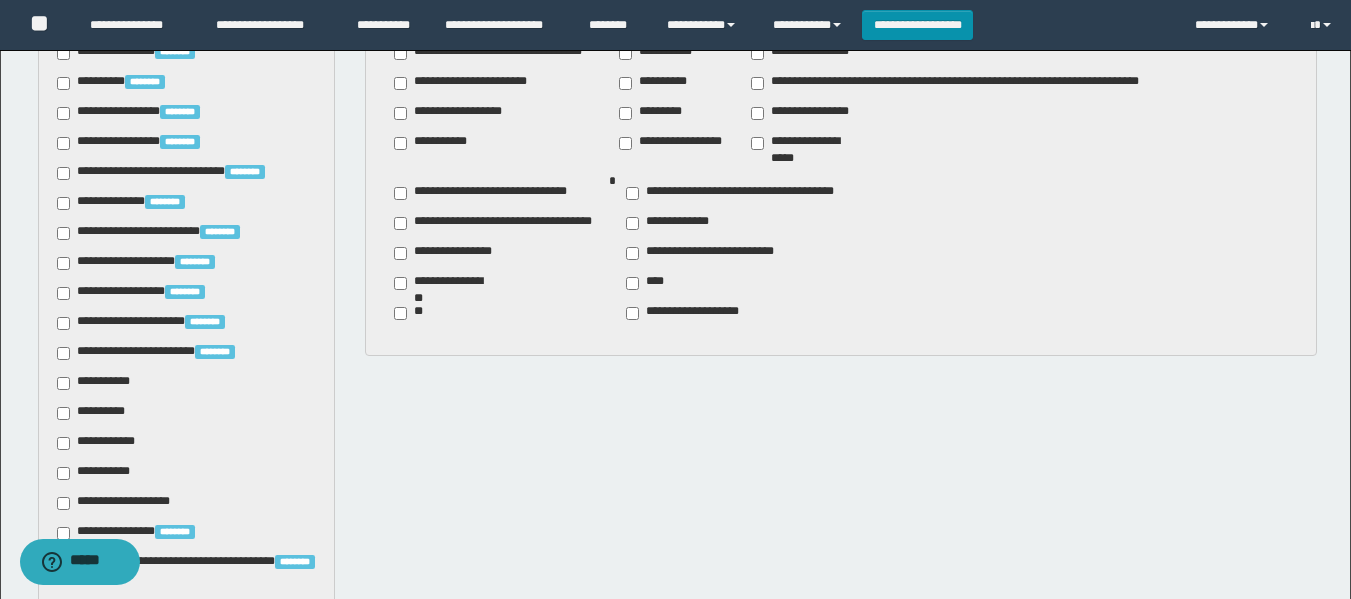 scroll, scrollTop: 1000, scrollLeft: 0, axis: vertical 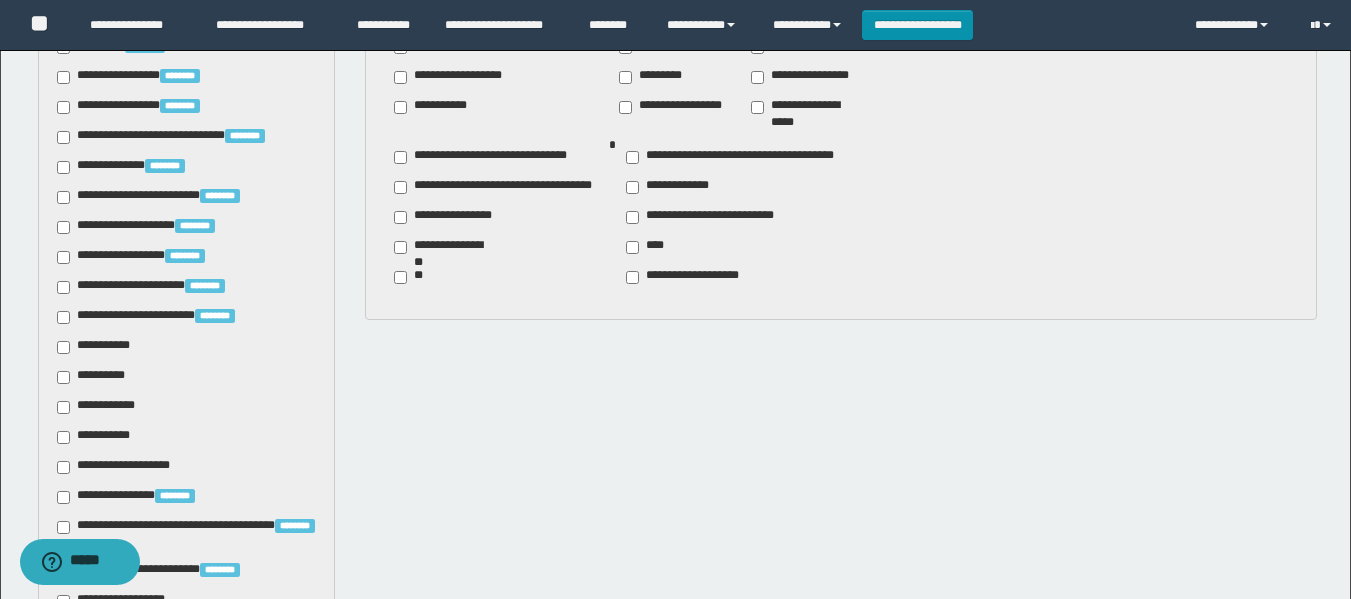 click on "**********" at bounding box center (97, 347) 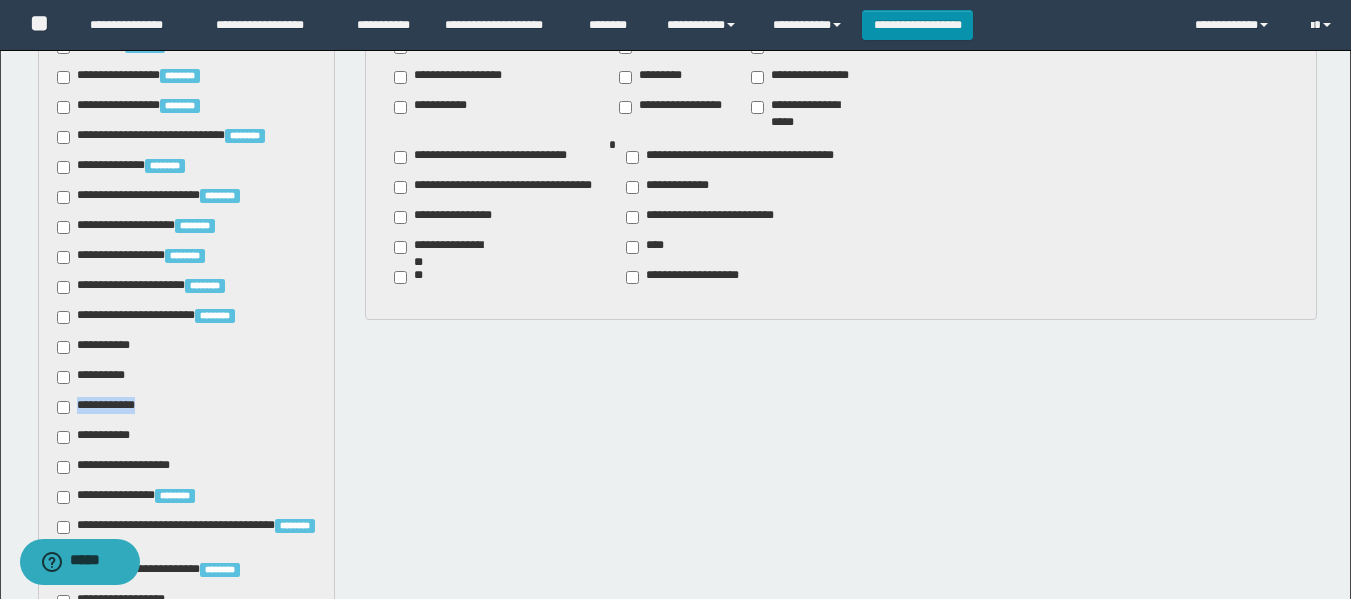 click on "**********" at bounding box center [101, 407] 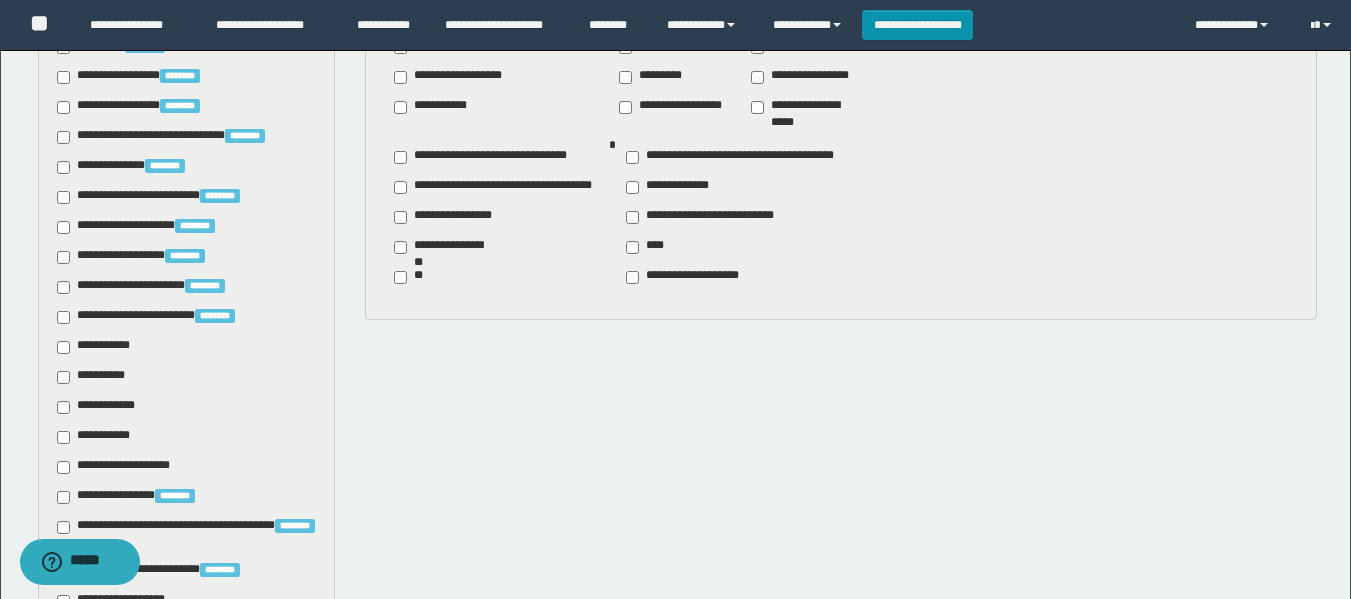 click on "**********" at bounding box center (99, 437) 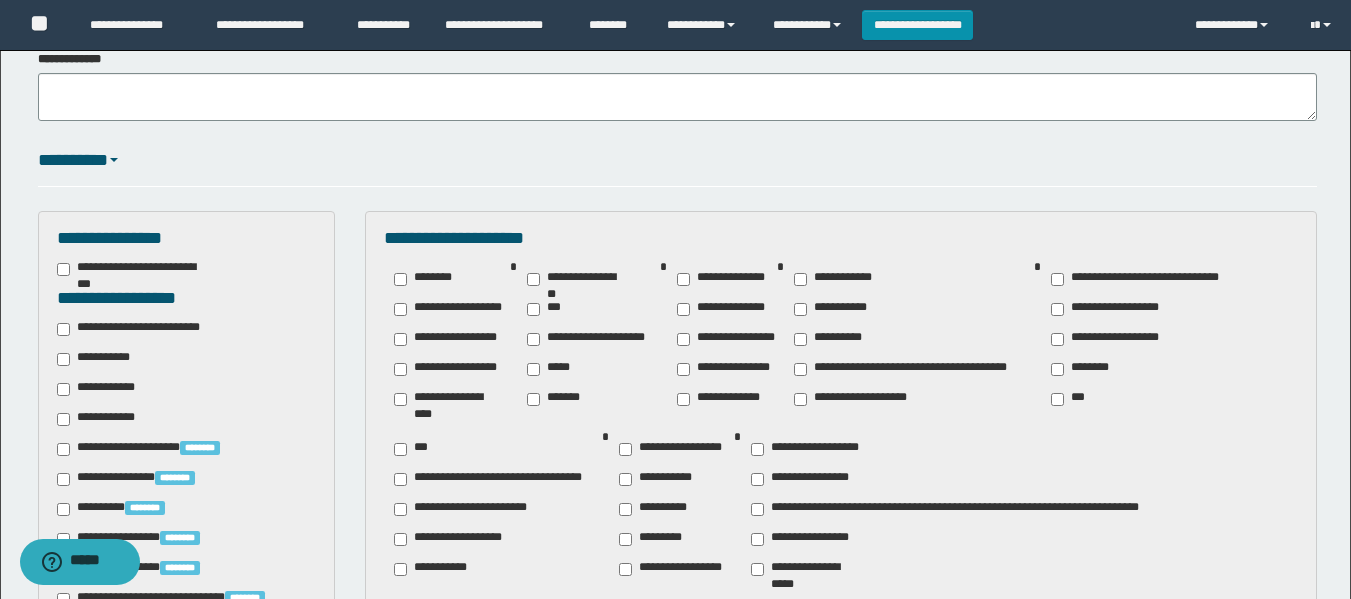 click on "**********" at bounding box center (186, 696) 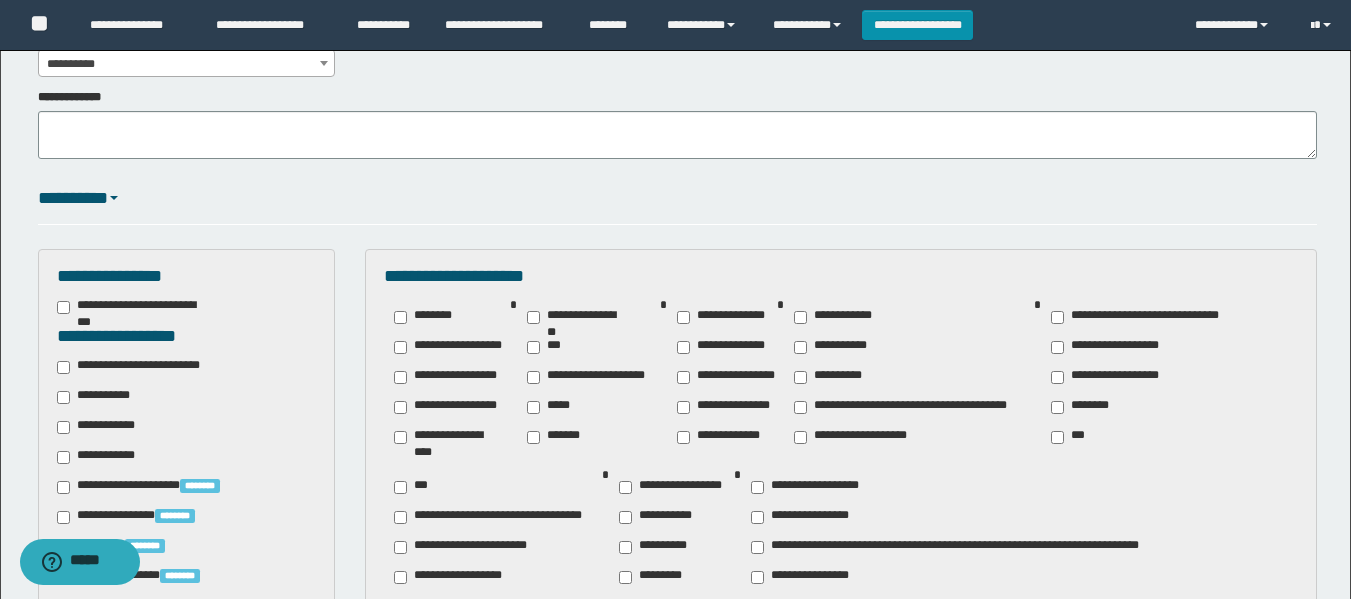 click on "**********" at bounding box center (103, 427) 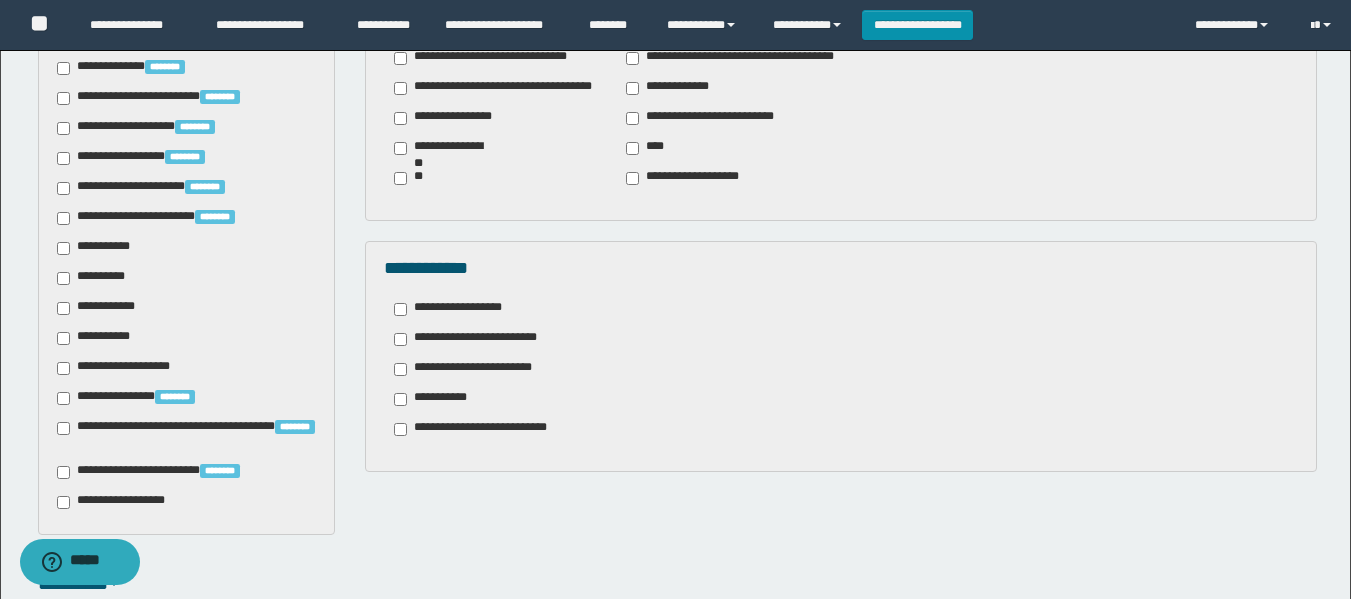 scroll, scrollTop: 1100, scrollLeft: 0, axis: vertical 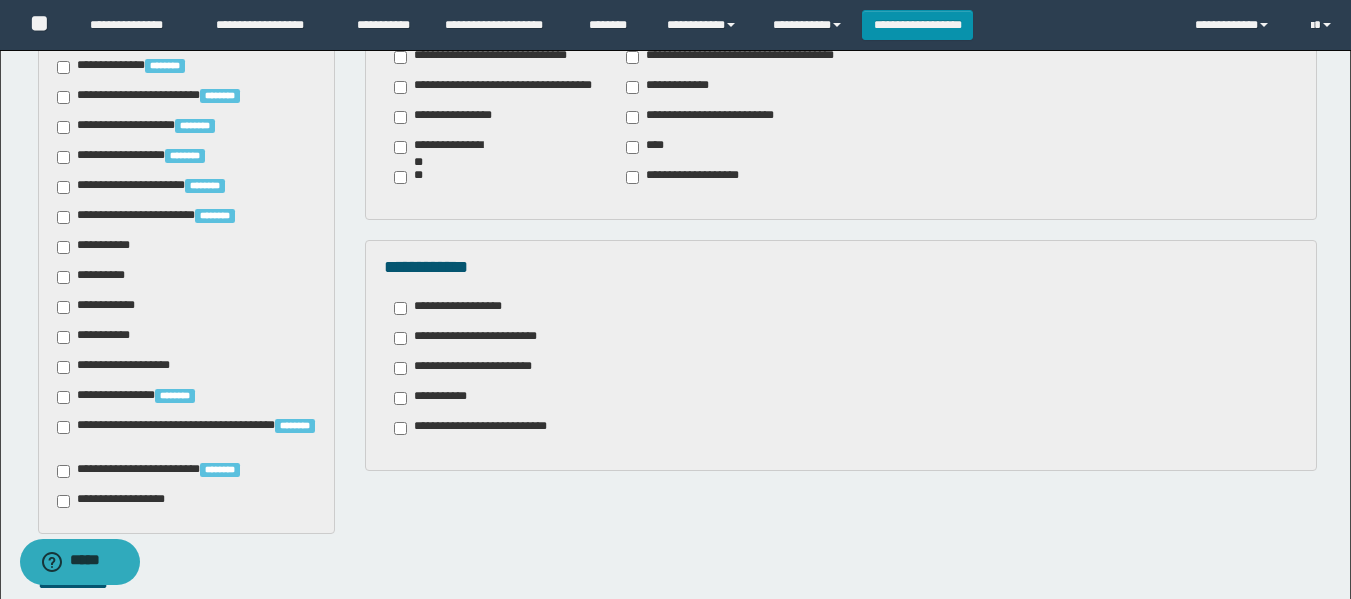 click on "**********" at bounding box center [456, 308] 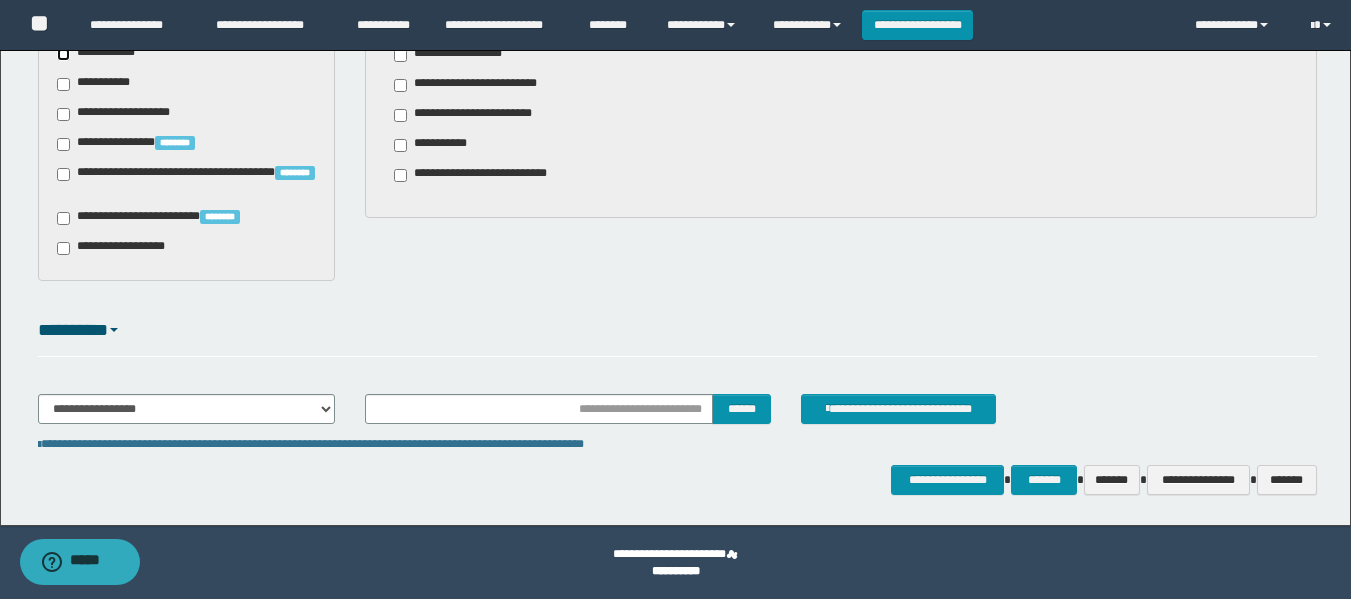 scroll, scrollTop: 1354, scrollLeft: 0, axis: vertical 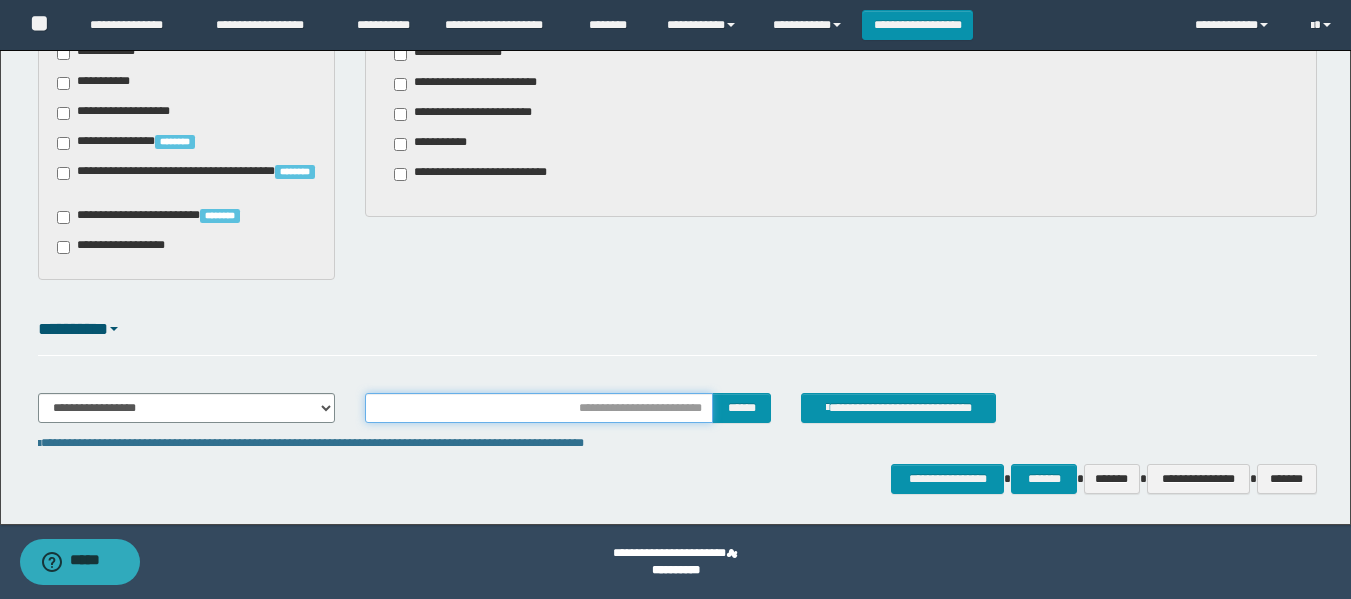drag, startPoint x: 657, startPoint y: 417, endPoint x: 677, endPoint y: 414, distance: 20.22375 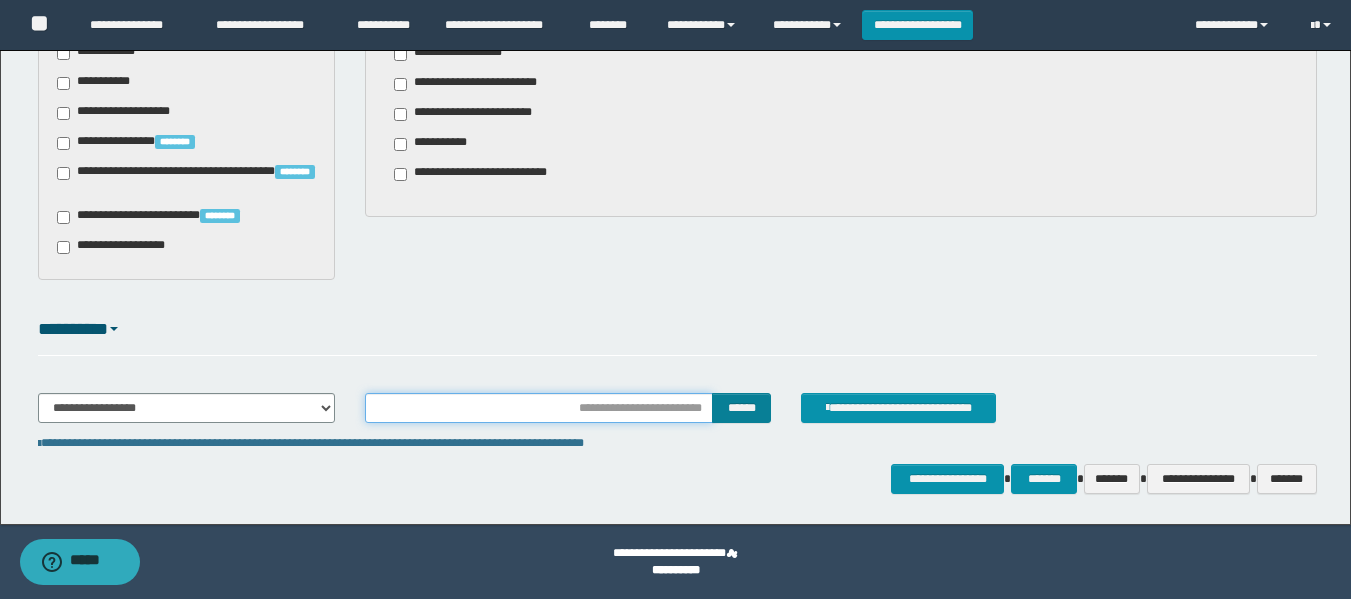type on "********" 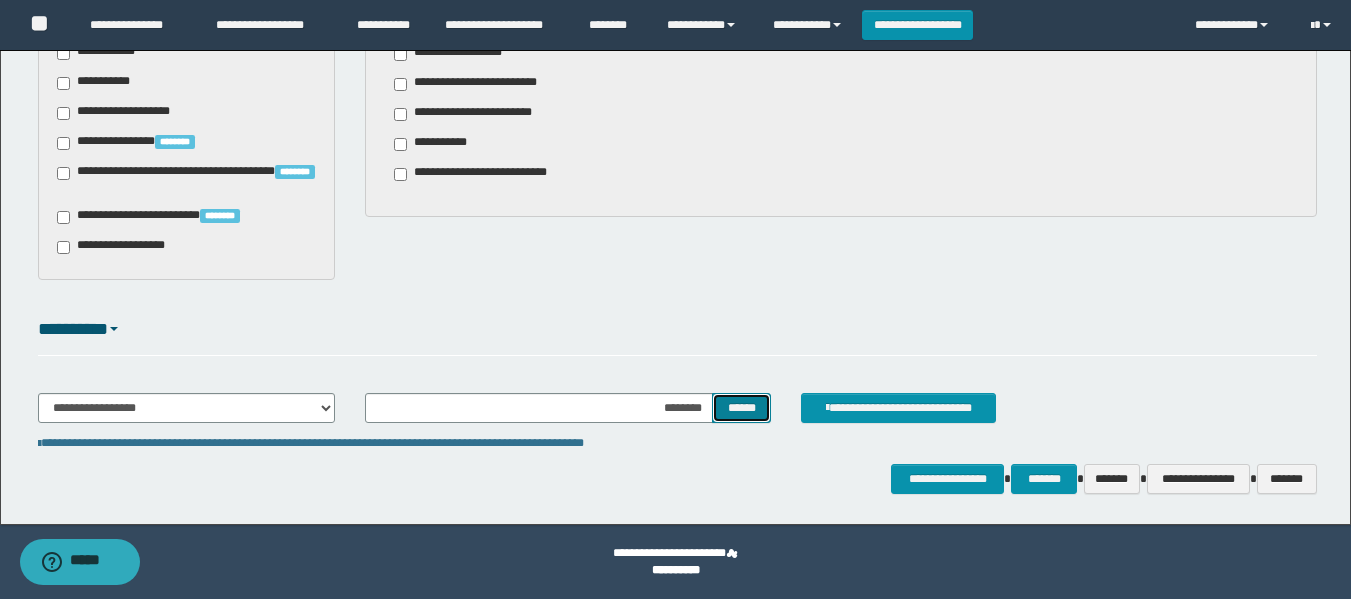 click on "******" at bounding box center (741, 408) 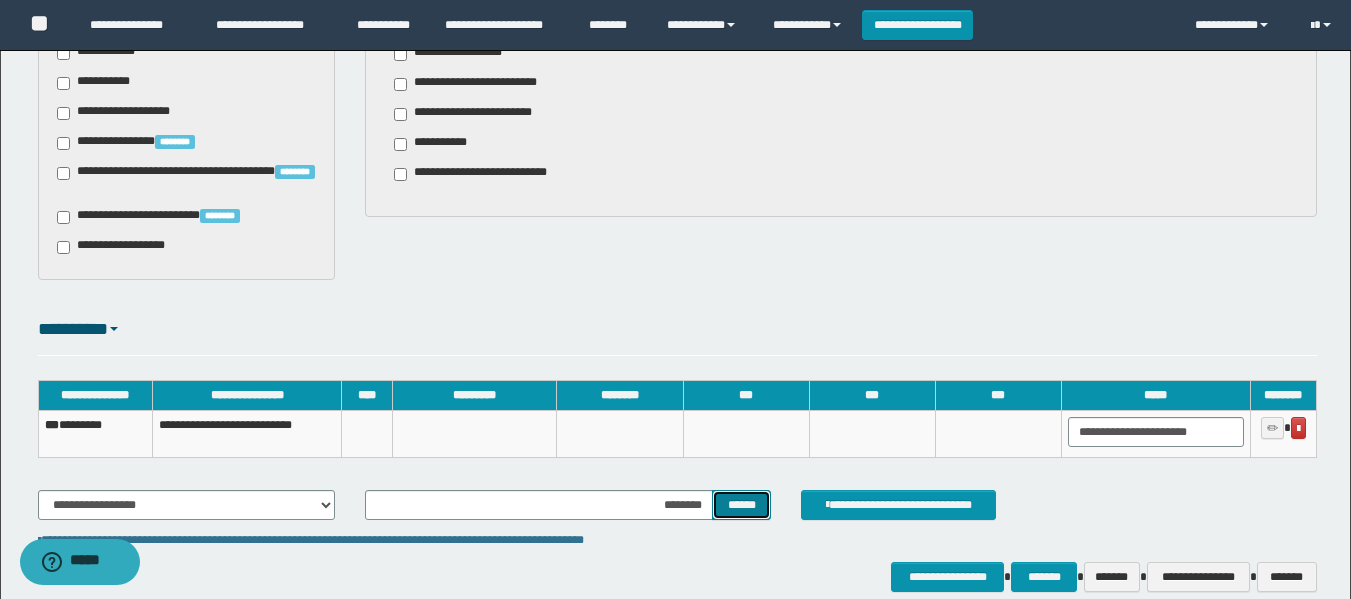 type 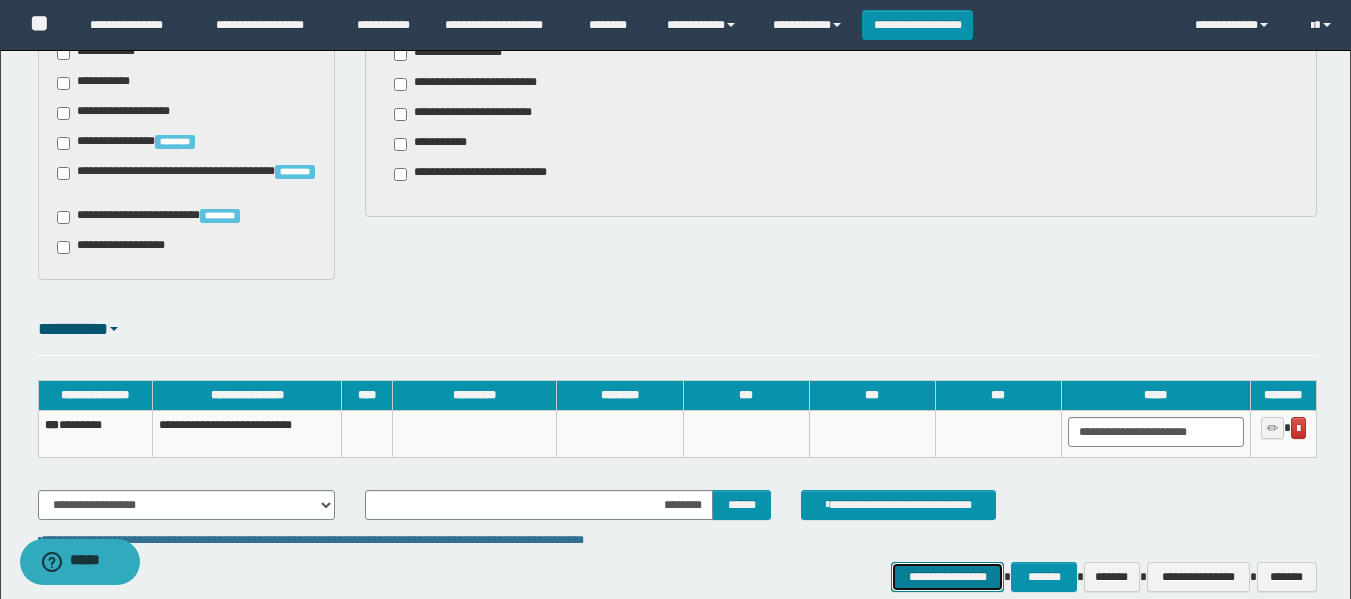 click on "**********" at bounding box center (947, 577) 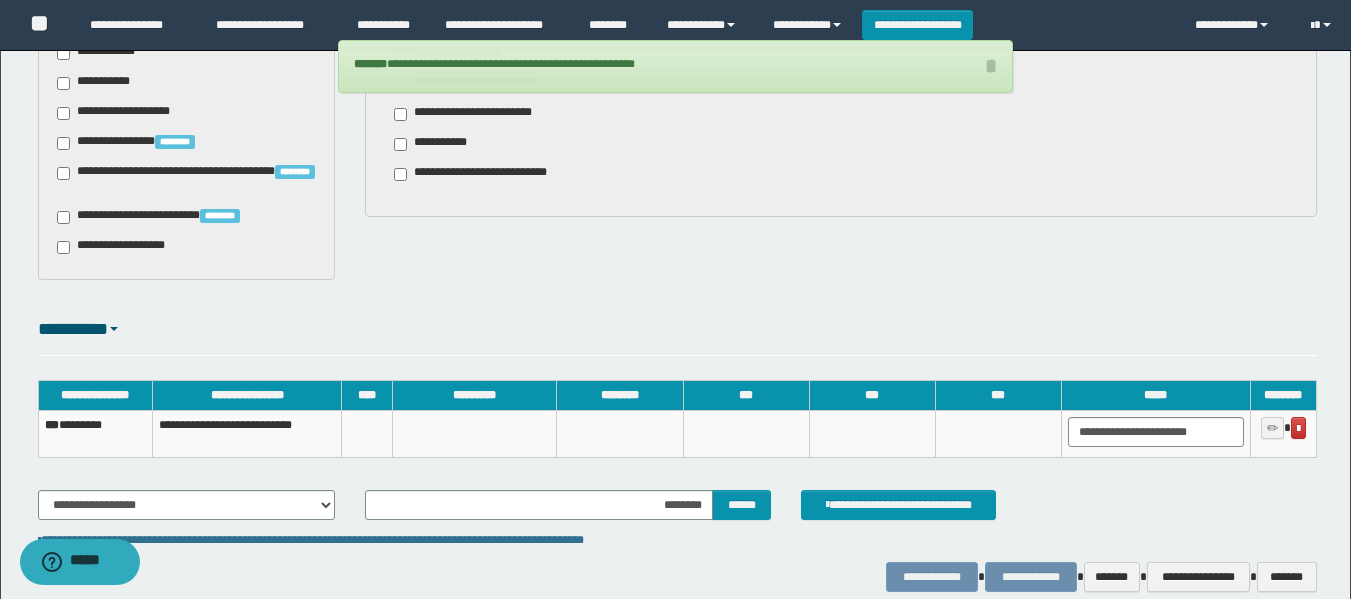 click on "*** ********" at bounding box center (95, 434) 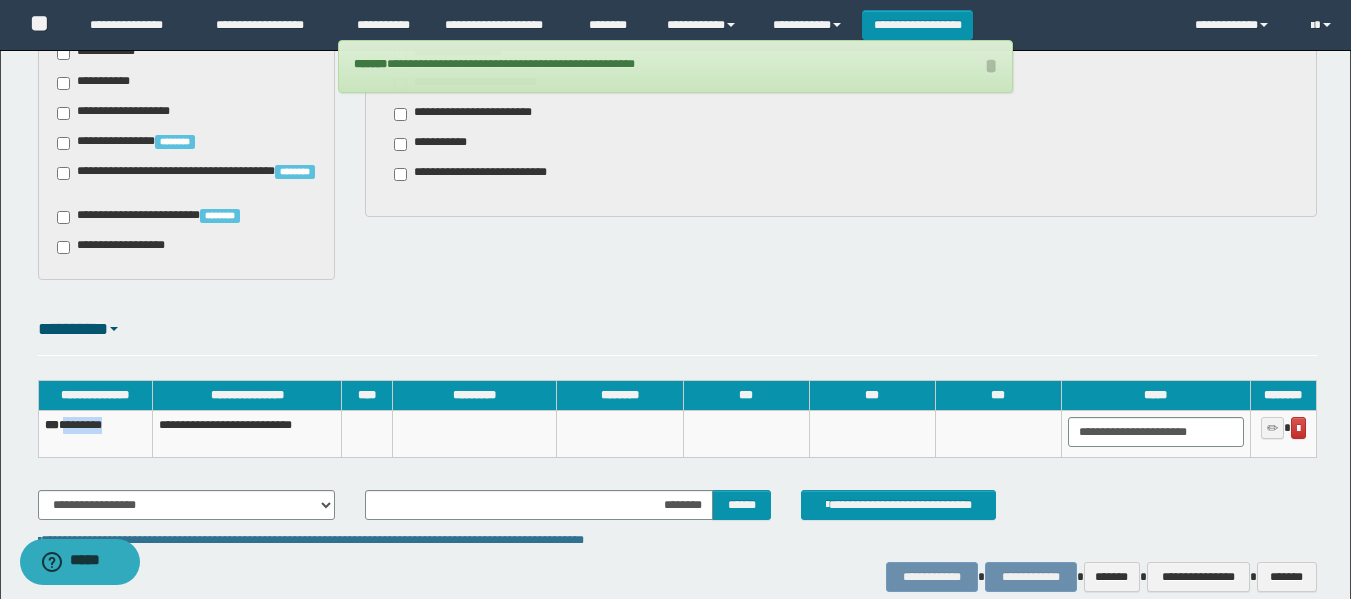 click on "*** ********" at bounding box center (95, 434) 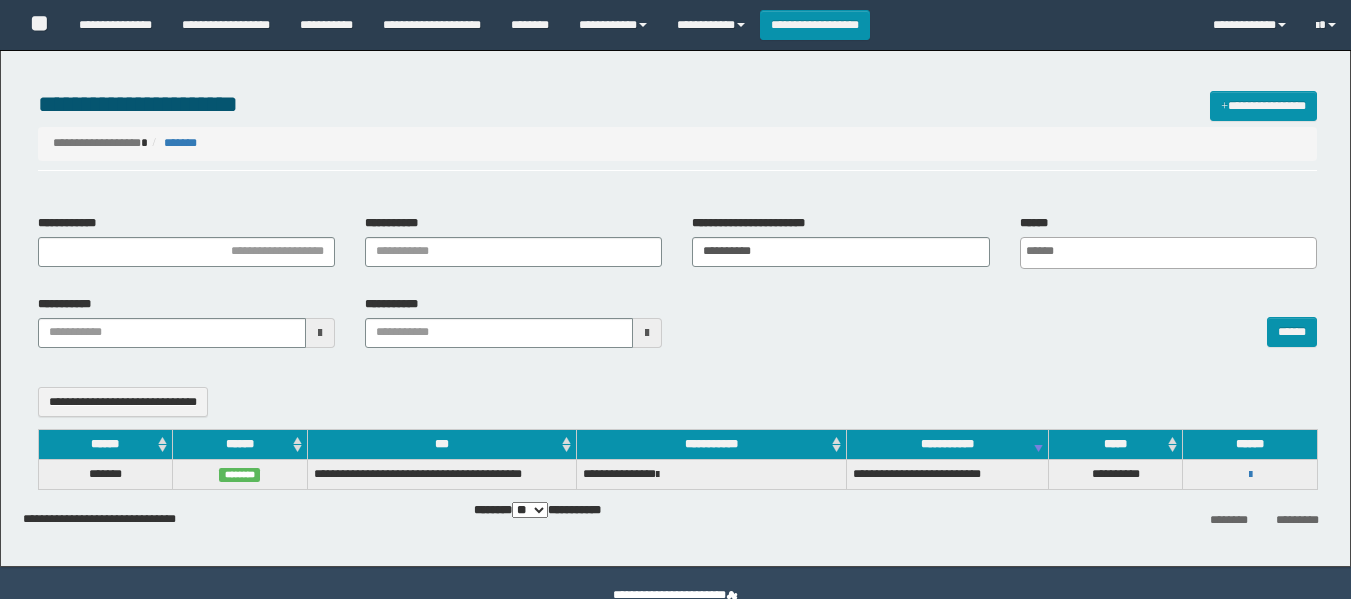 select 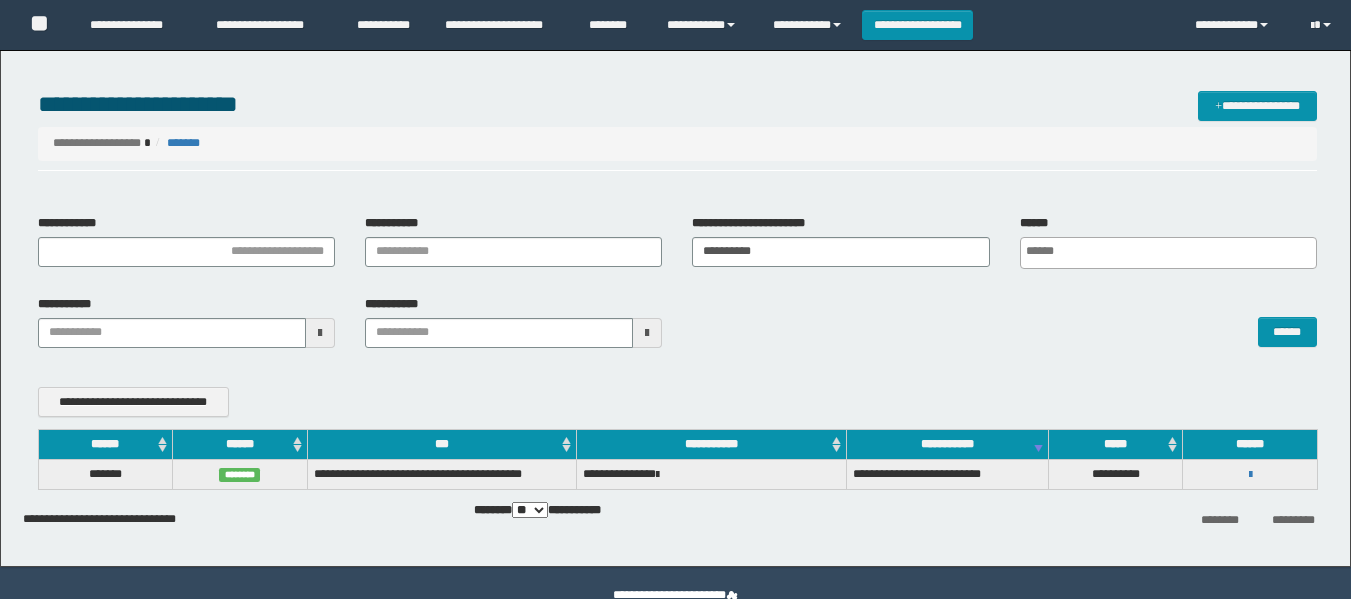 scroll, scrollTop: 0, scrollLeft: 0, axis: both 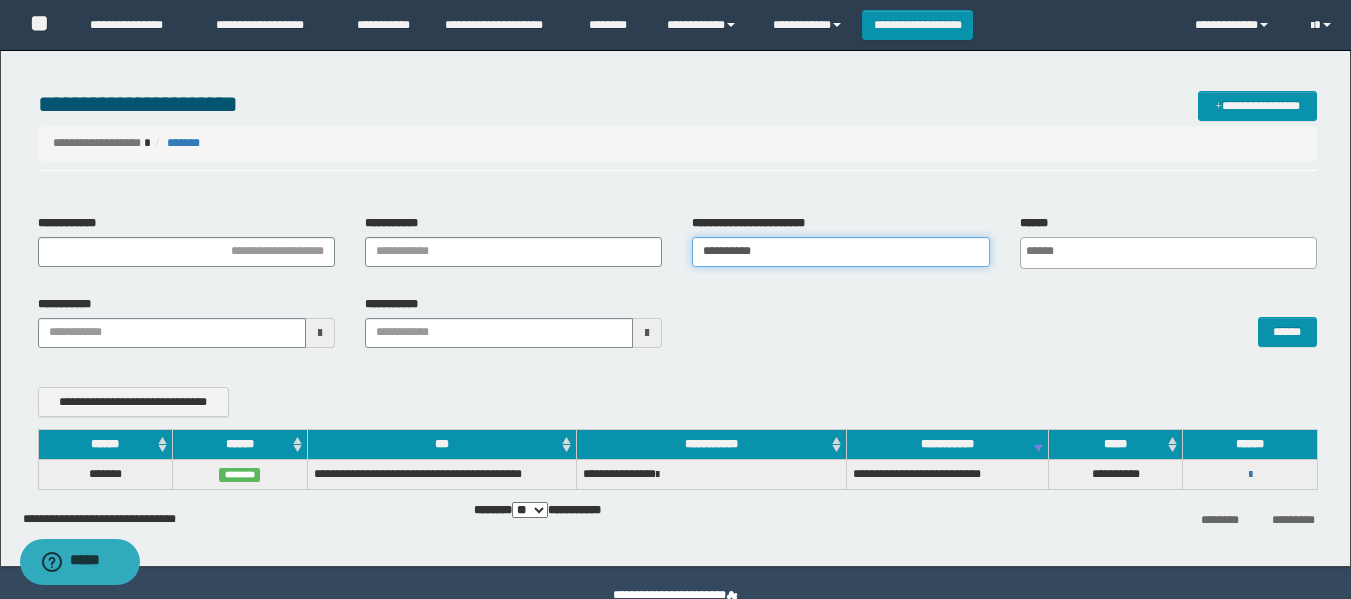 drag, startPoint x: 773, startPoint y: 258, endPoint x: 539, endPoint y: 298, distance: 237.39418 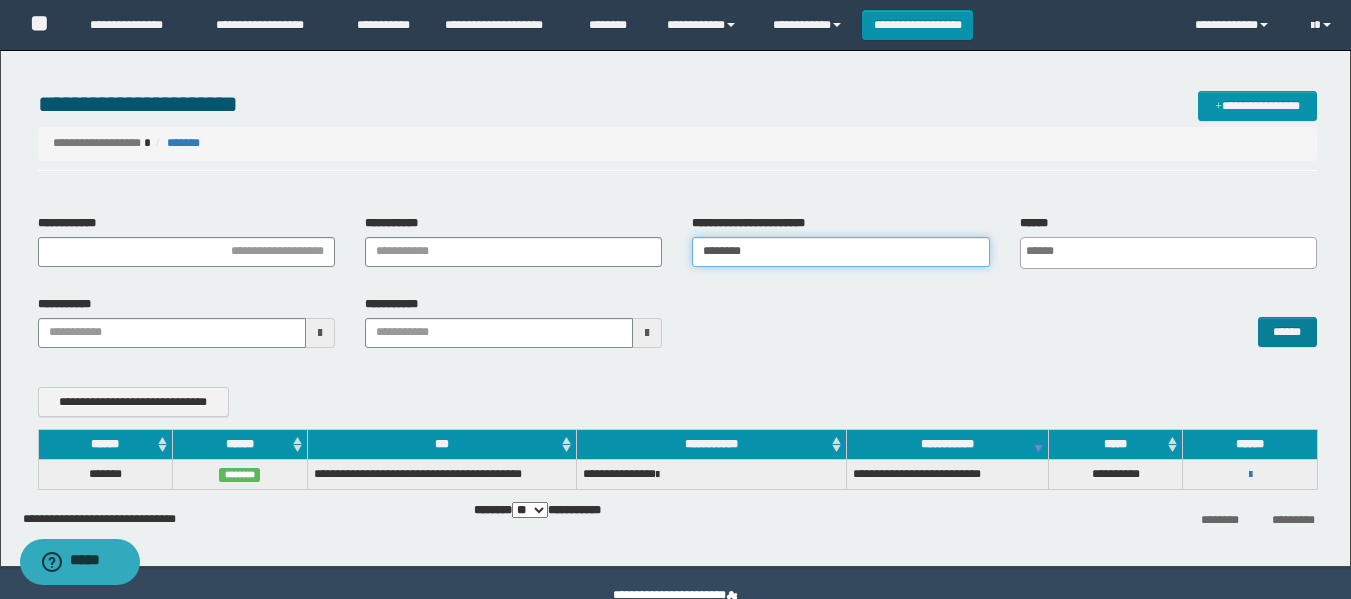 type on "********" 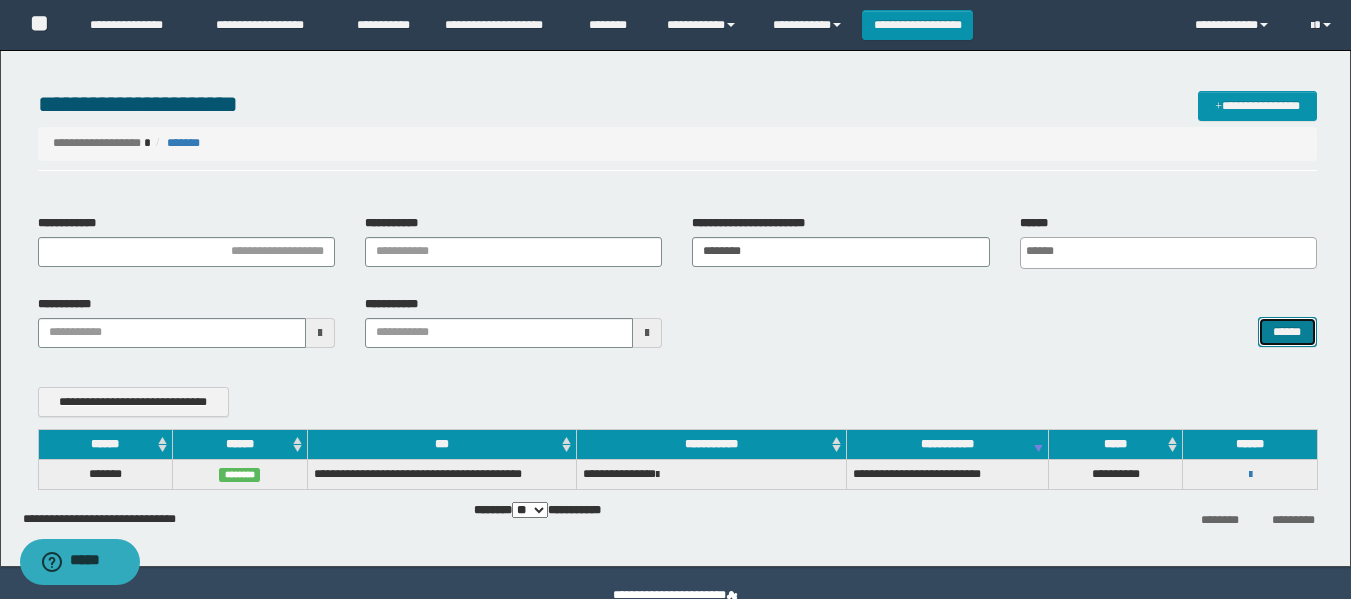 click on "******" at bounding box center (1287, 332) 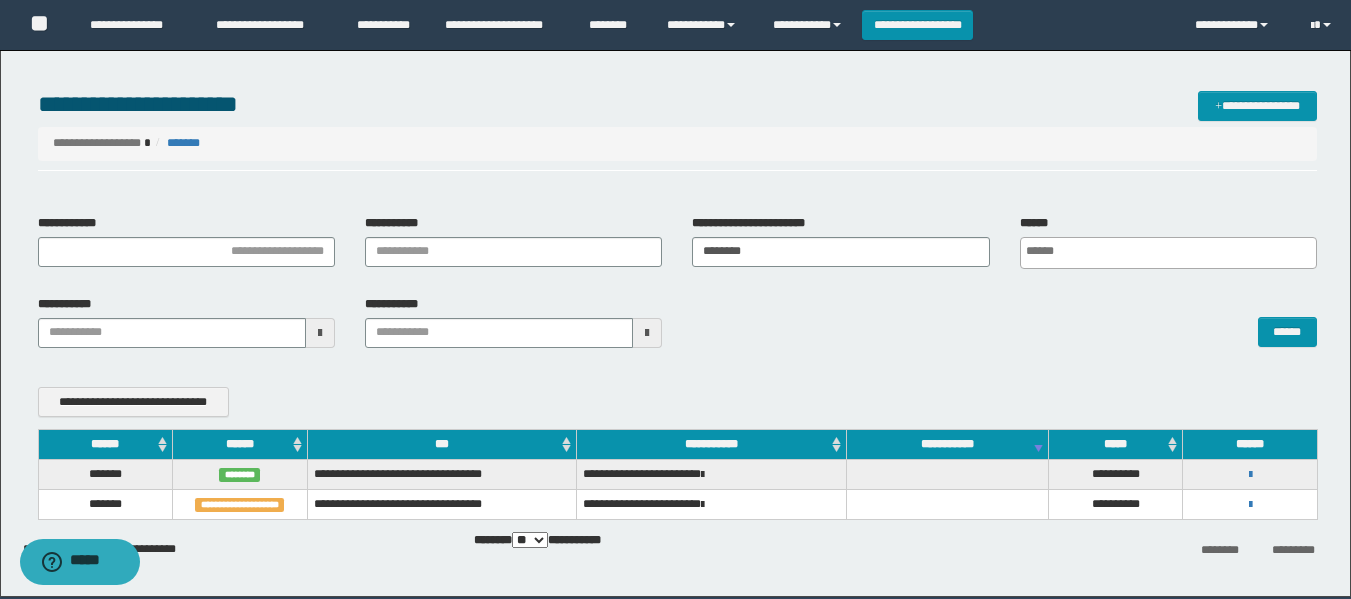 click on "**********" at bounding box center (1250, 505) 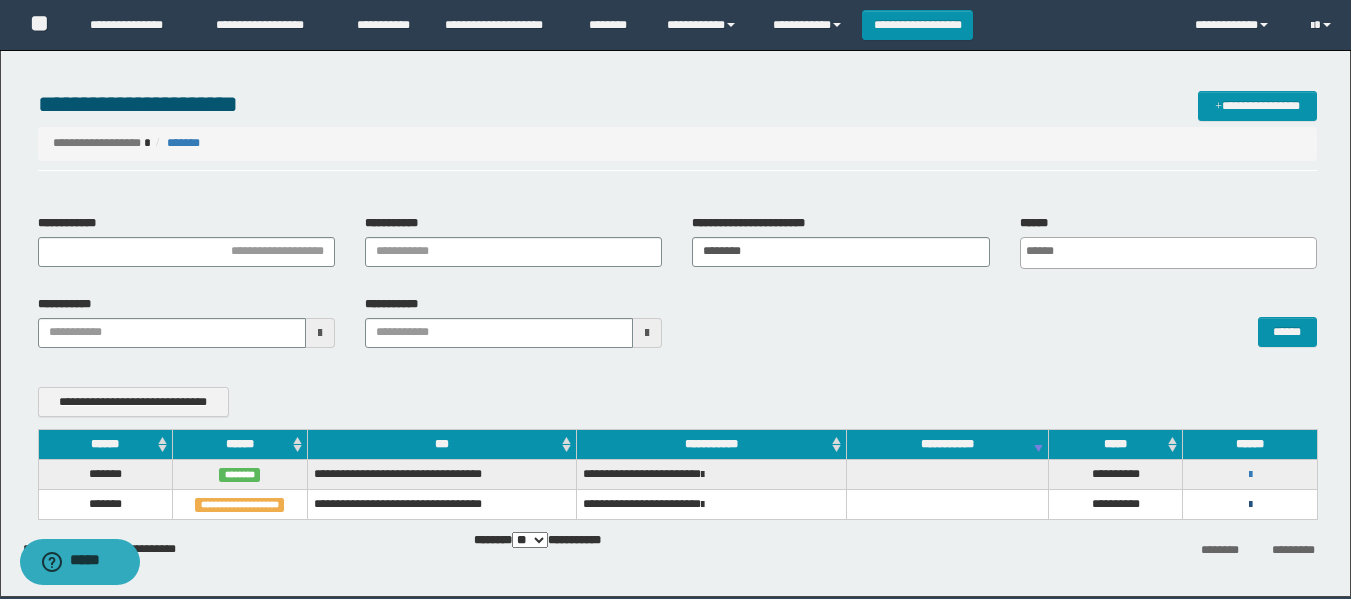 click at bounding box center [1250, 505] 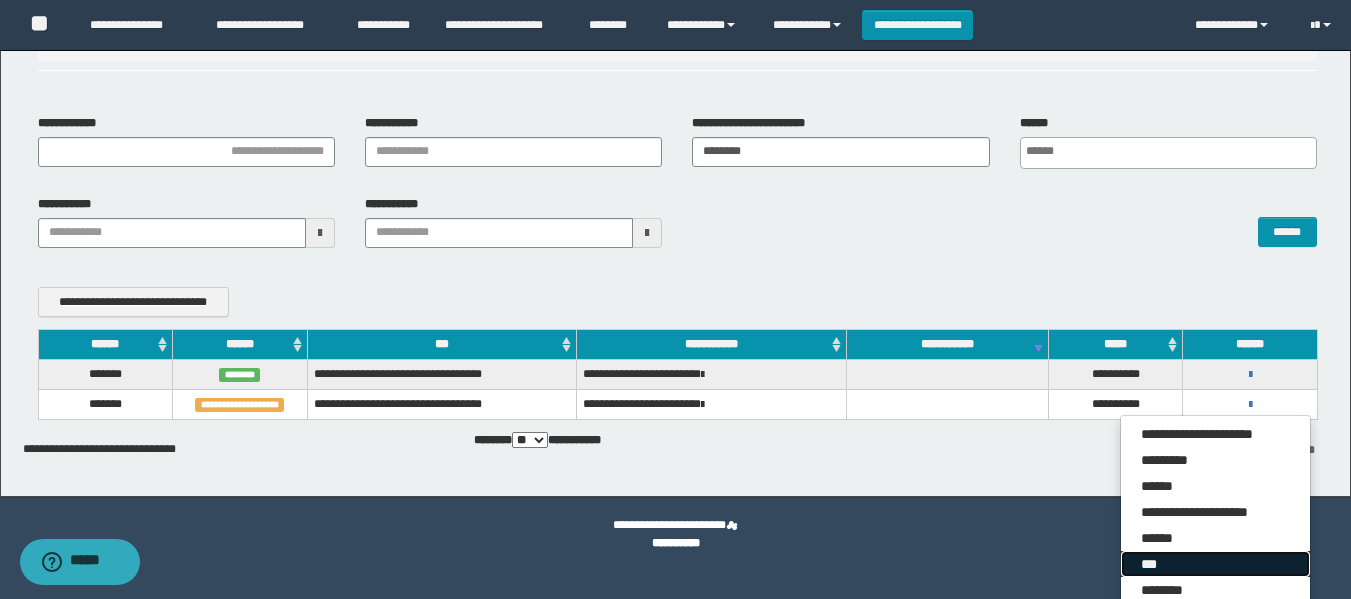 click on "***" at bounding box center (1215, 564) 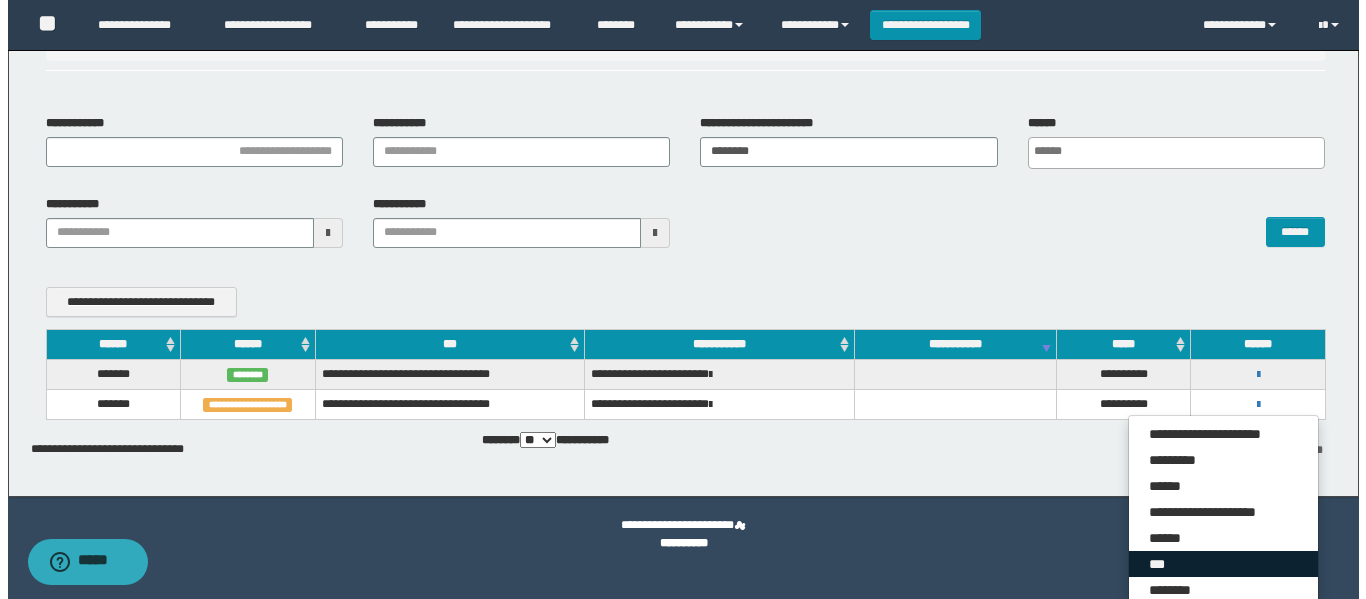 scroll, scrollTop: 73, scrollLeft: 0, axis: vertical 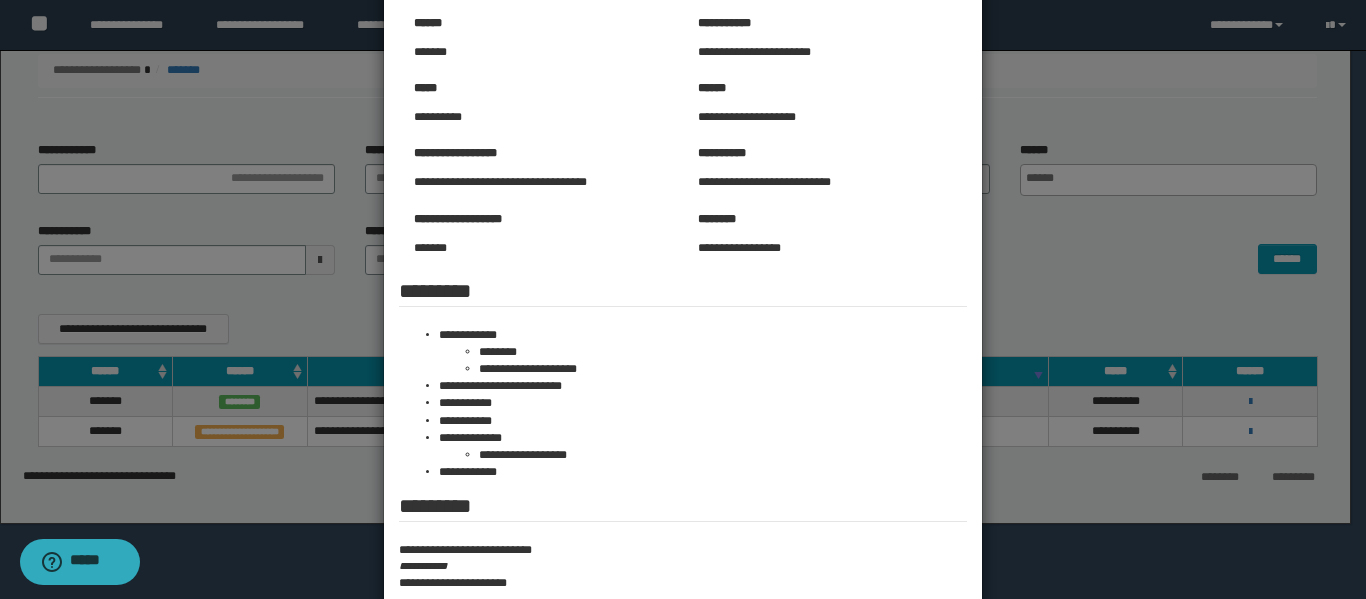 click at bounding box center [683, 318] 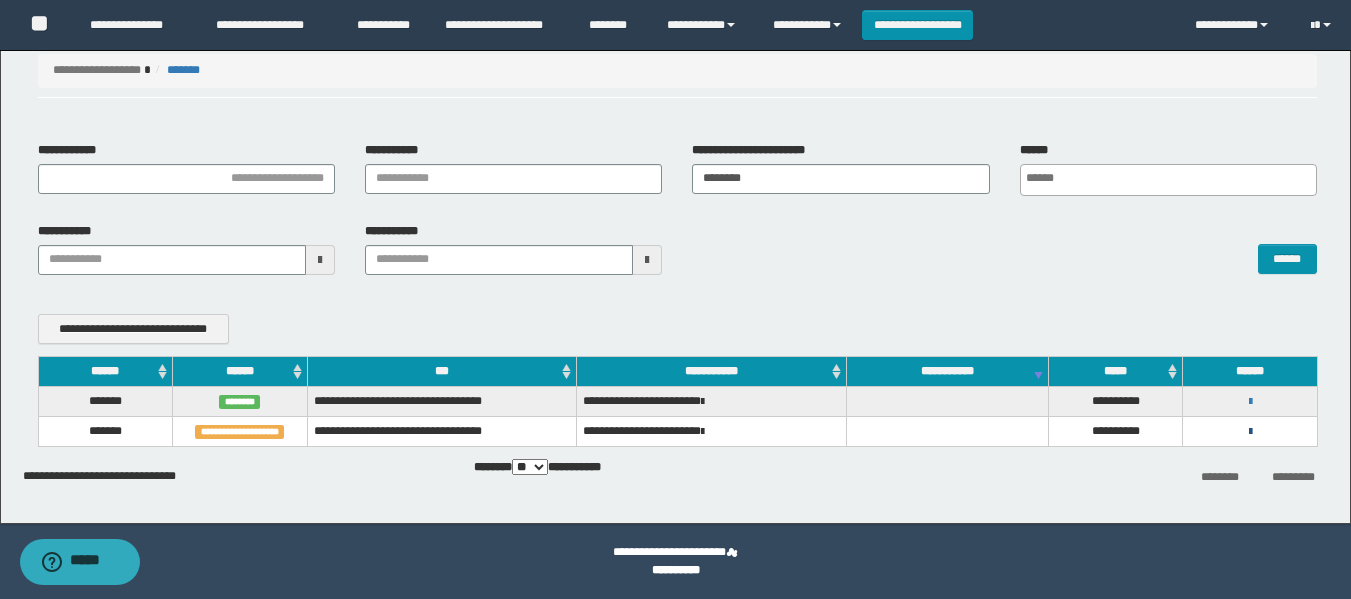 click at bounding box center (1250, 432) 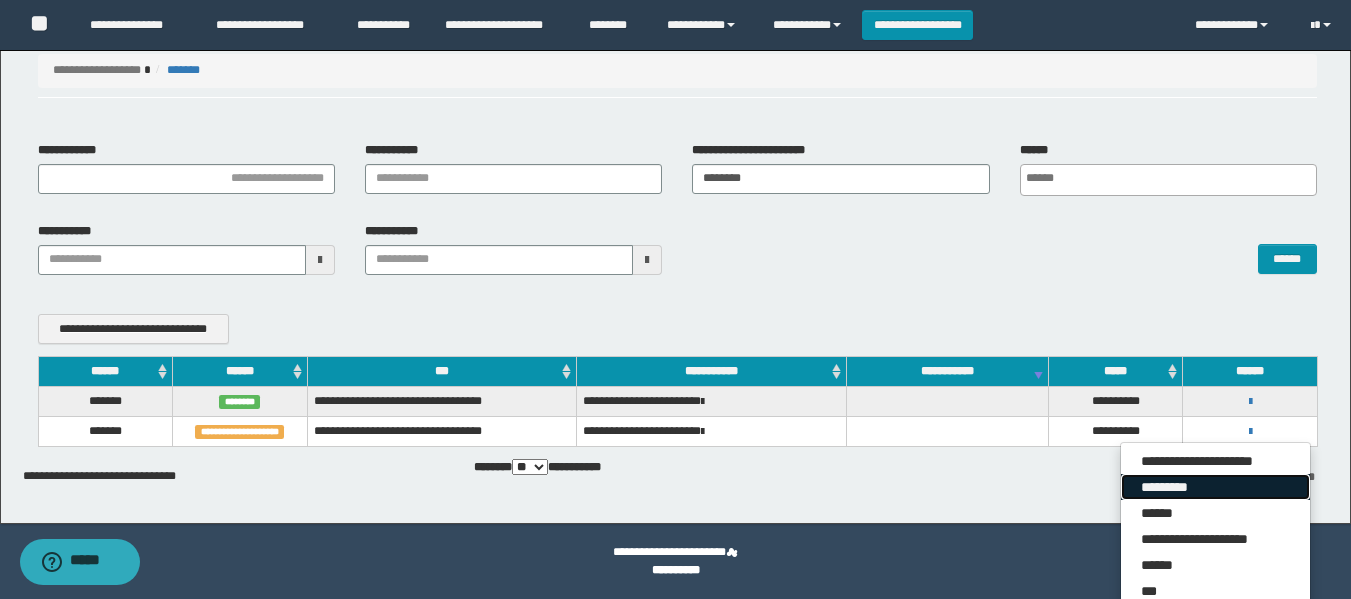 click on "*********" at bounding box center [1215, 487] 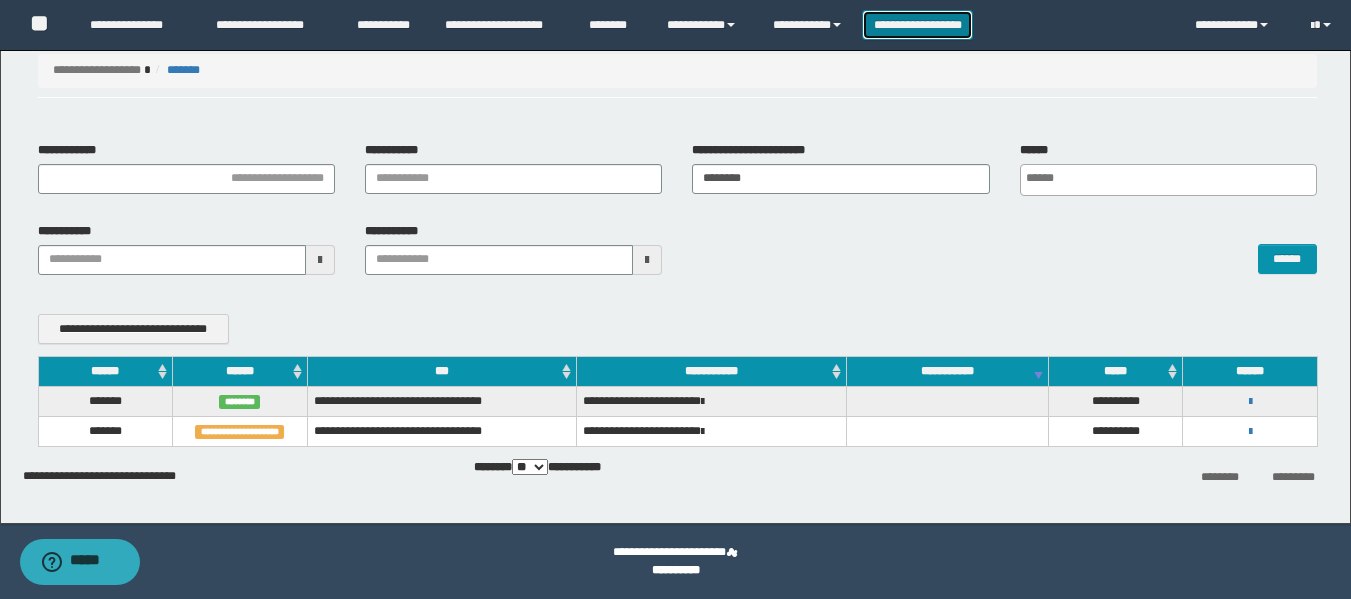click on "**********" at bounding box center [917, 25] 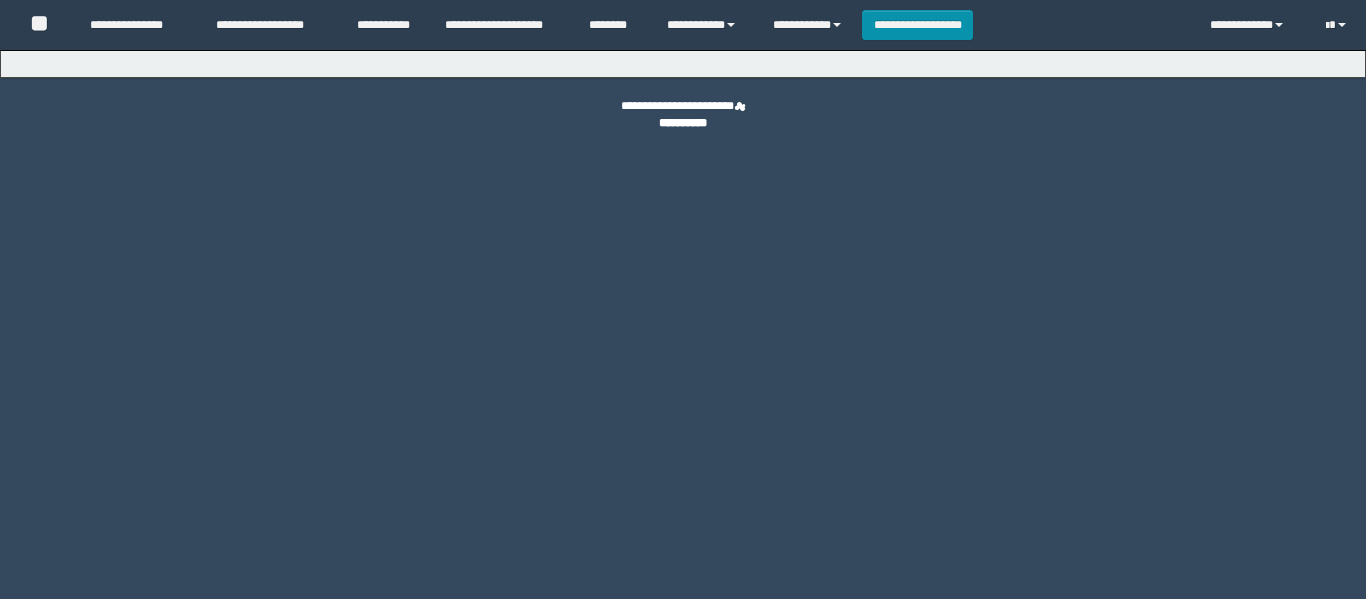 scroll, scrollTop: 0, scrollLeft: 0, axis: both 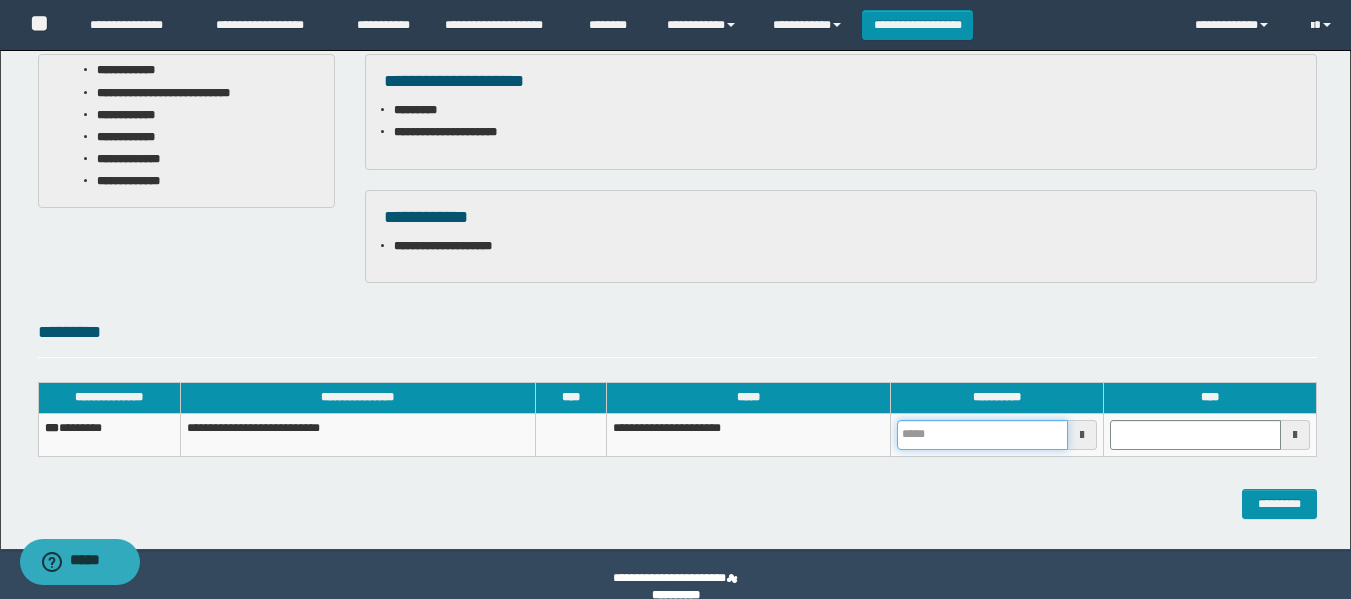 click at bounding box center [982, 435] 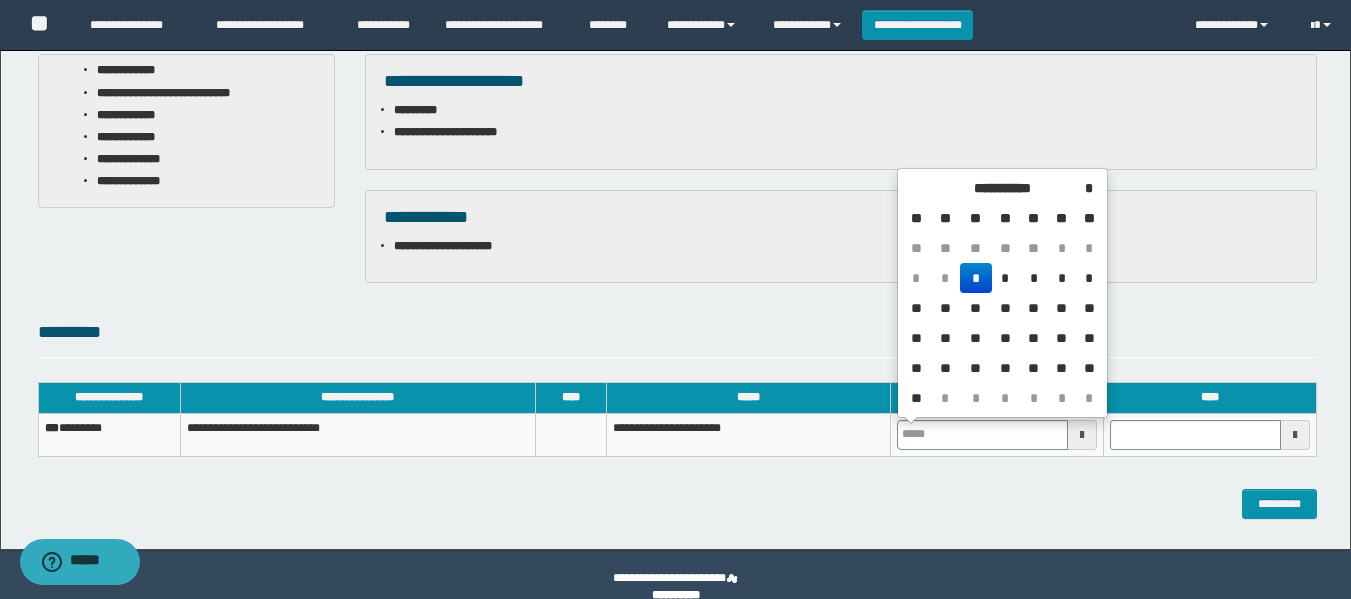 click on "*" at bounding box center [976, 278] 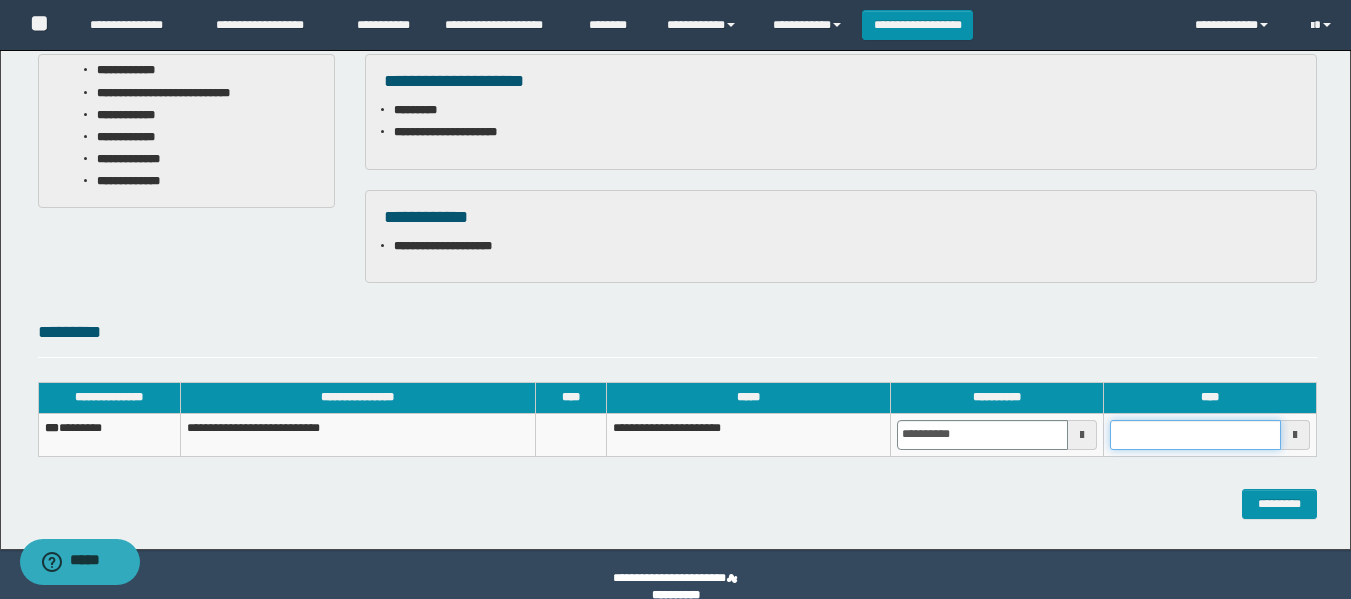 click at bounding box center [1195, 435] 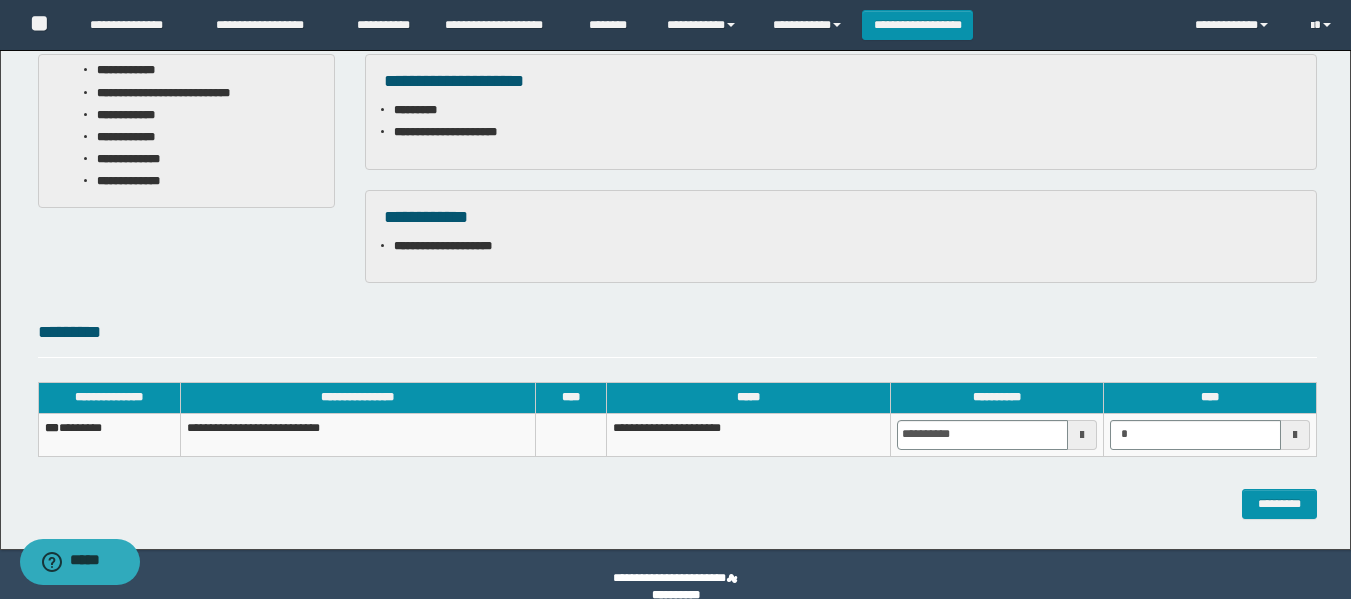 type on "*******" 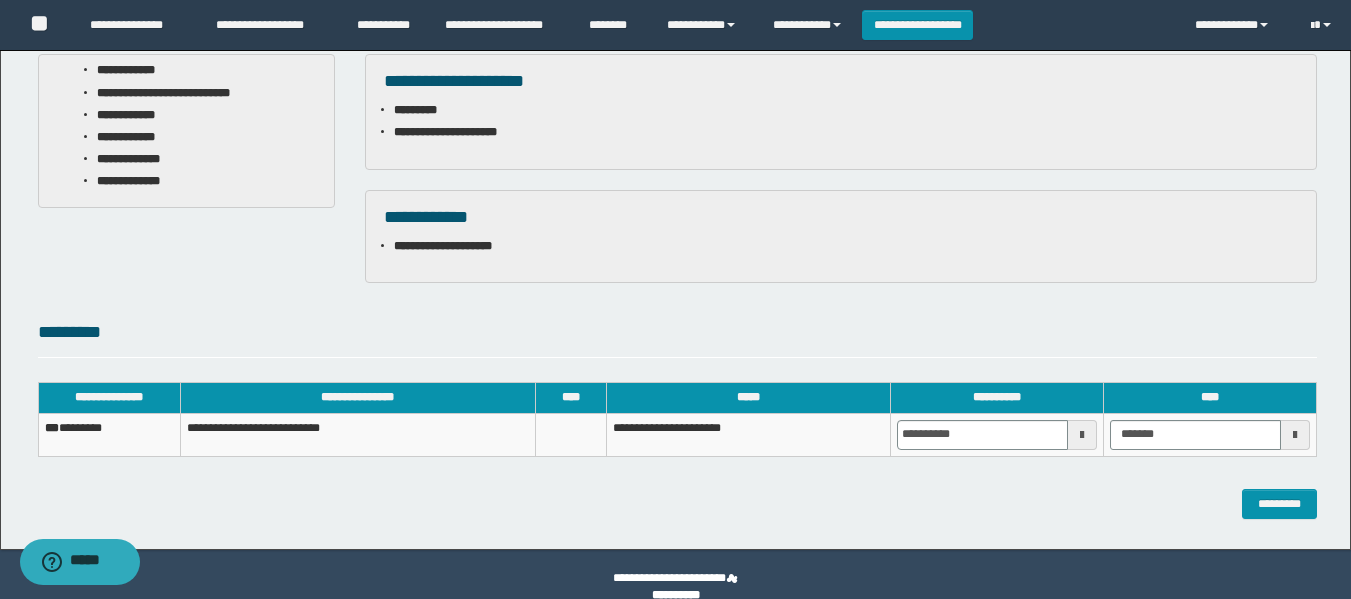 click on "*********" at bounding box center (677, 333) 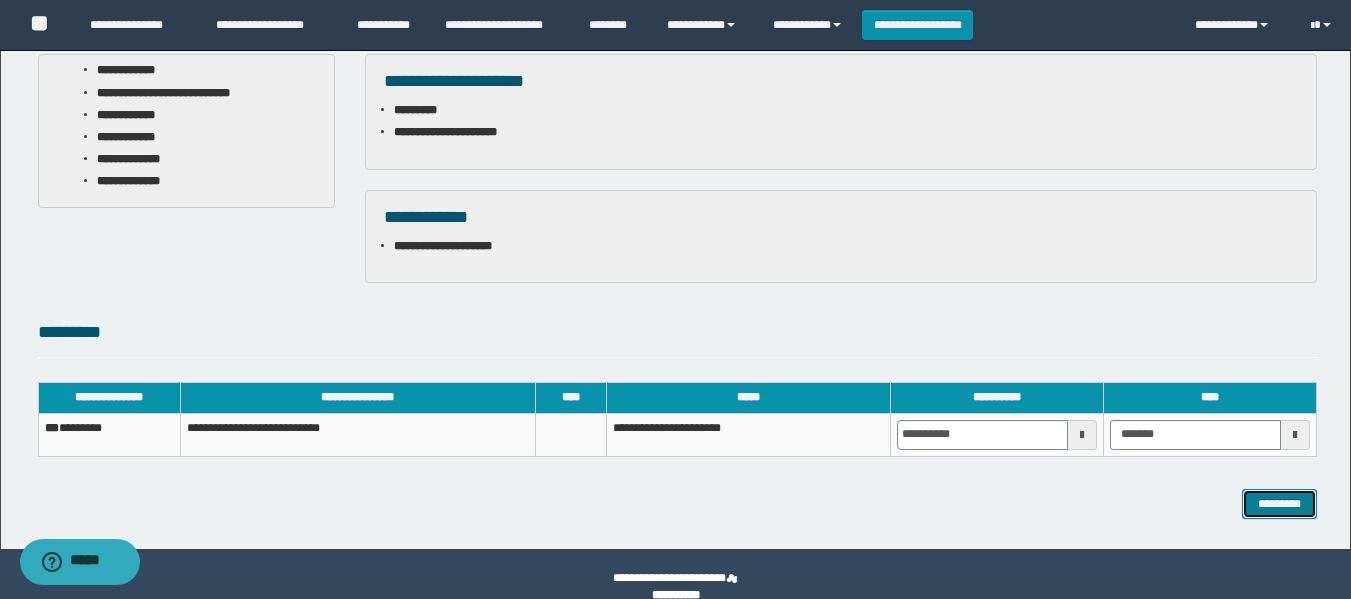 click on "*********" at bounding box center (1279, 504) 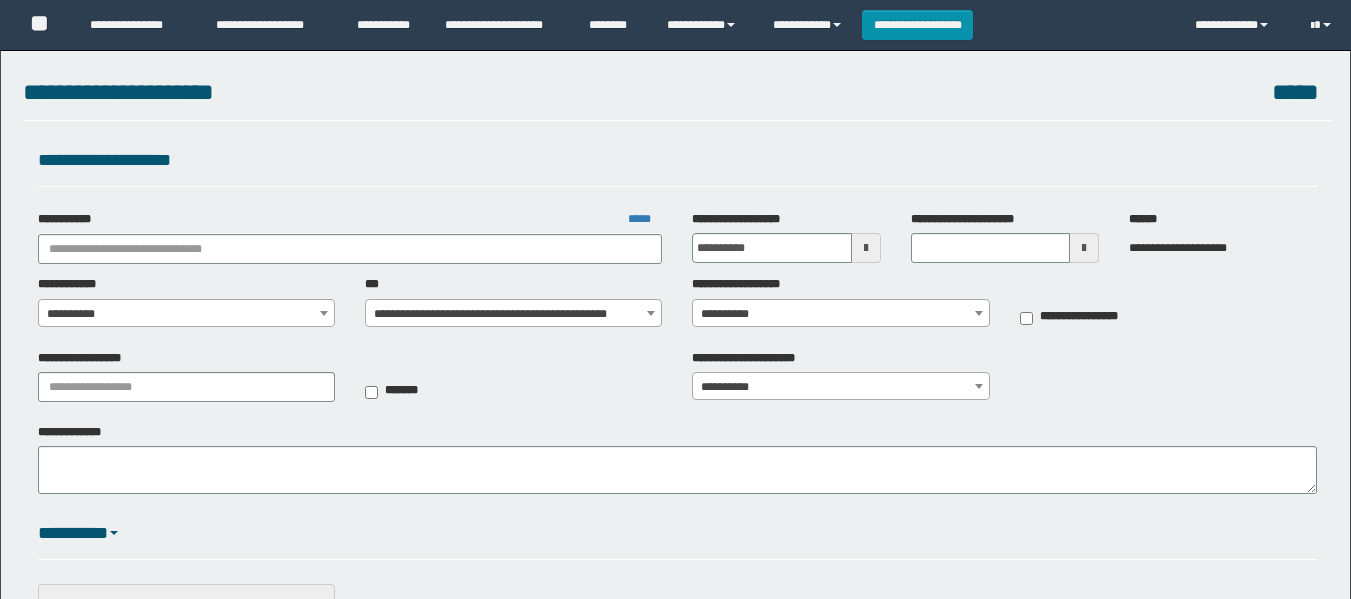 scroll, scrollTop: 0, scrollLeft: 0, axis: both 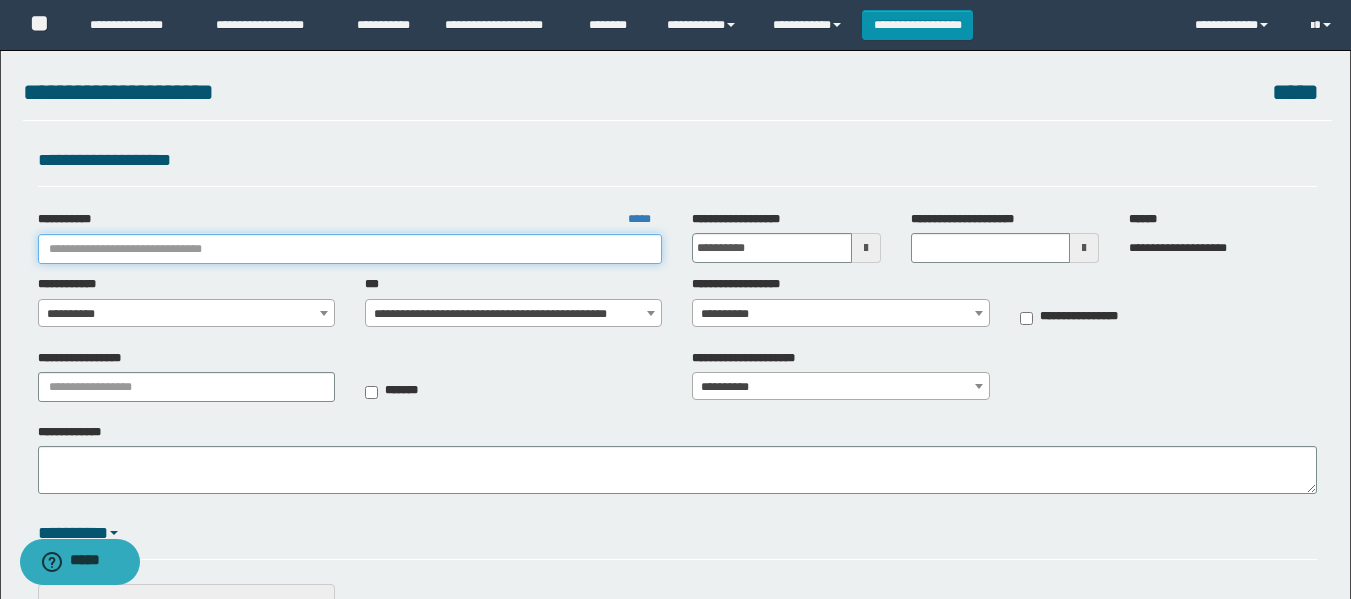 click on "**********" at bounding box center (350, 249) 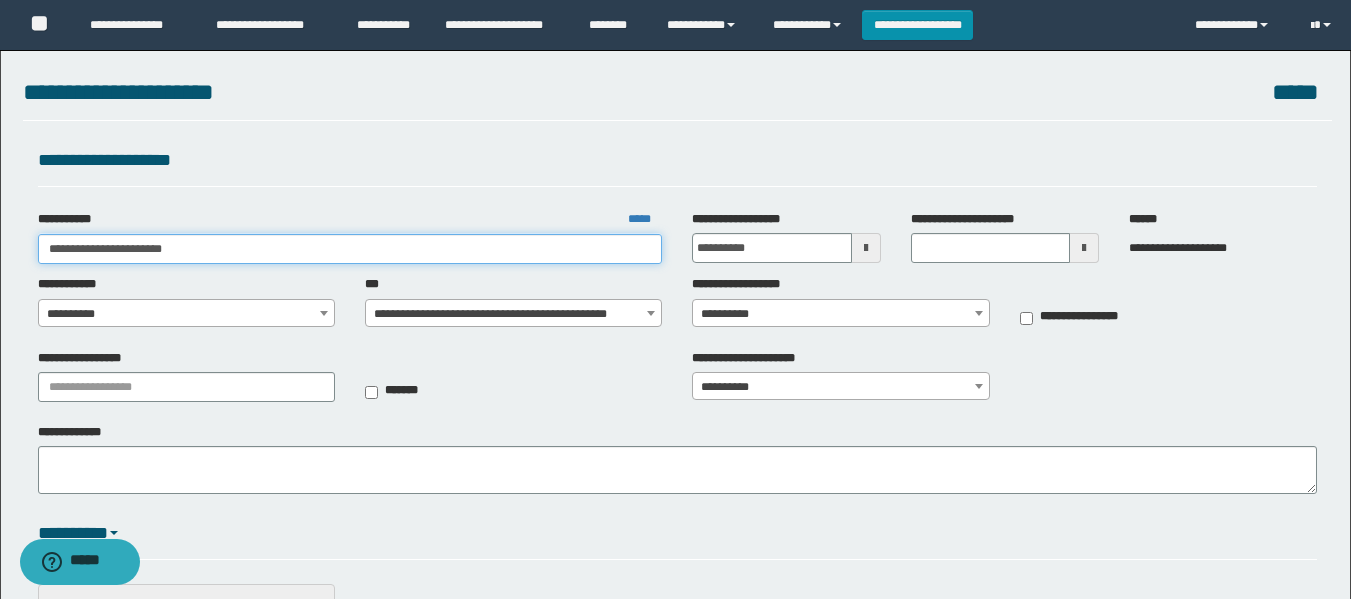 type on "**********" 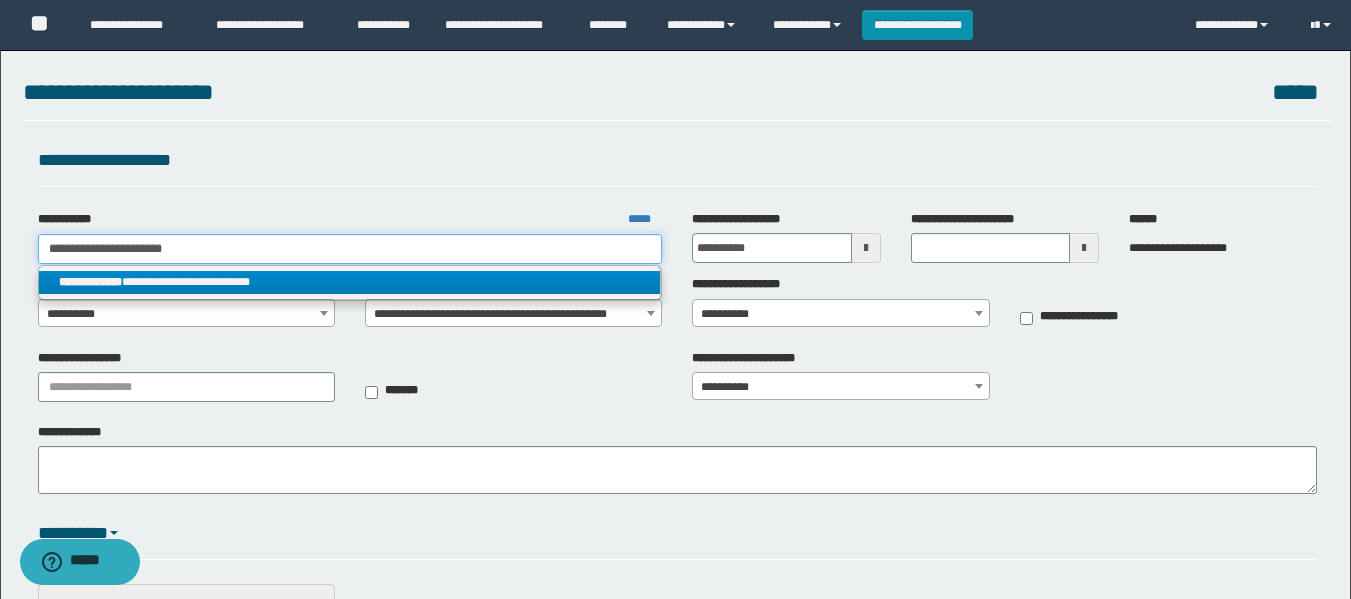 type on "**********" 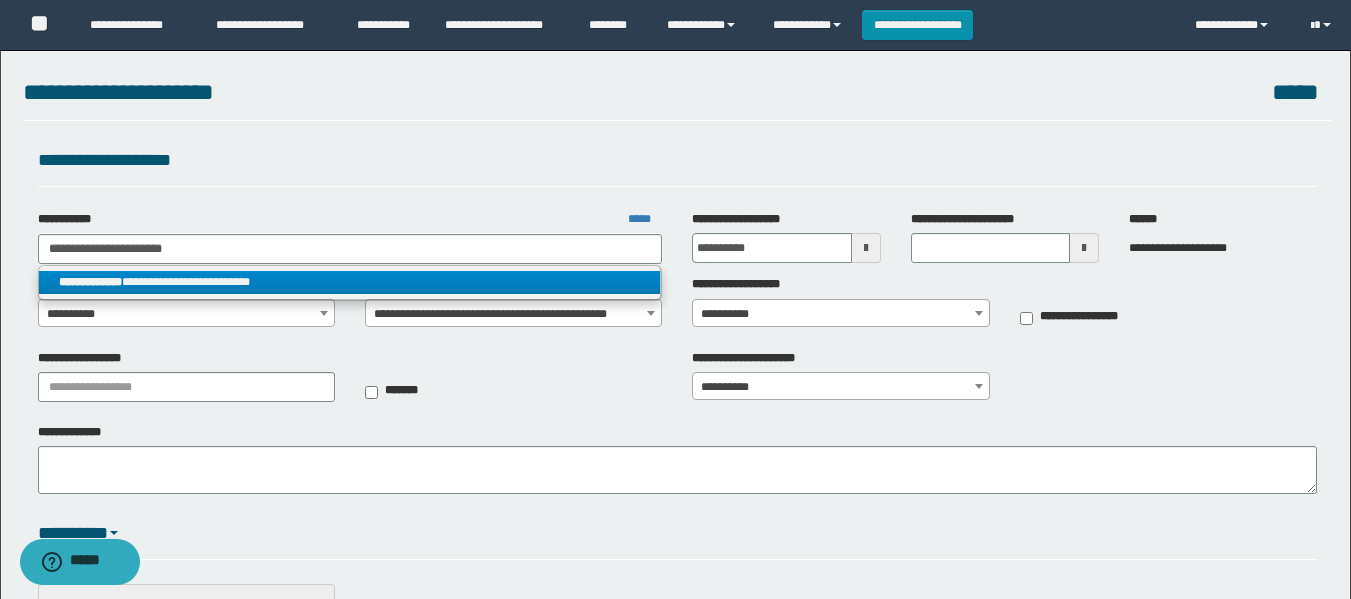 click on "**********" at bounding box center [350, 282] 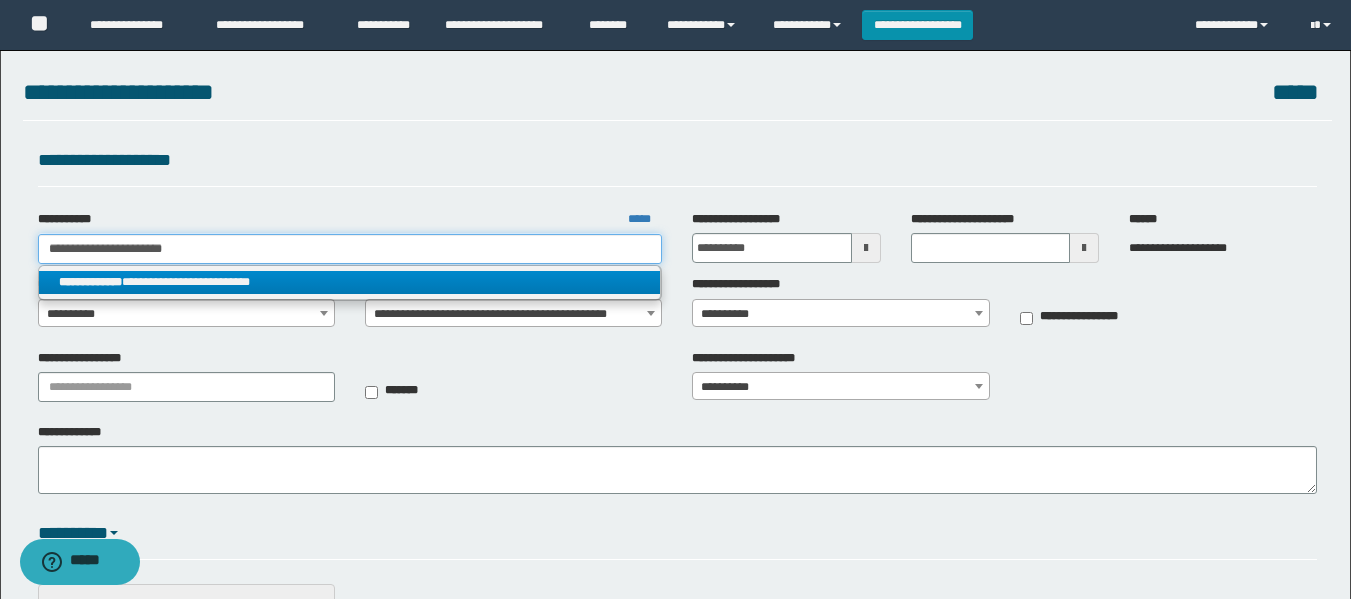type 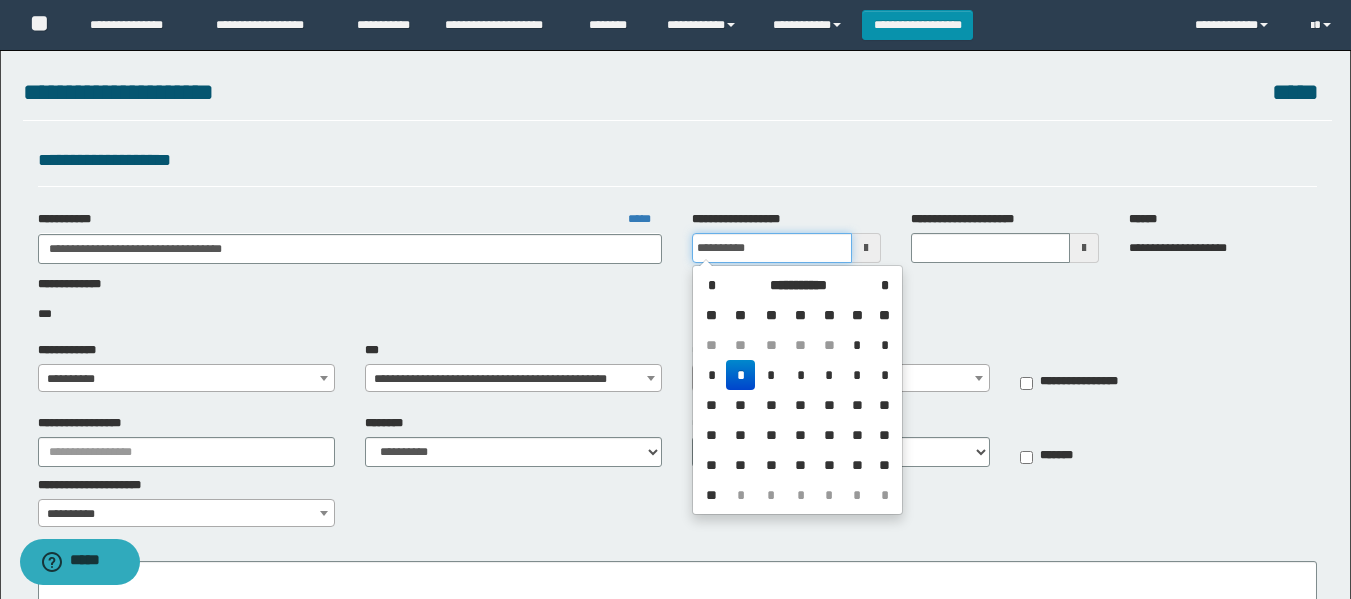 click on "**********" at bounding box center [771, 248] 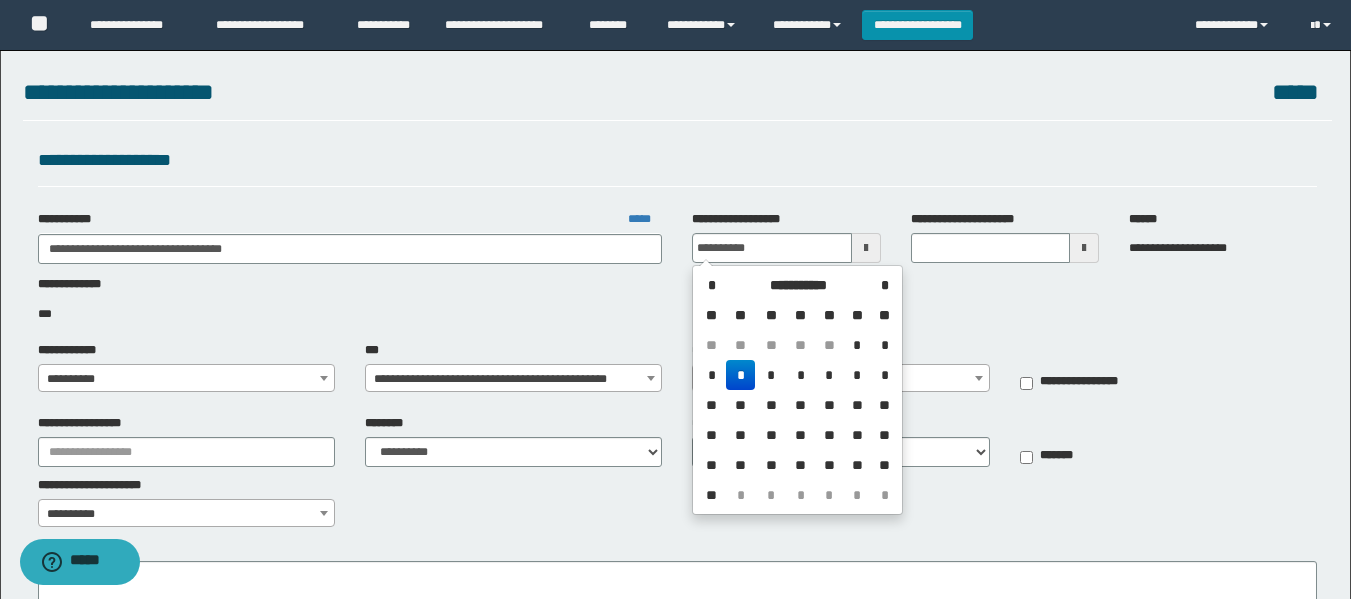 drag, startPoint x: 775, startPoint y: 374, endPoint x: 755, endPoint y: 371, distance: 20.22375 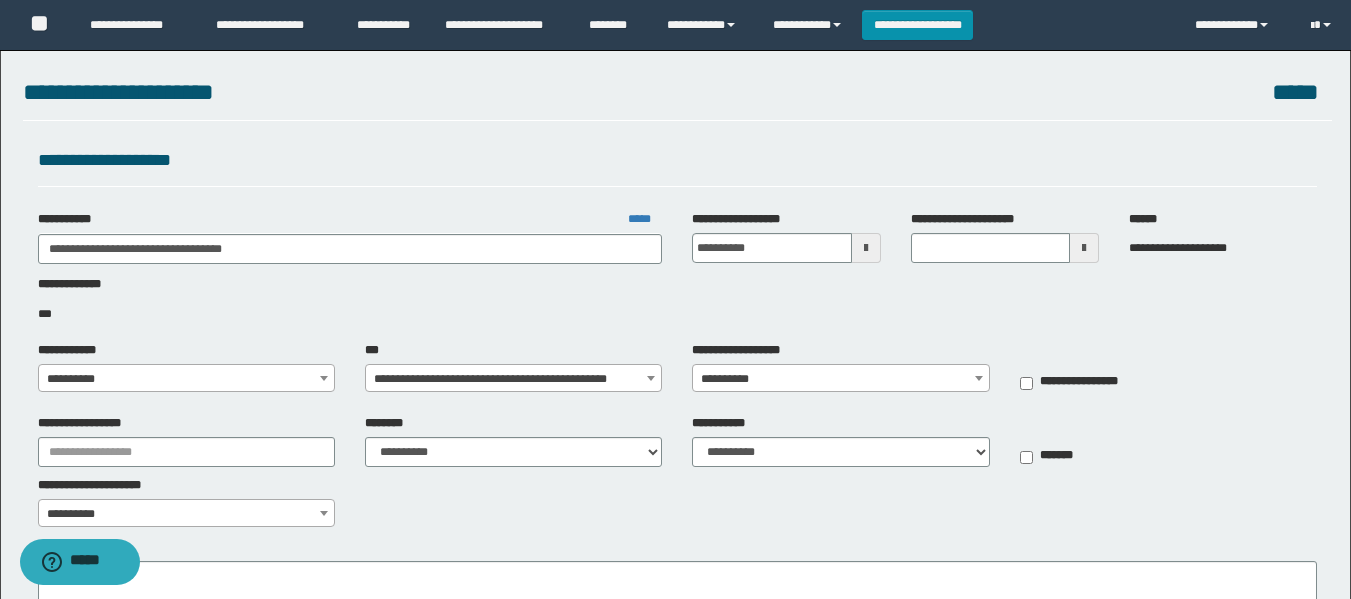 click on "**********" at bounding box center (186, 379) 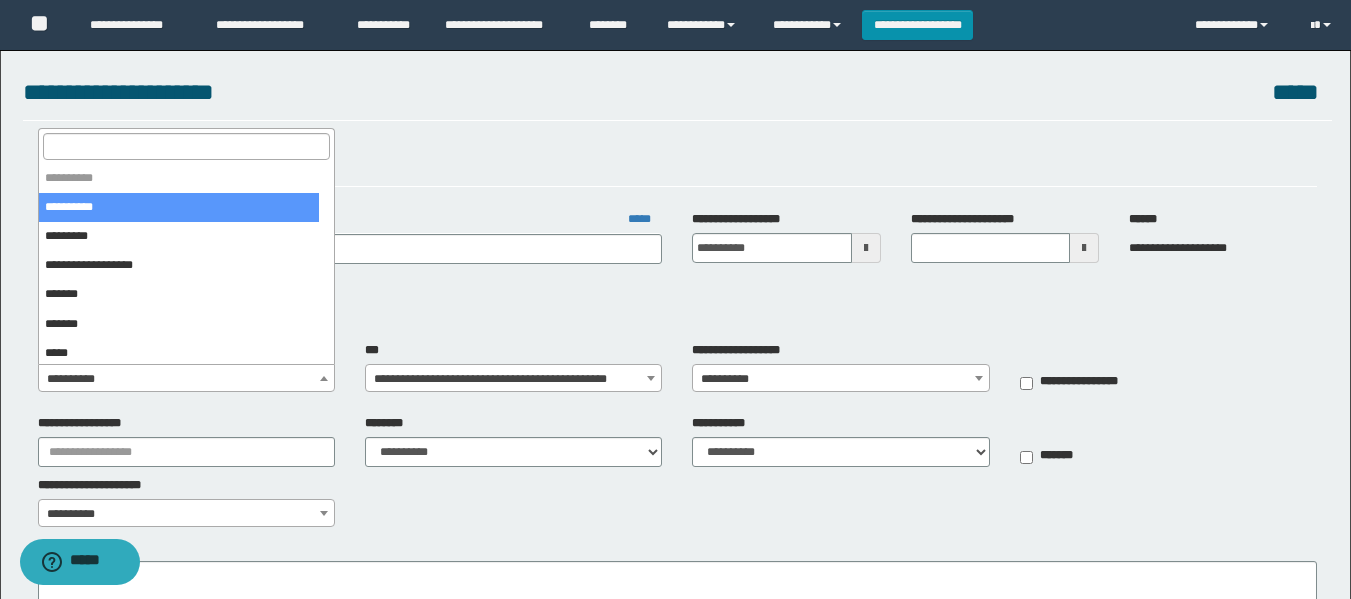 click at bounding box center [186, 146] 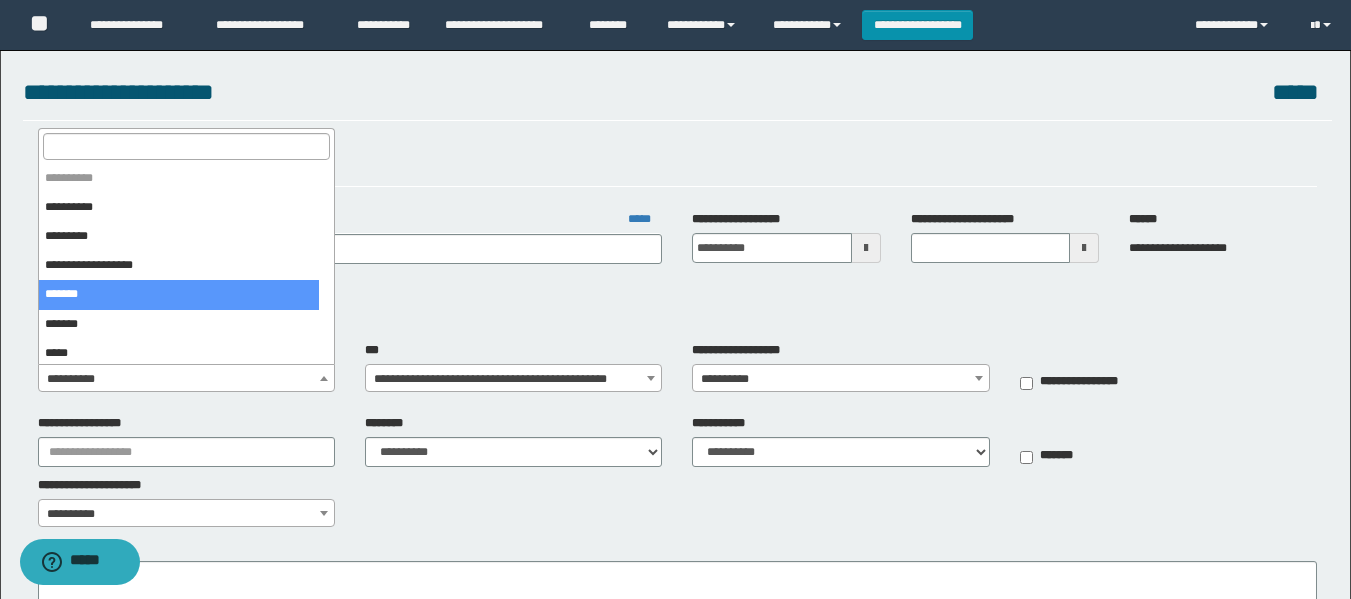 drag, startPoint x: 132, startPoint y: 273, endPoint x: 136, endPoint y: 284, distance: 11.7046995 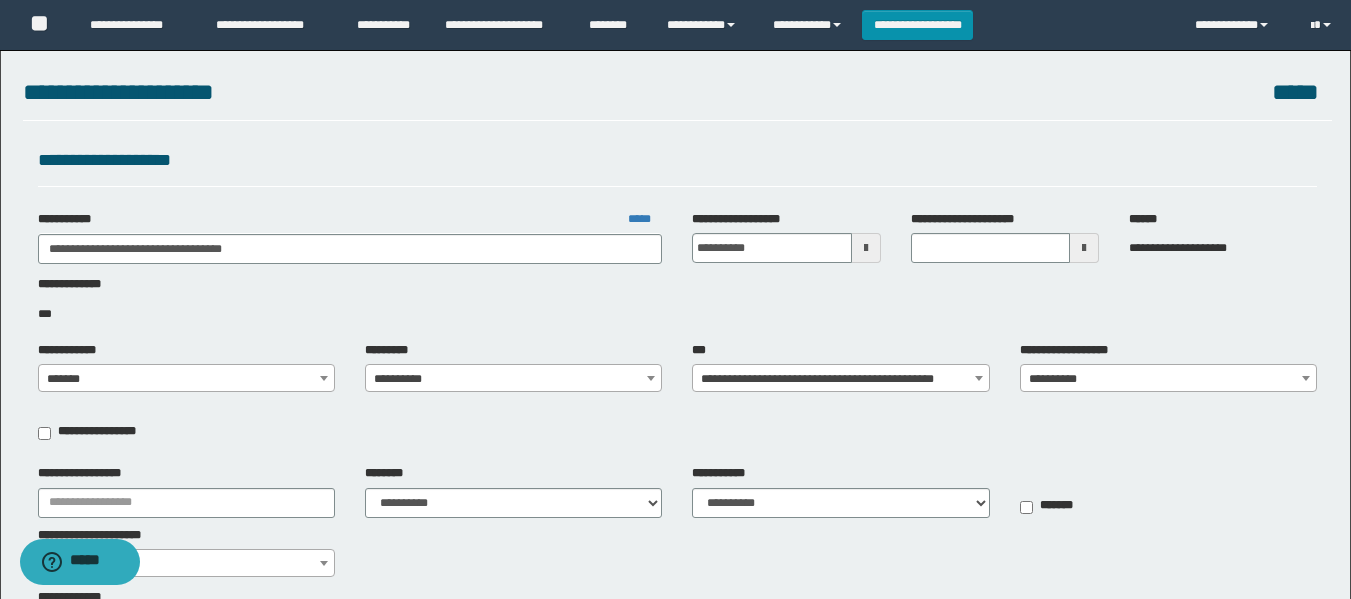 drag, startPoint x: 435, startPoint y: 394, endPoint x: 438, endPoint y: 380, distance: 14.3178215 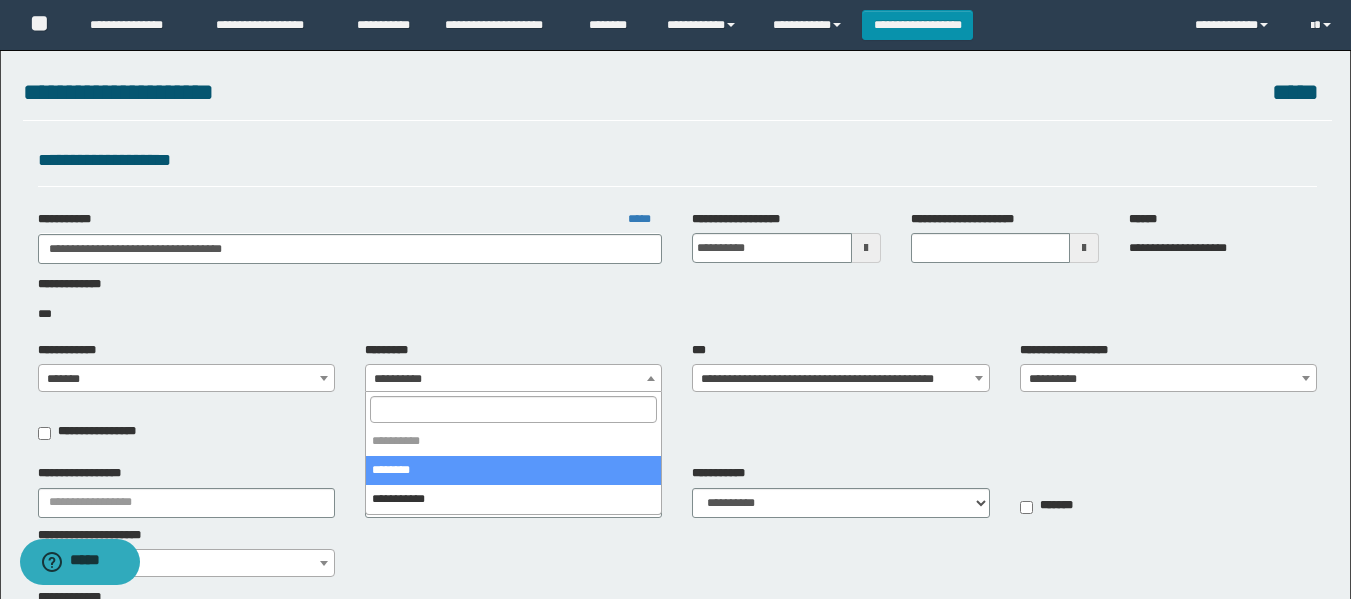 select on "****" 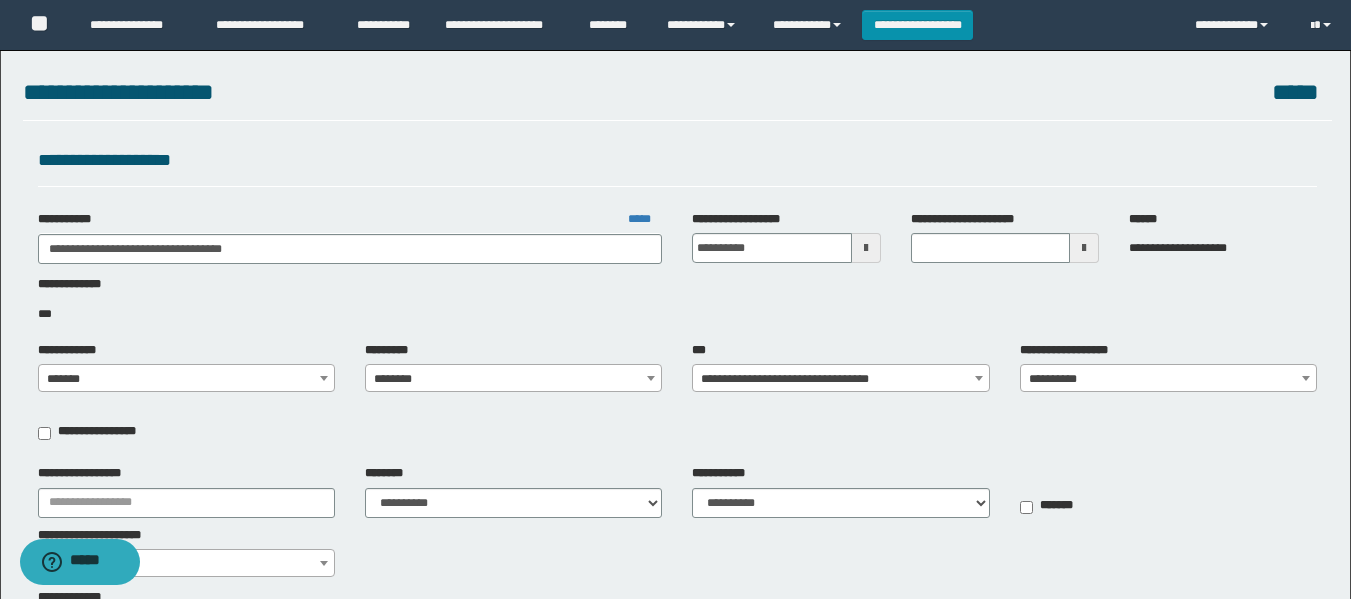 click on "**********" at bounding box center (840, 379) 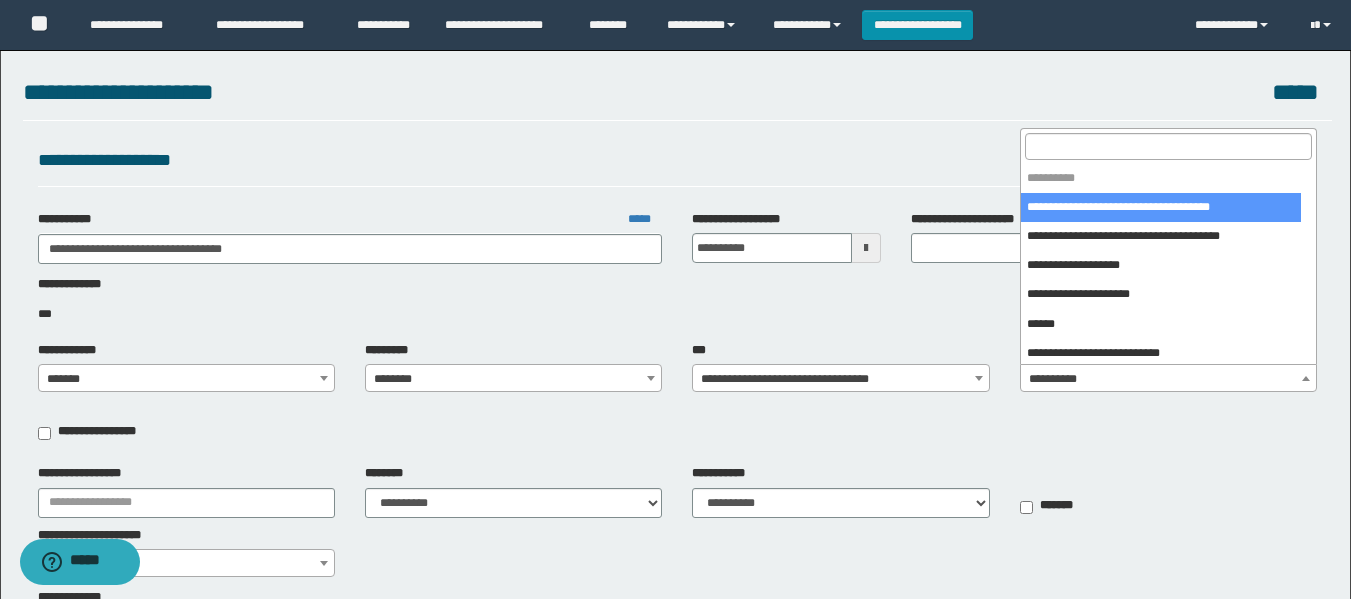 click on "**********" at bounding box center (1168, 379) 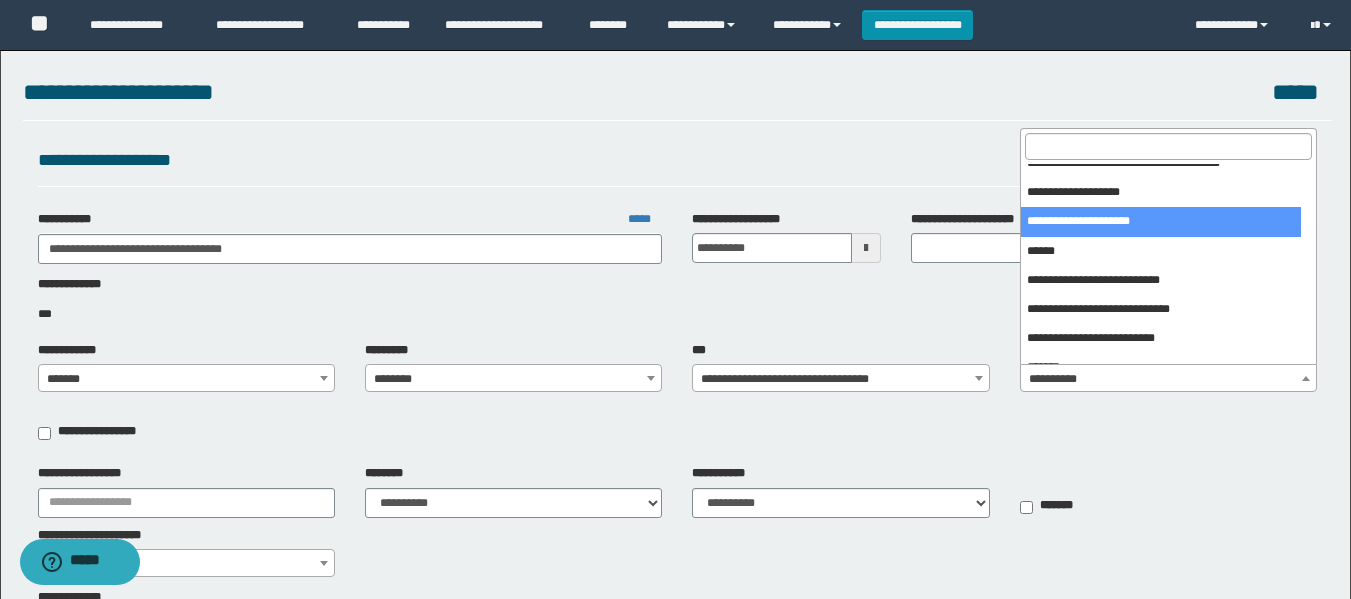 scroll, scrollTop: 100, scrollLeft: 0, axis: vertical 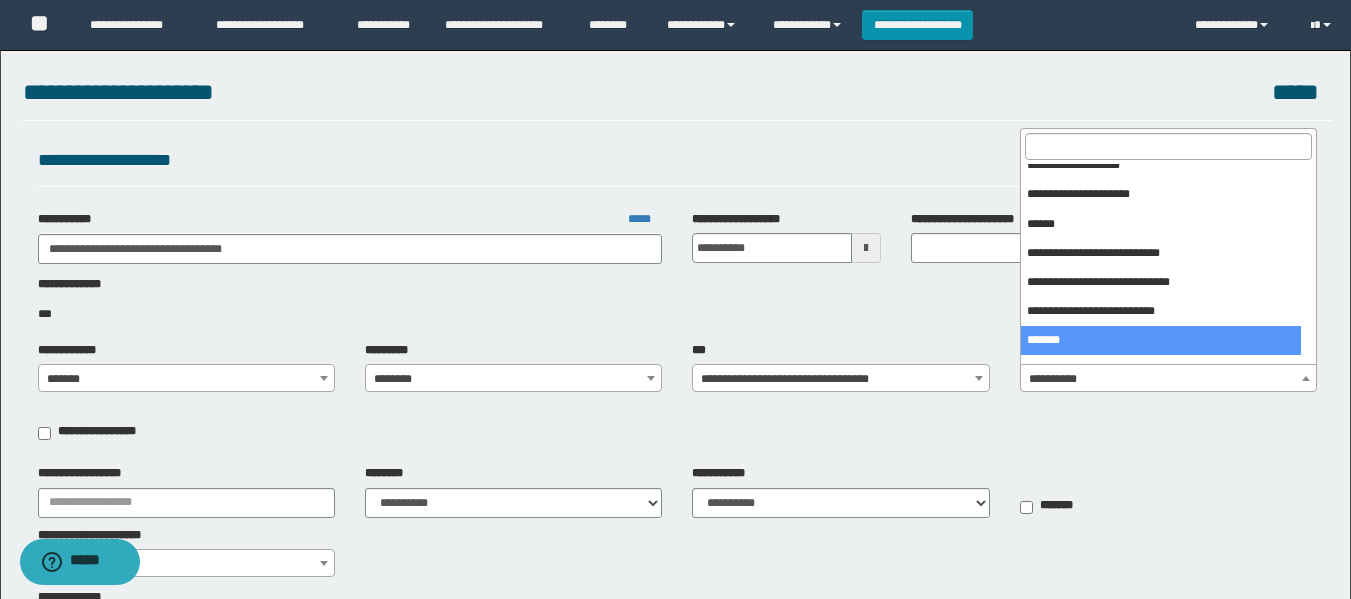 select on "***" 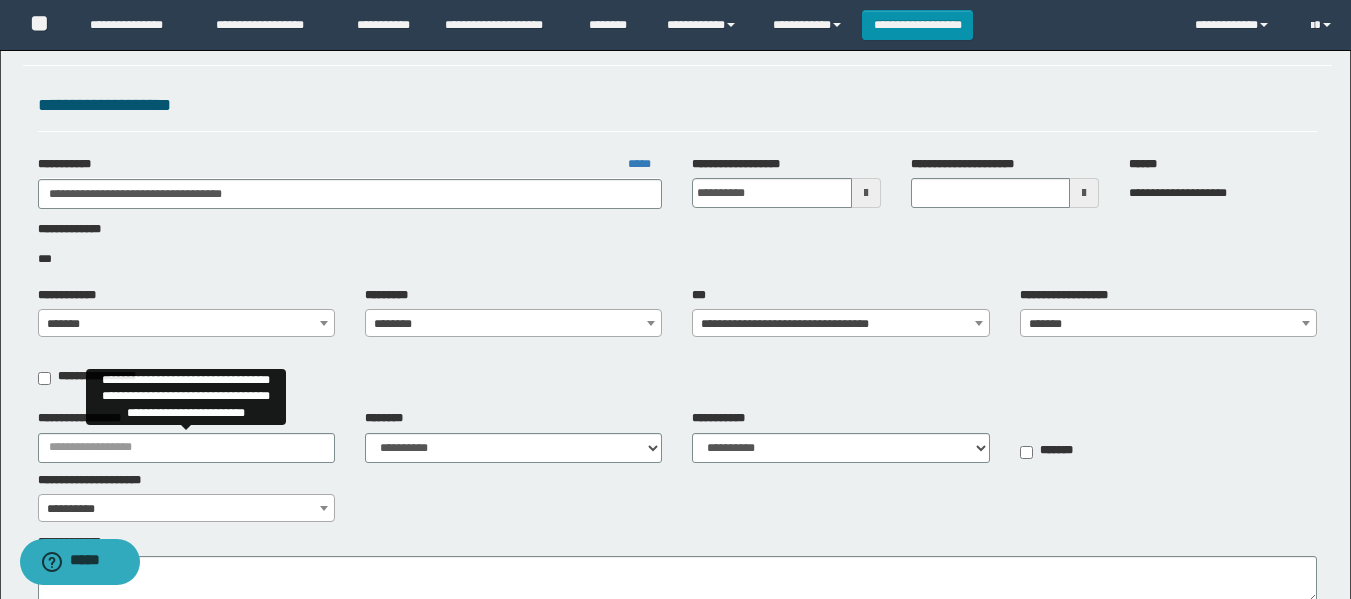 scroll, scrollTop: 100, scrollLeft: 0, axis: vertical 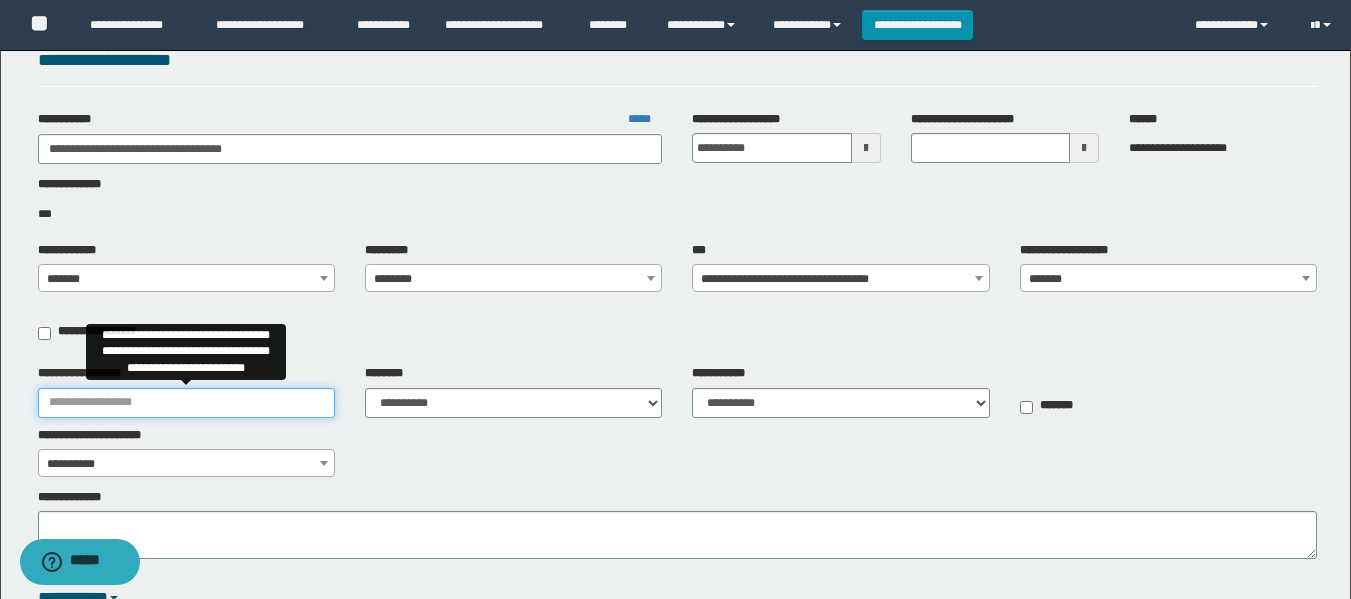 click on "**********" at bounding box center (186, 403) 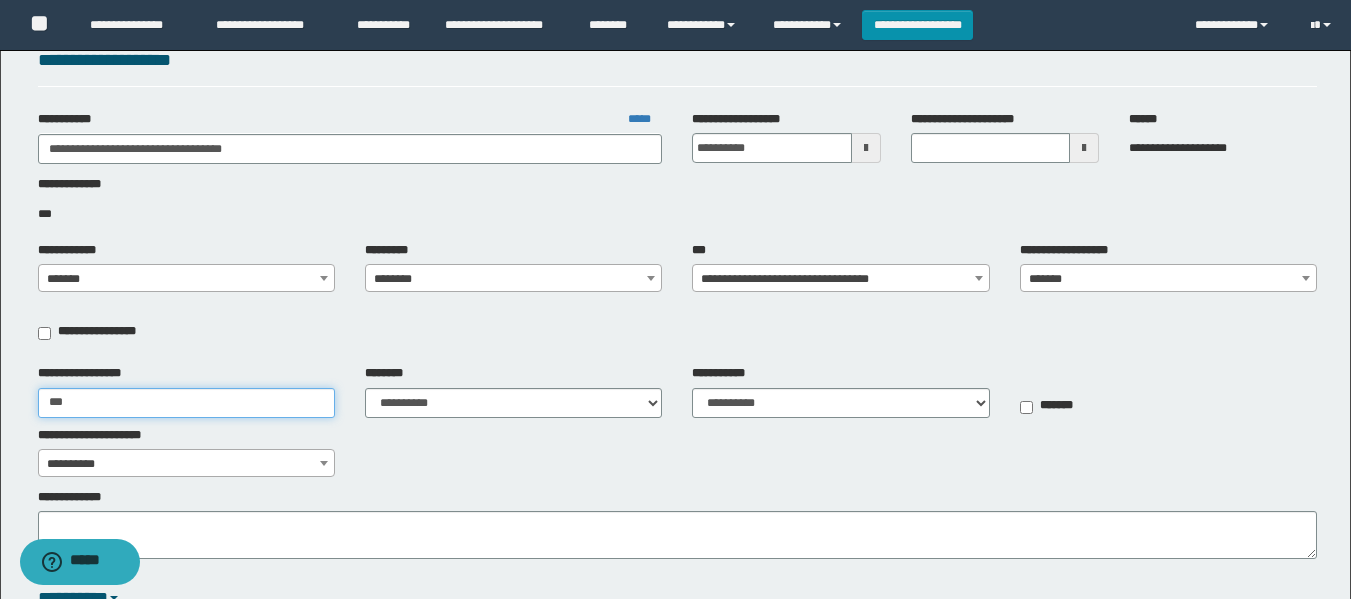 type on "**********" 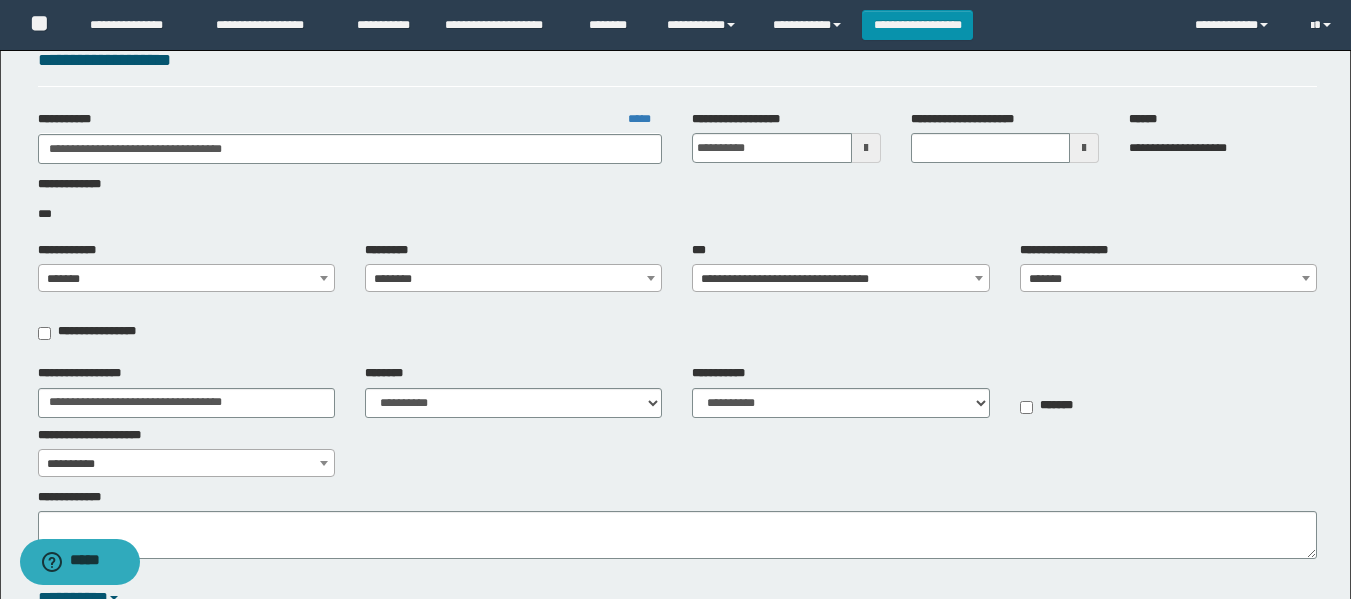 click on "**********" at bounding box center [677, 421] 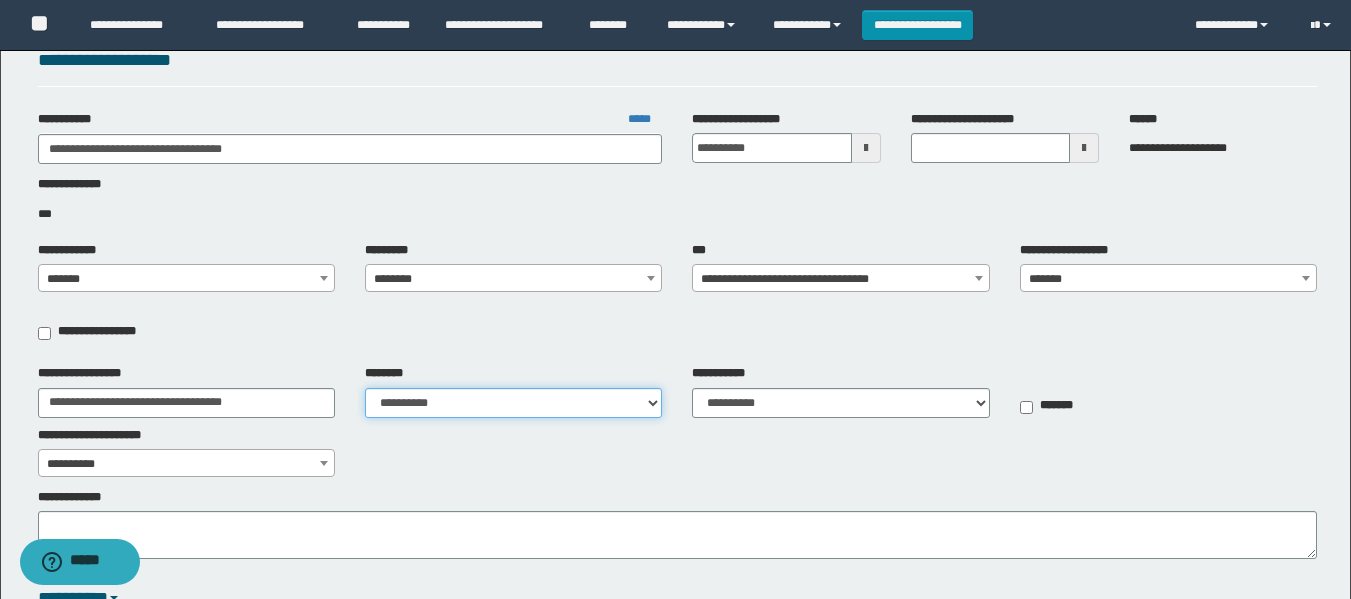 click on "**********" at bounding box center (513, 403) 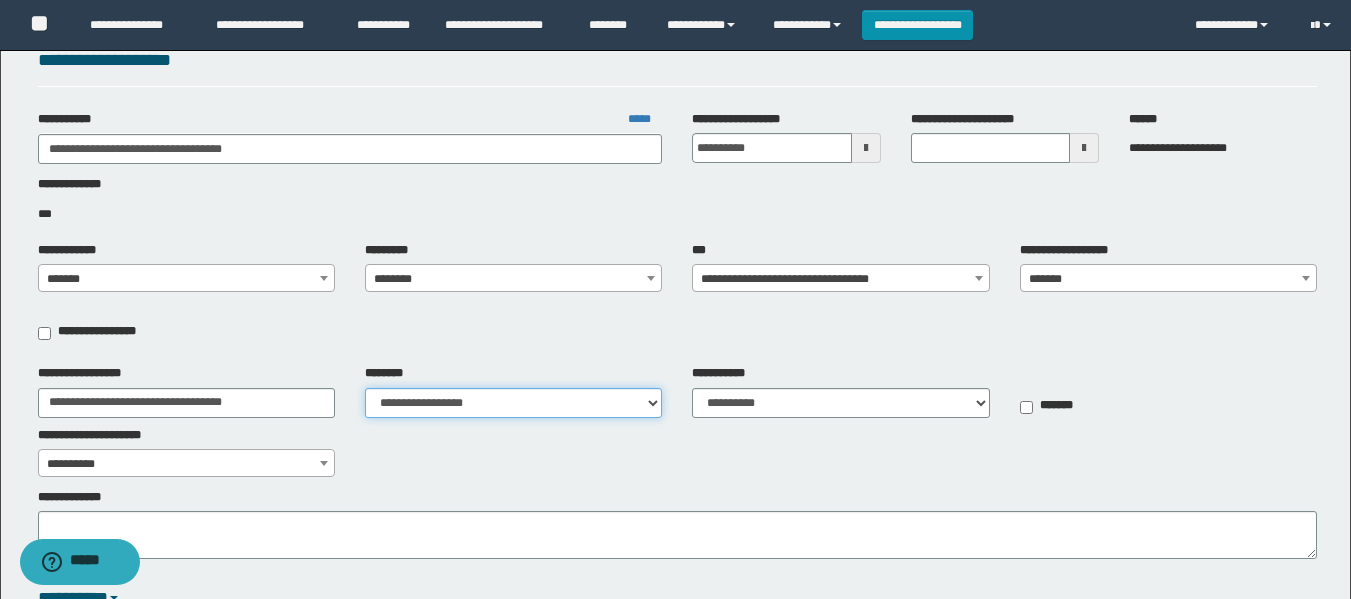 click on "**********" at bounding box center (513, 403) 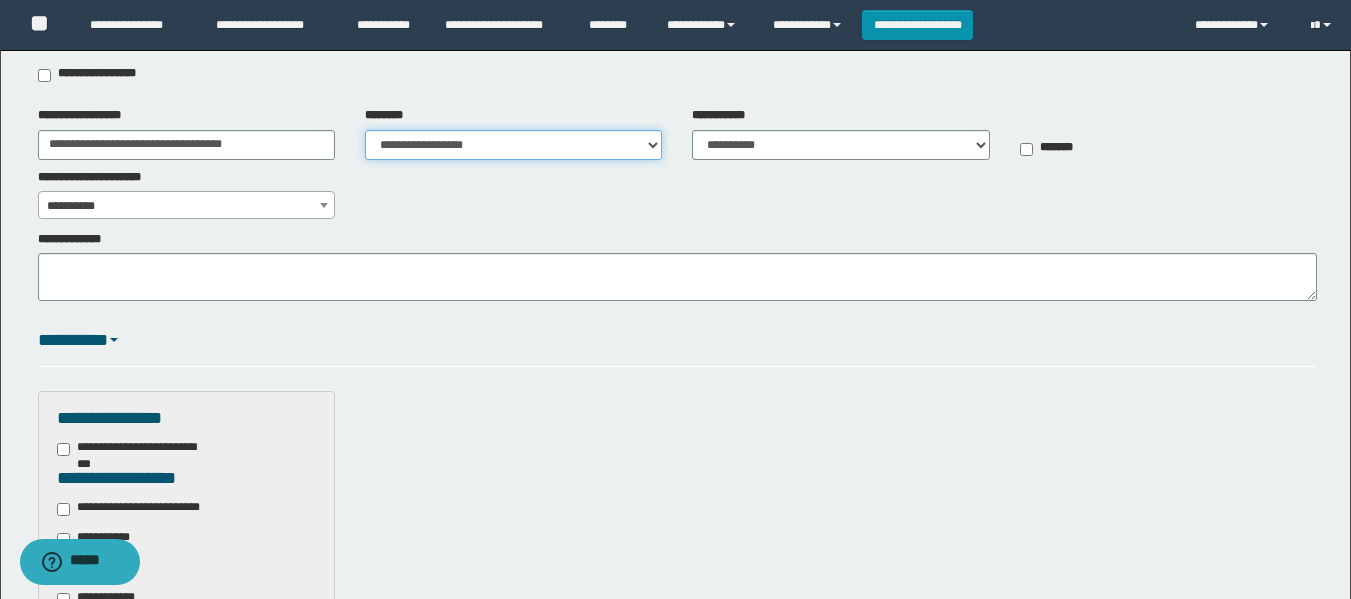scroll, scrollTop: 400, scrollLeft: 0, axis: vertical 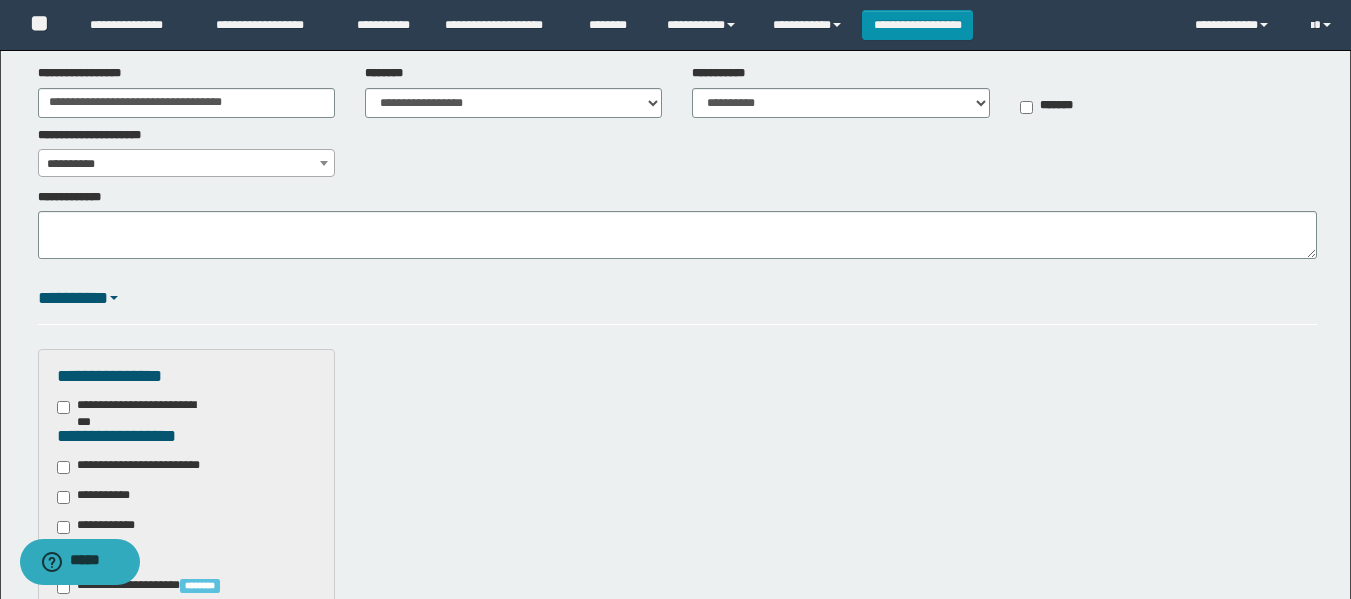 click on "**********" at bounding box center [186, 834] 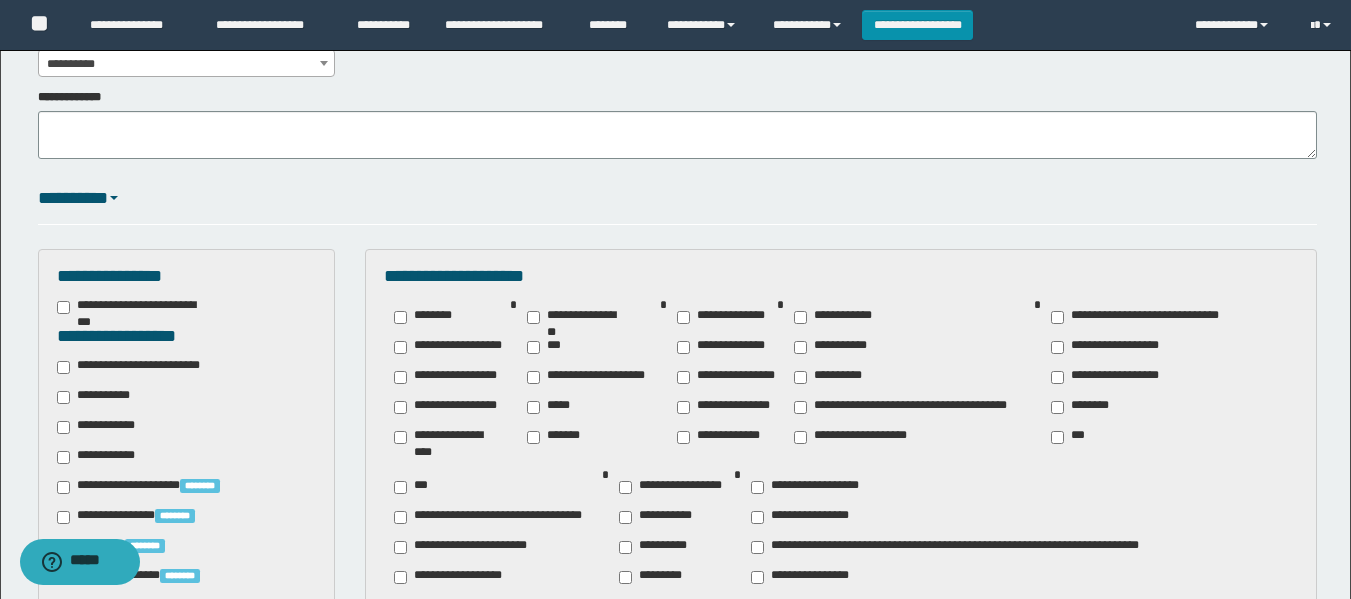 click on "********" at bounding box center [1084, 407] 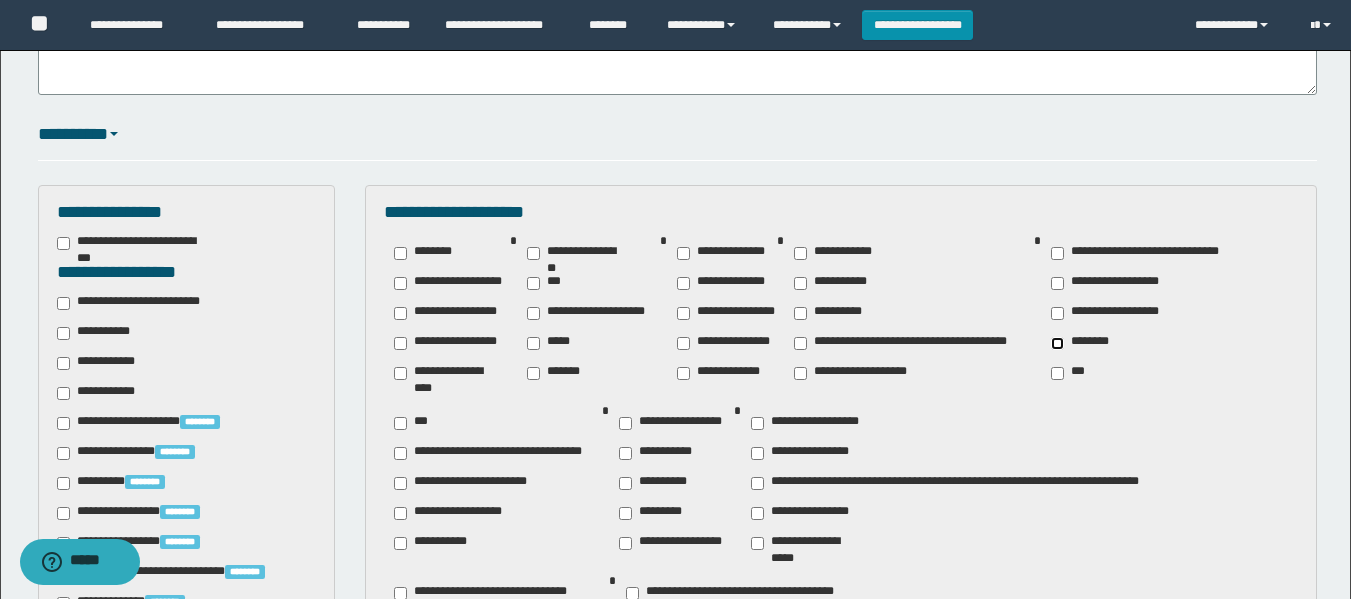 scroll, scrollTop: 600, scrollLeft: 0, axis: vertical 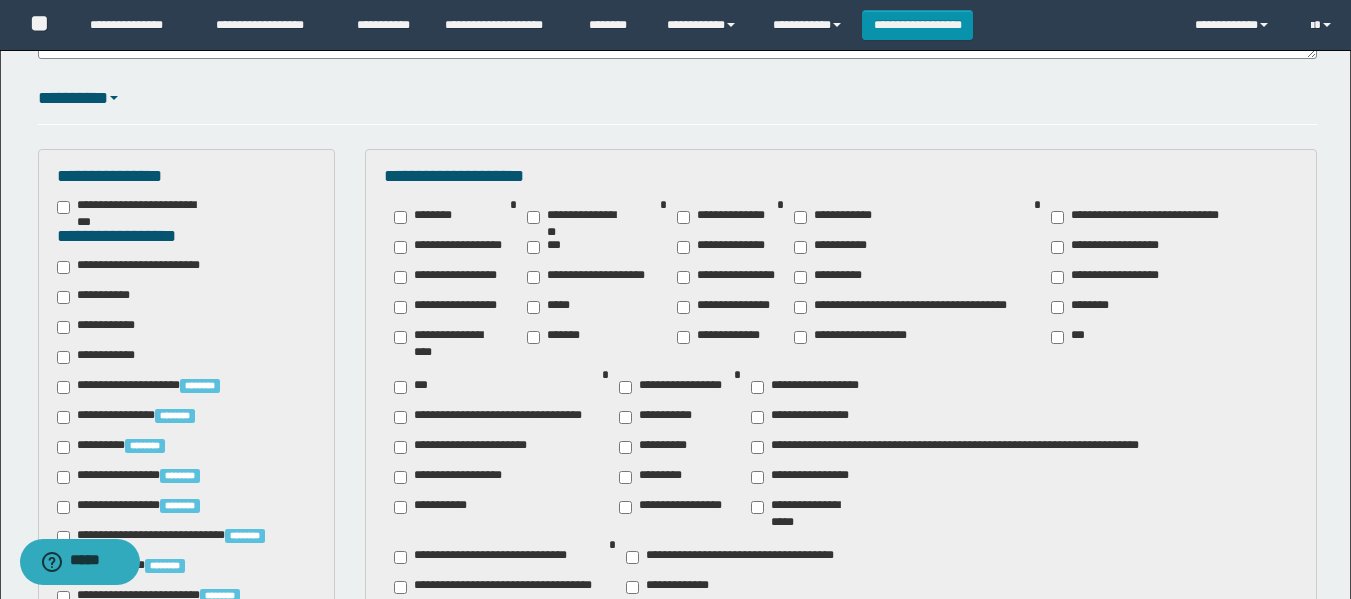 click on "**********" at bounding box center (97, 297) 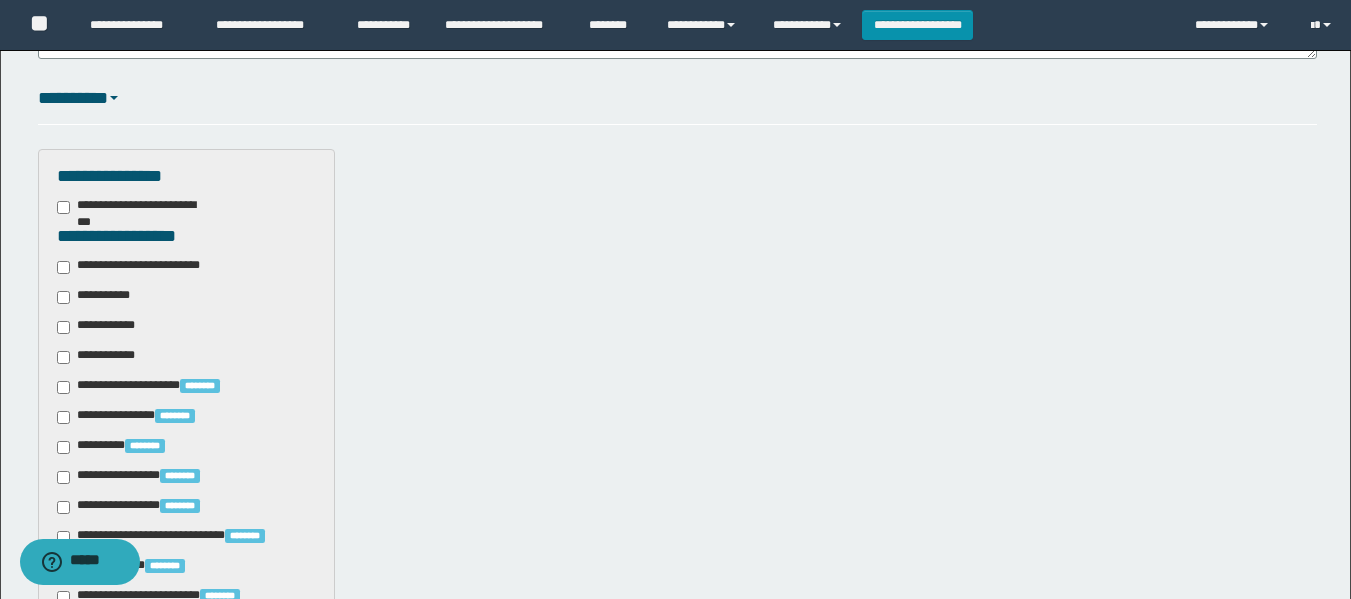 click on "**********" at bounding box center (143, 267) 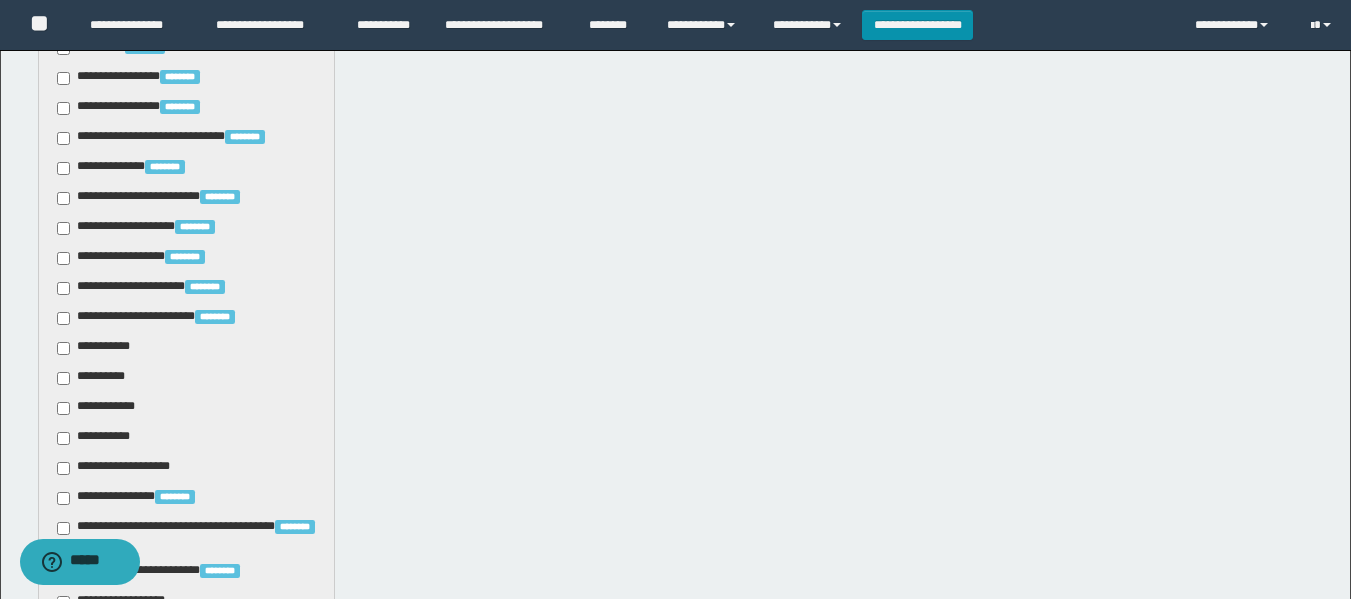 scroll, scrollTop: 1000, scrollLeft: 0, axis: vertical 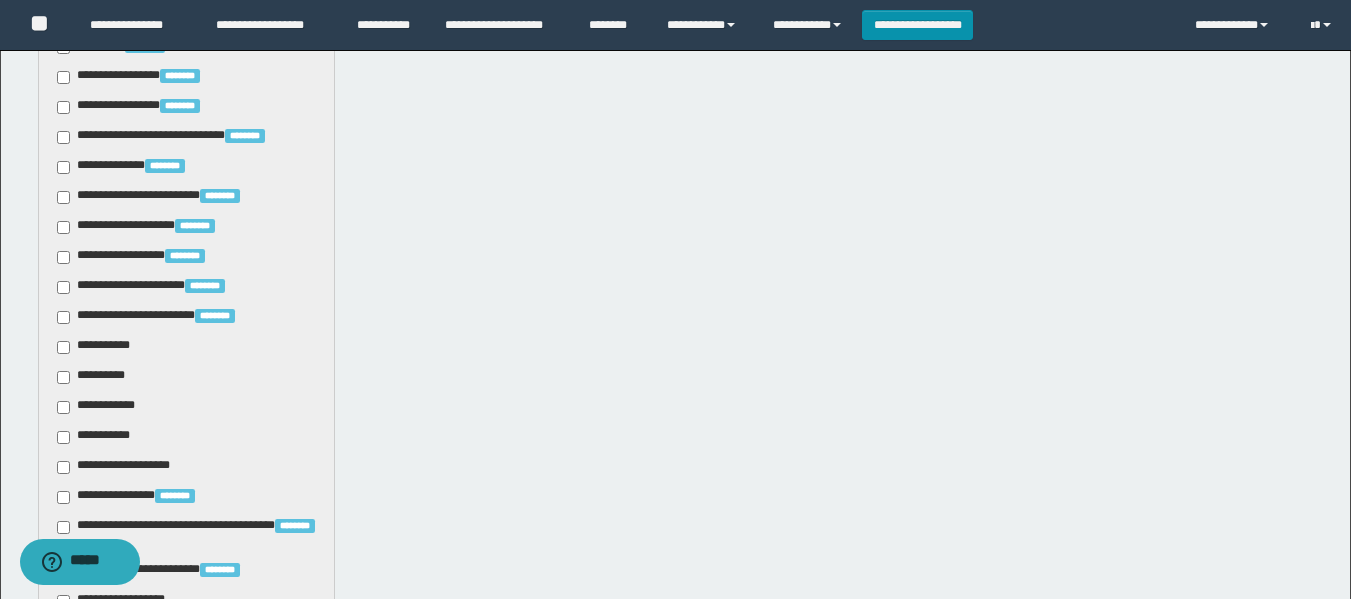 click on "**********" at bounding box center (97, 347) 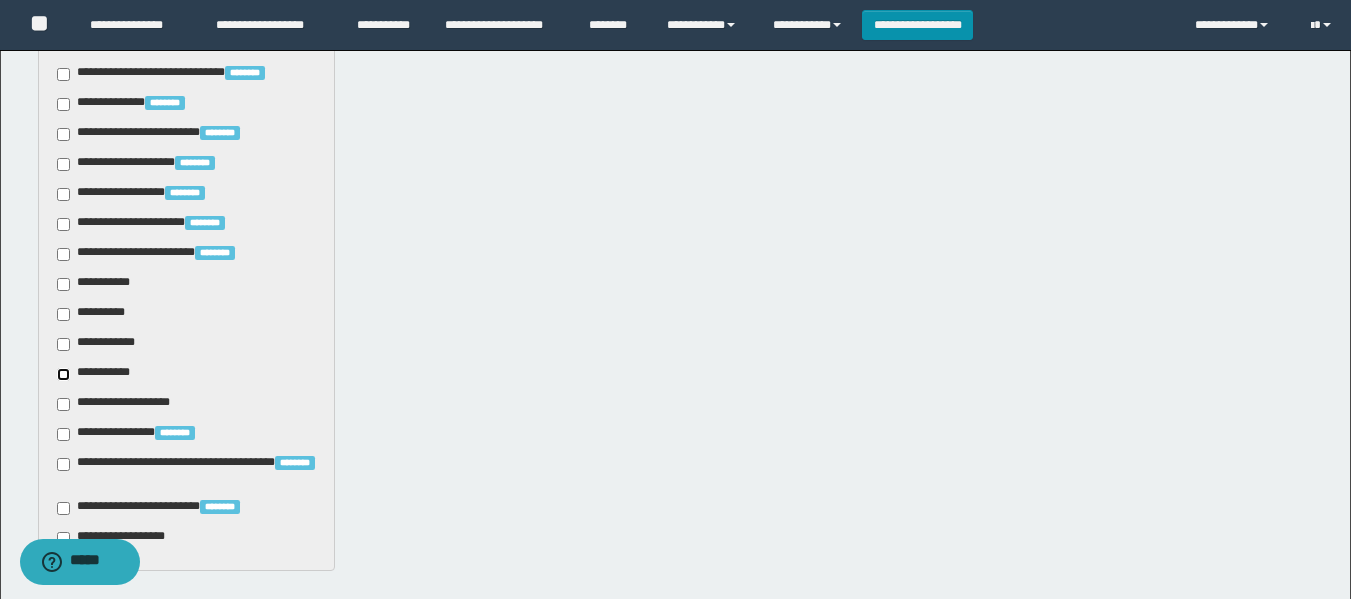 scroll, scrollTop: 1300, scrollLeft: 0, axis: vertical 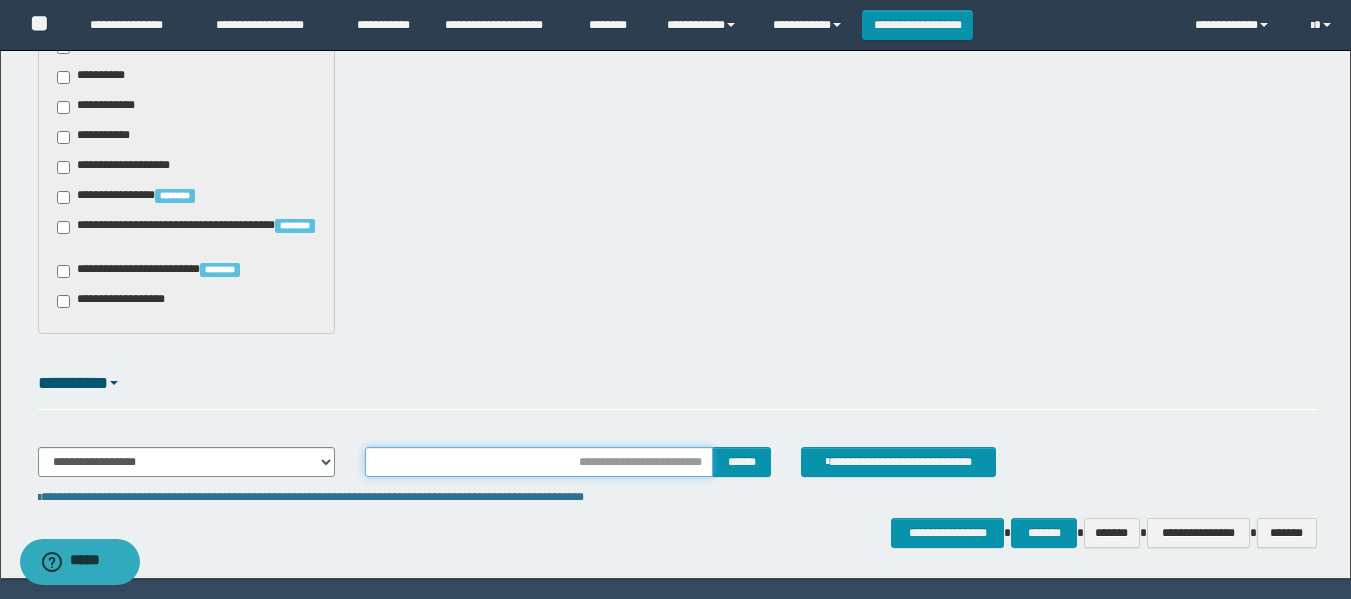 click at bounding box center (539, 462) 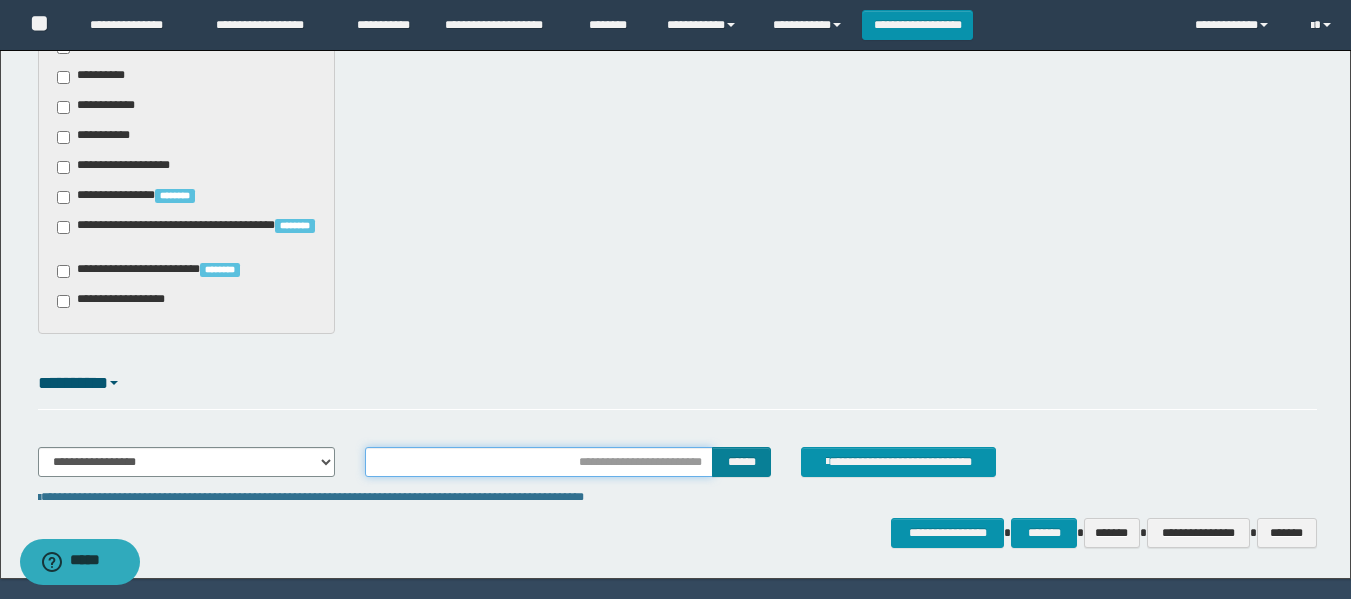 type on "**********" 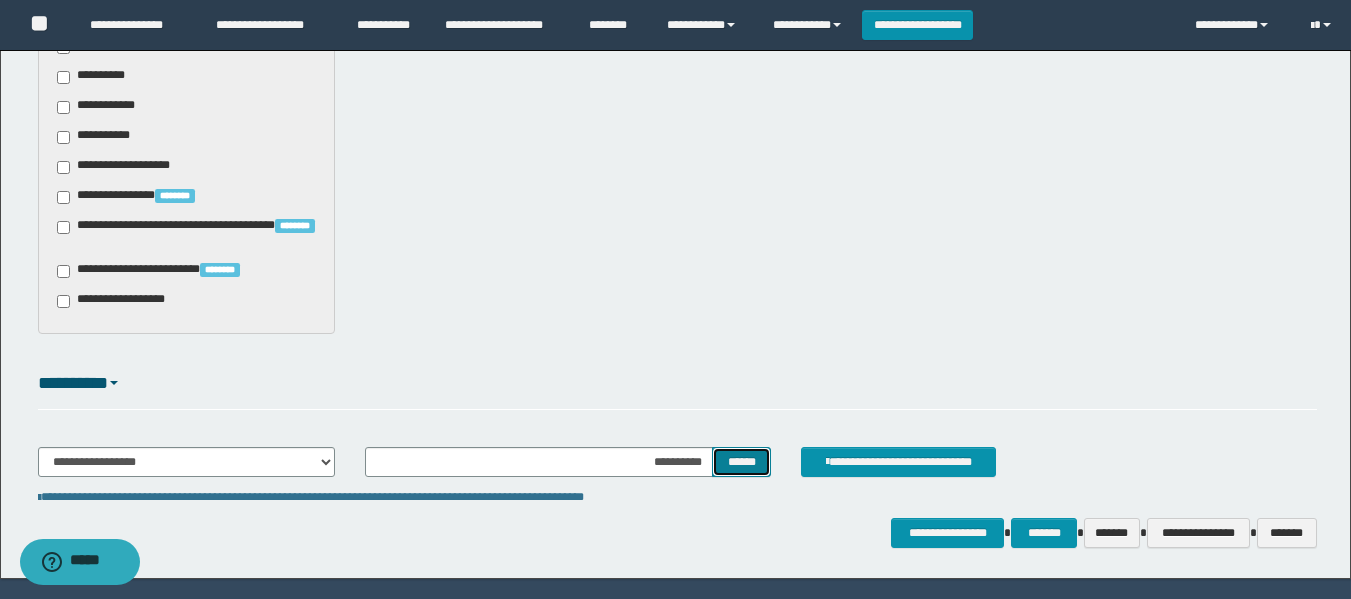 click on "******" at bounding box center [741, 462] 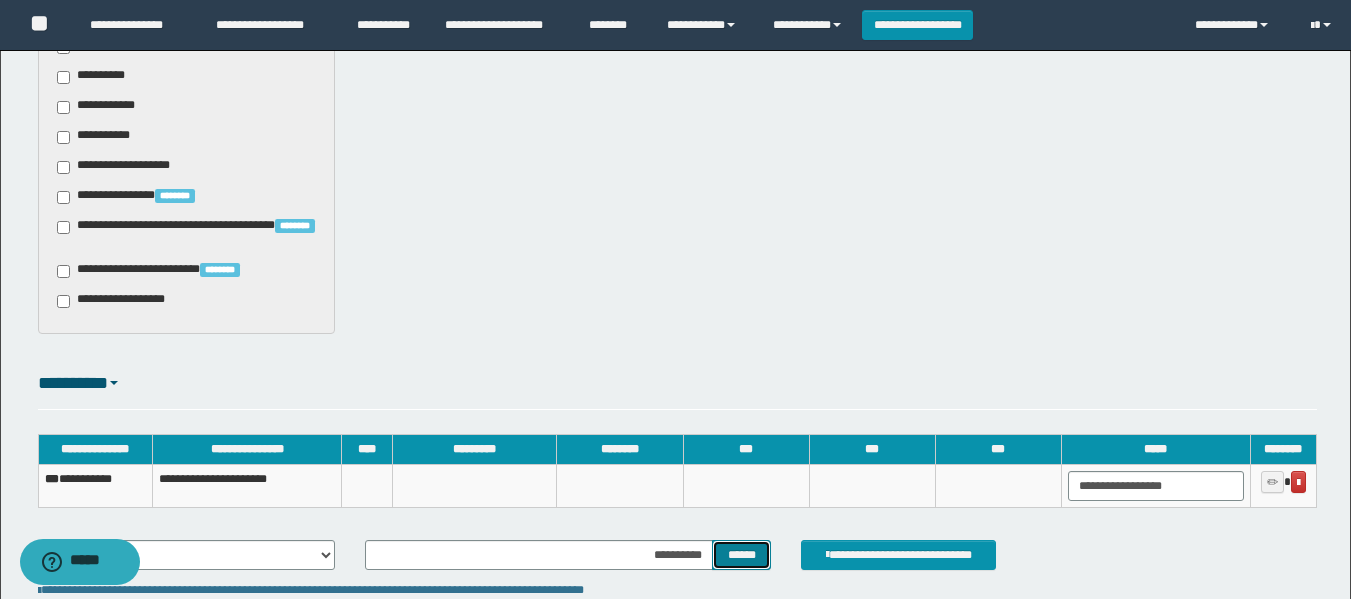 type 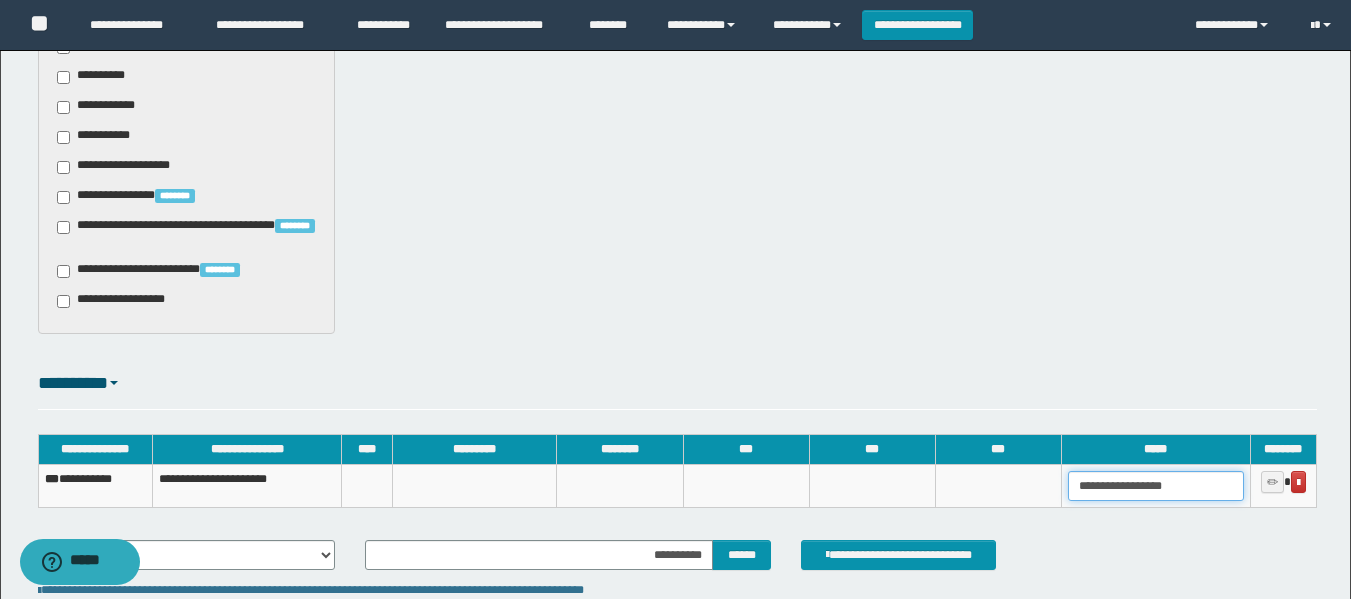 drag, startPoint x: 1205, startPoint y: 493, endPoint x: 935, endPoint y: 522, distance: 271.55295 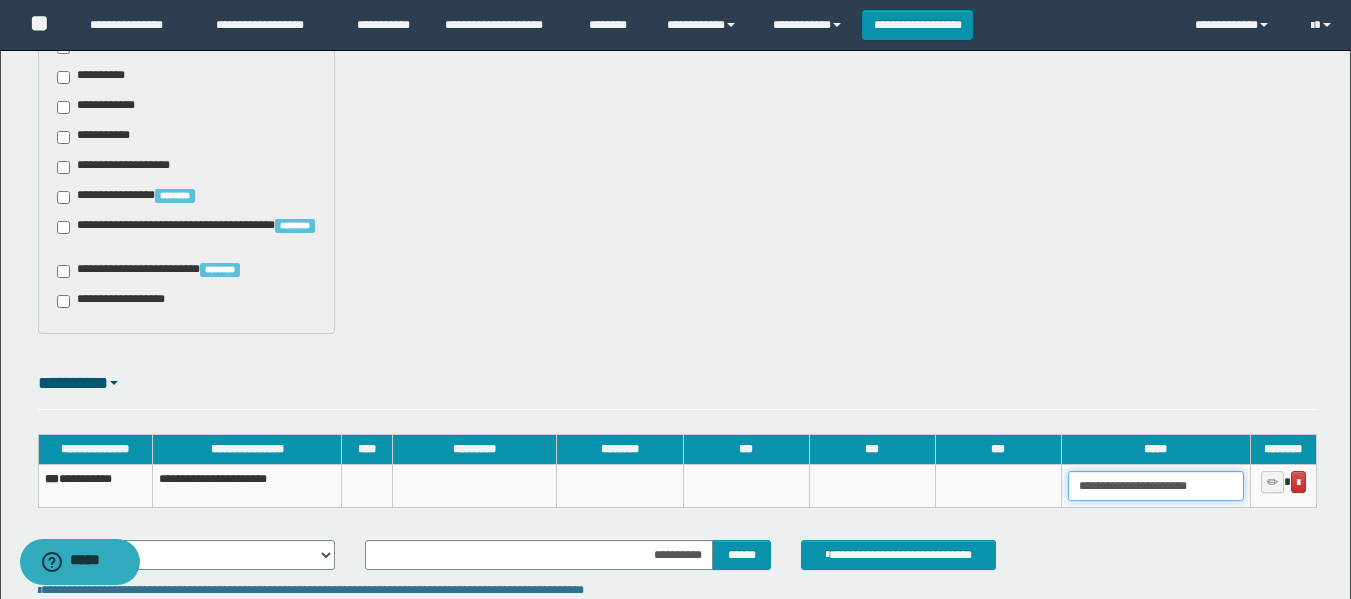 scroll, scrollTop: 0, scrollLeft: 8, axis: horizontal 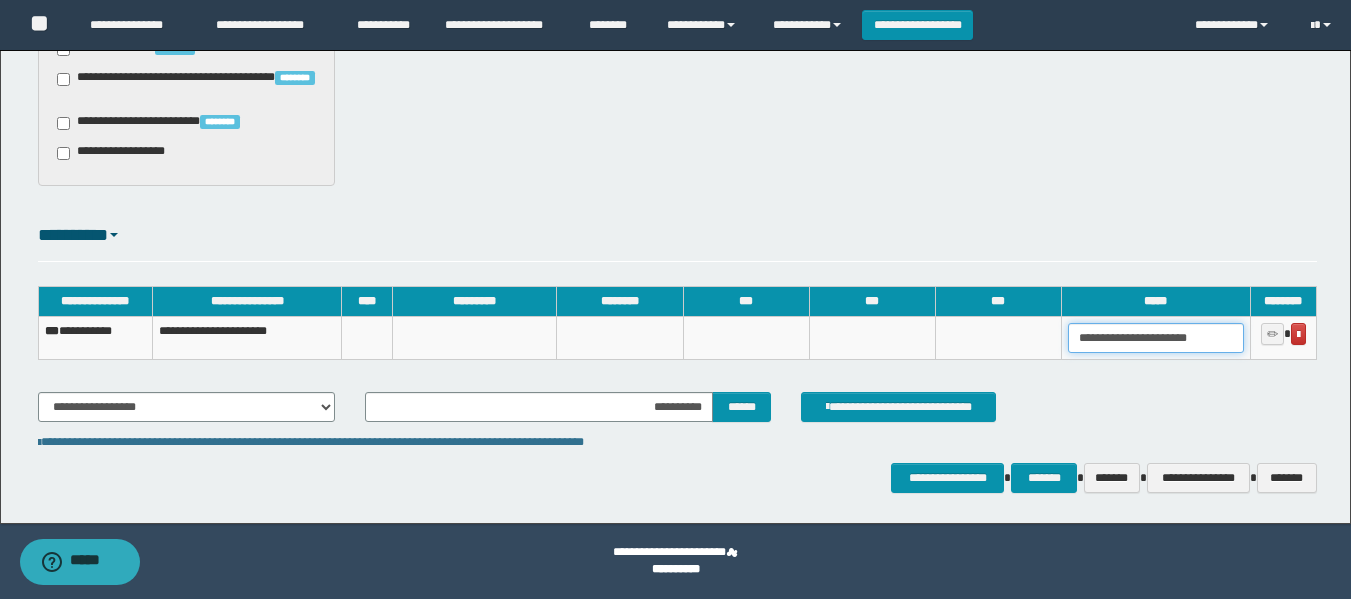 type on "**********" 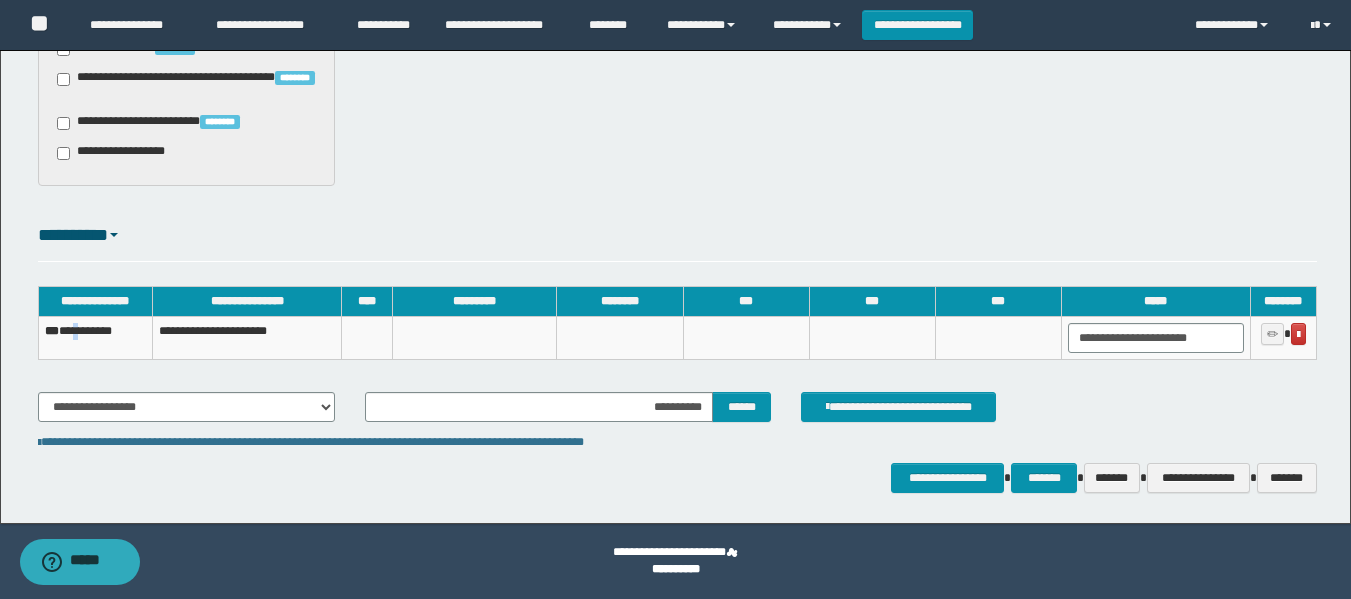 click on "**********" at bounding box center [95, 338] 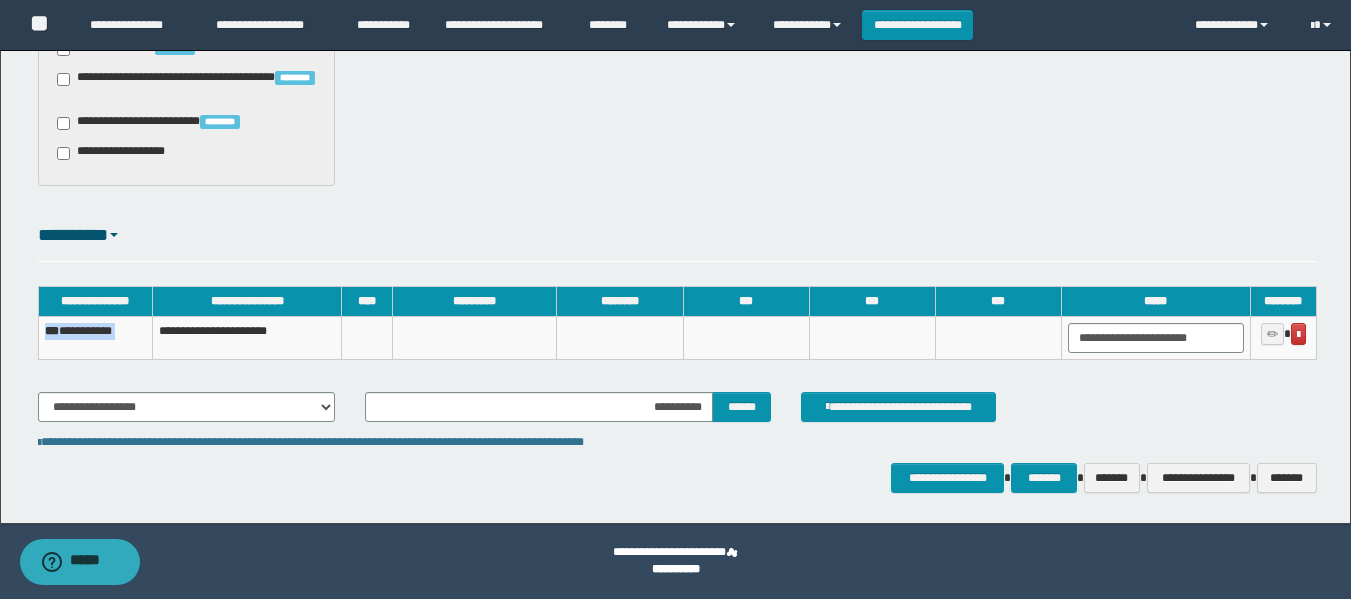 click on "**********" at bounding box center [95, 338] 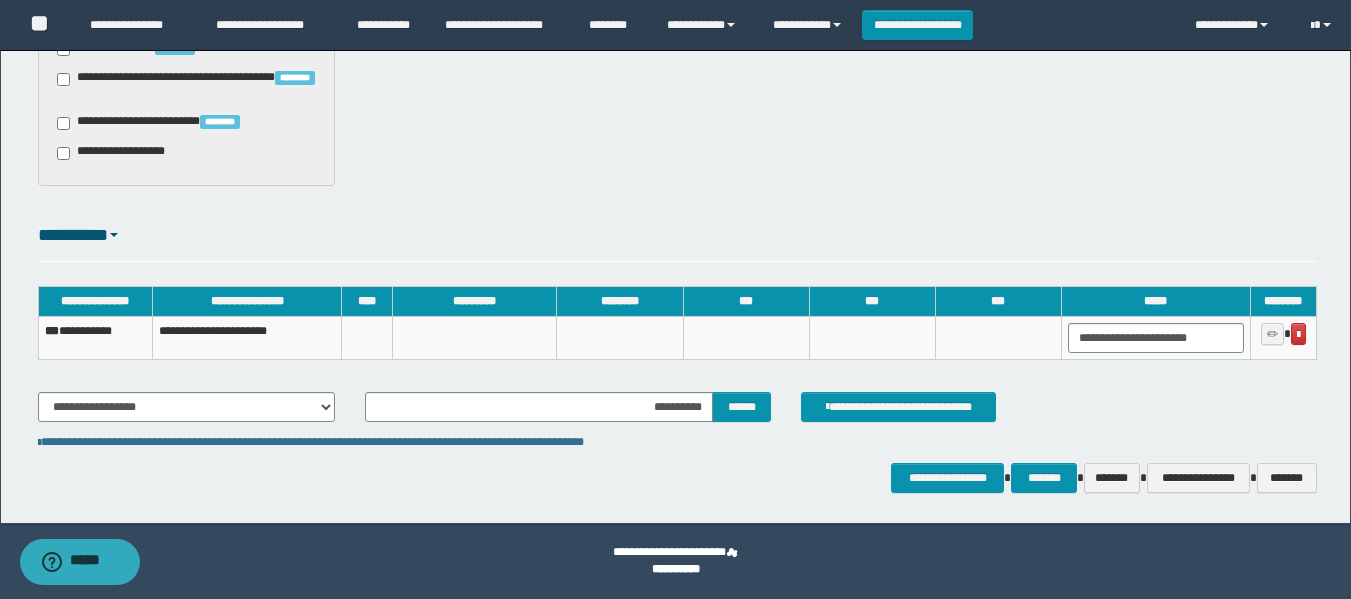 click on "**********" at bounding box center [677, 368] 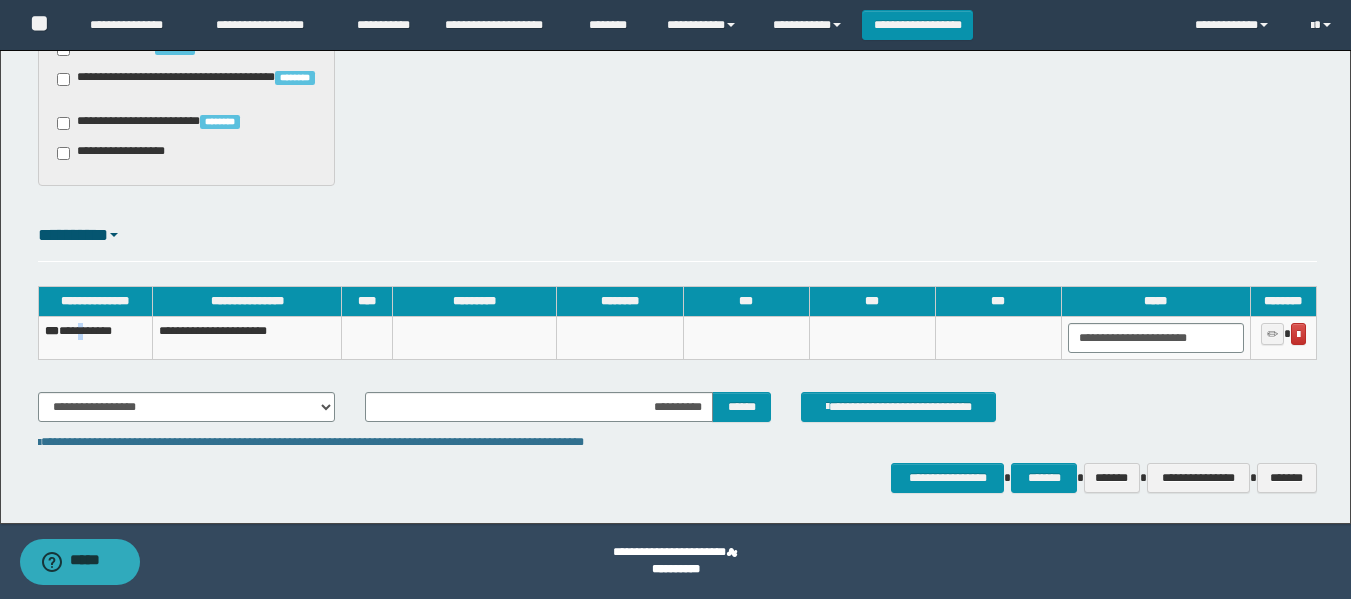 click on "**********" at bounding box center [95, 338] 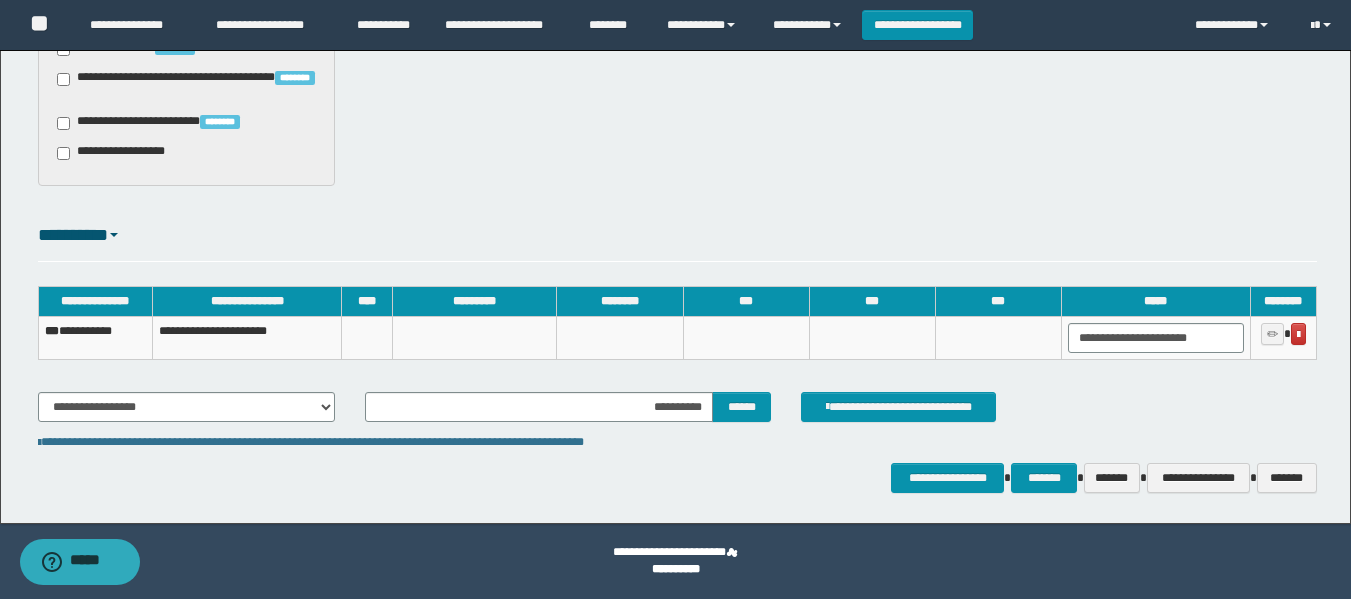 click on "**********" at bounding box center (95, 338) 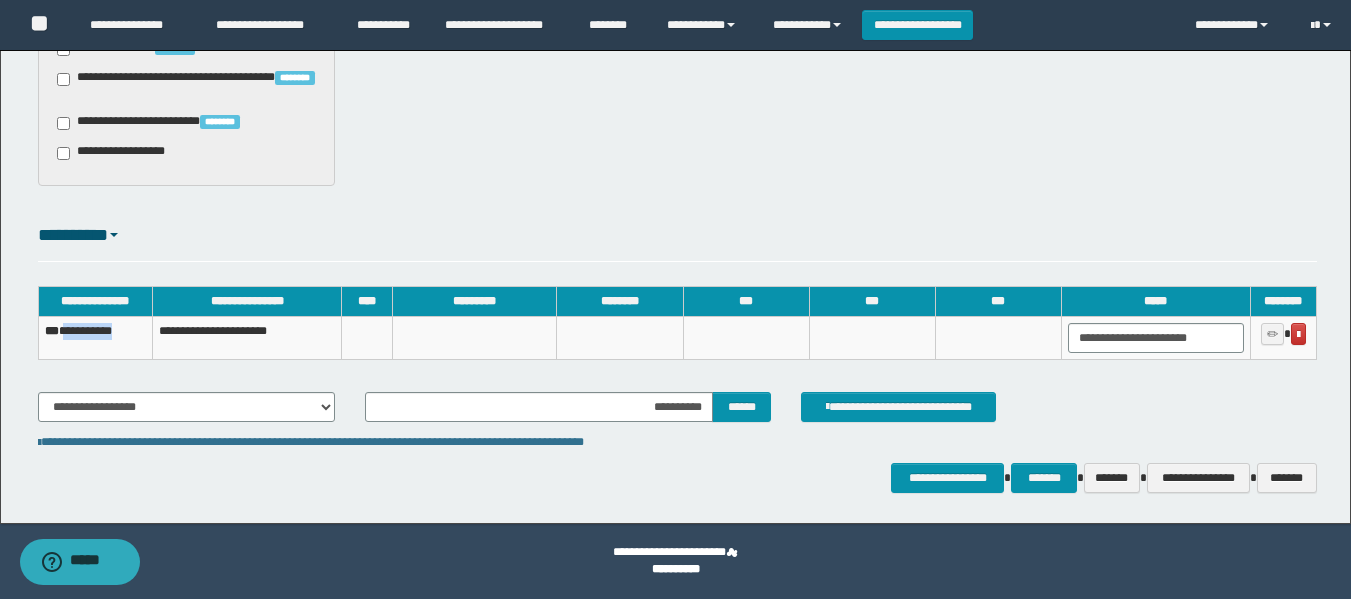click on "**********" at bounding box center (95, 338) 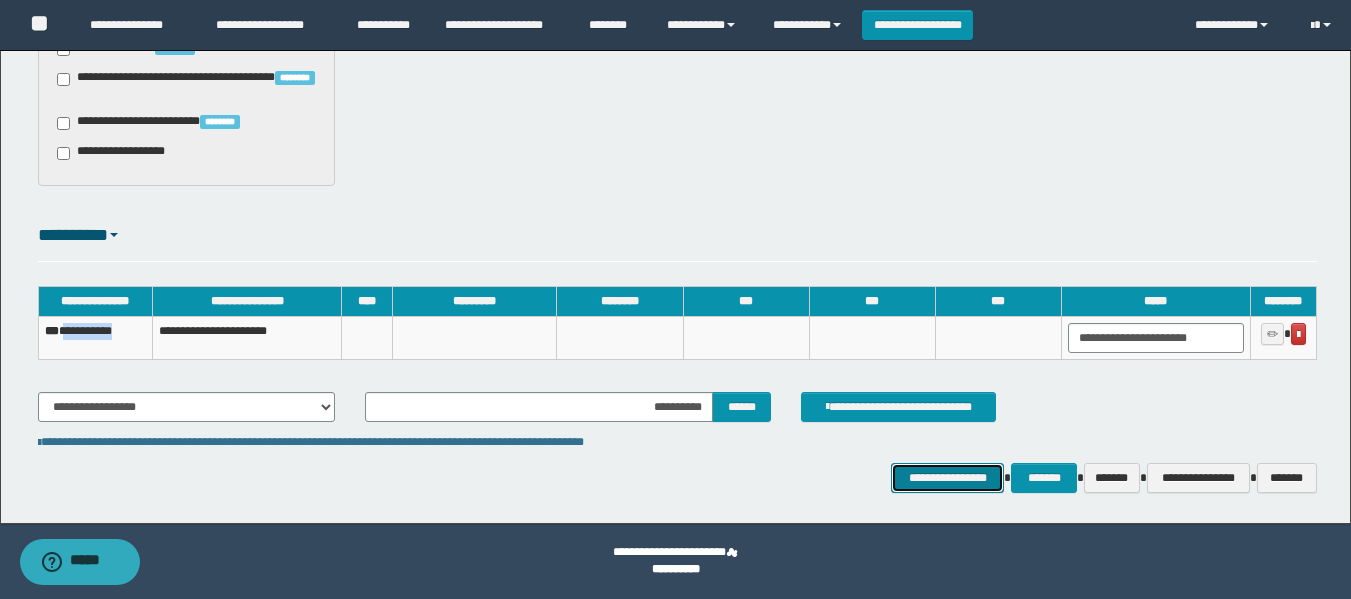 click on "**********" at bounding box center [947, 478] 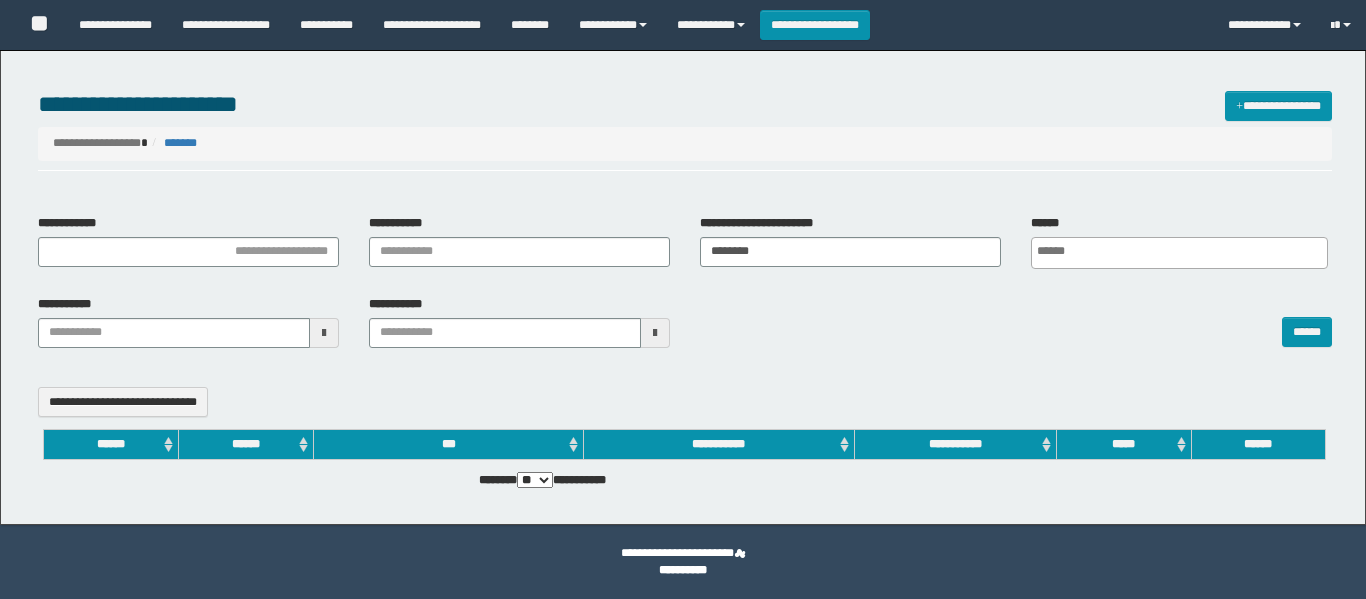 select 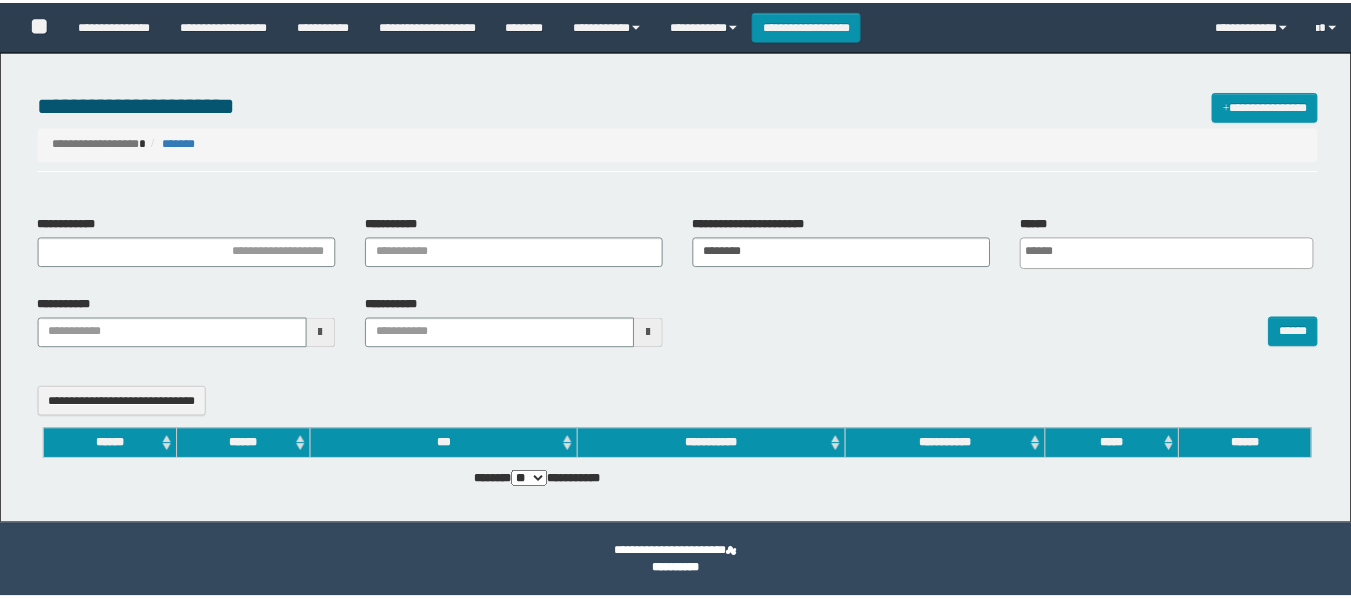 scroll, scrollTop: 0, scrollLeft: 0, axis: both 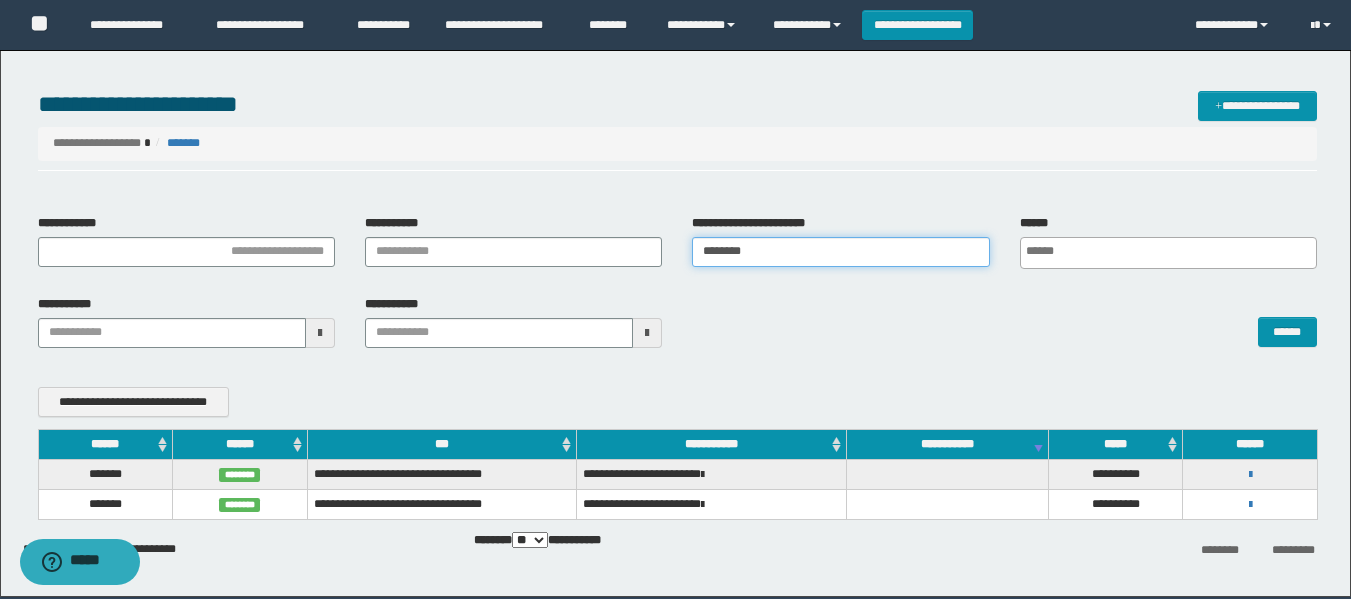drag, startPoint x: 633, startPoint y: 271, endPoint x: 882, endPoint y: 272, distance: 249.00201 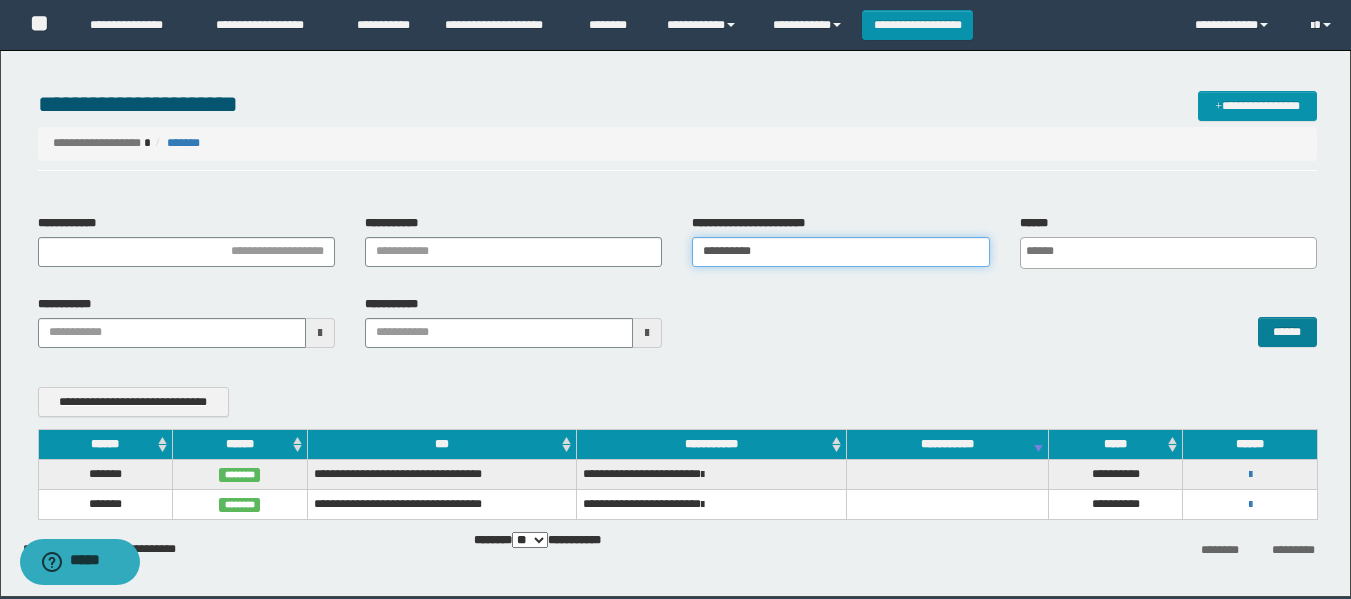 type on "**********" 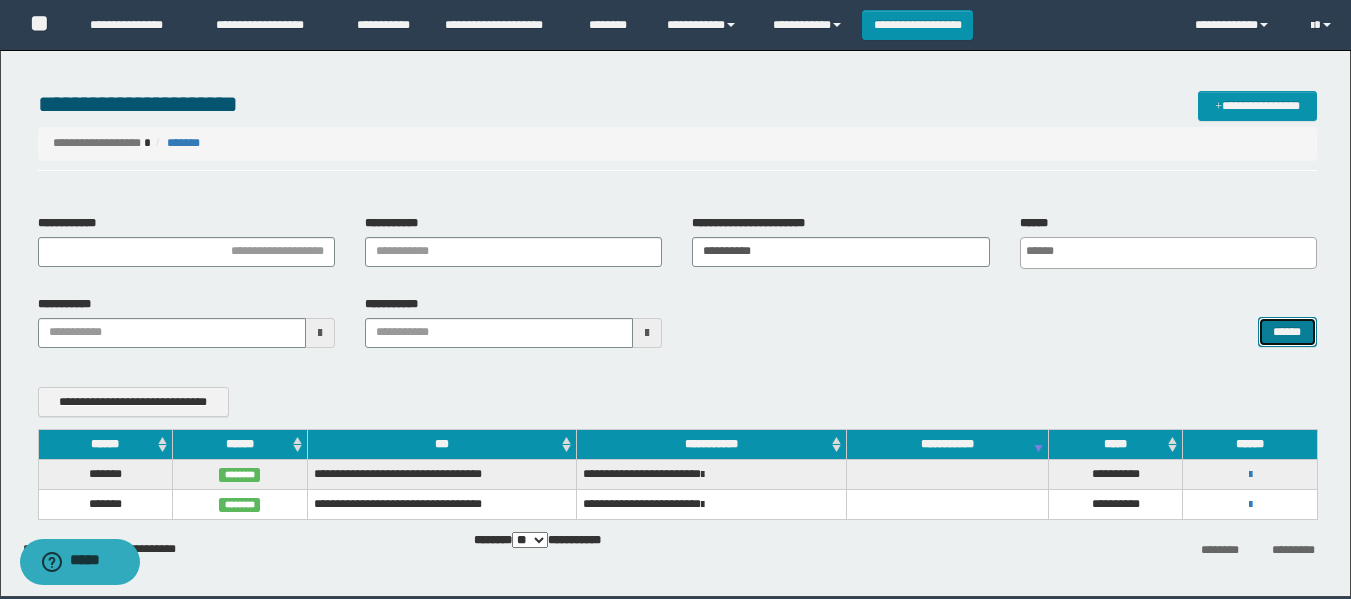 click on "******" at bounding box center [1287, 332] 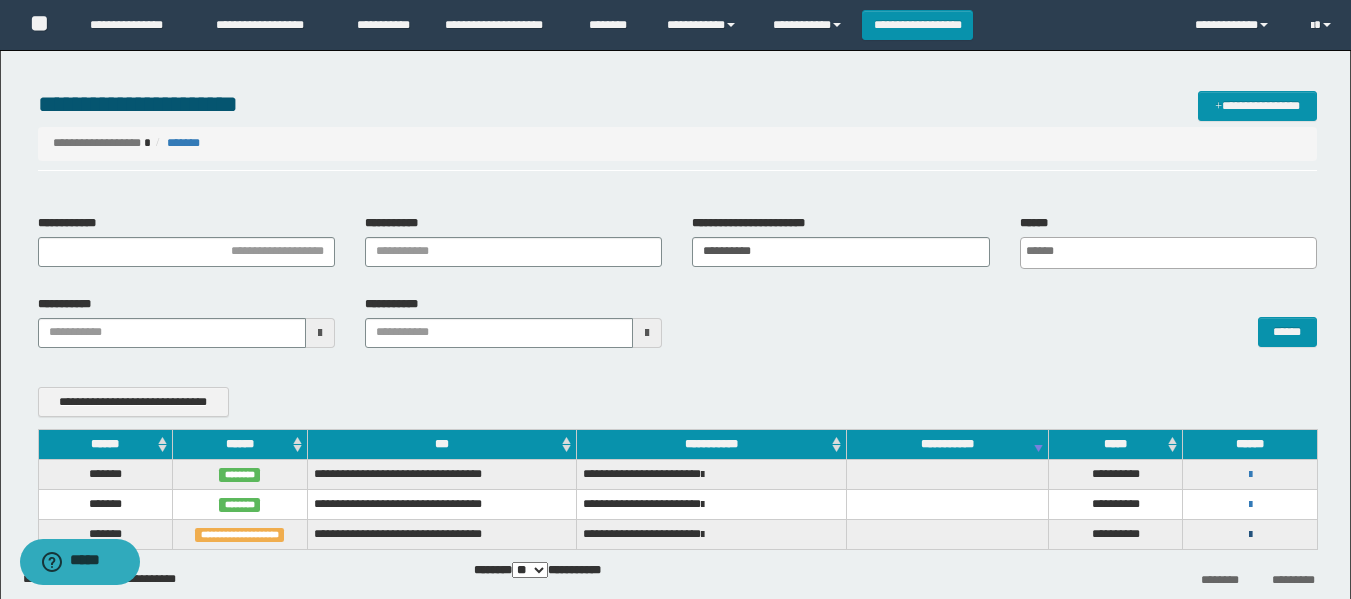 click at bounding box center [1250, 535] 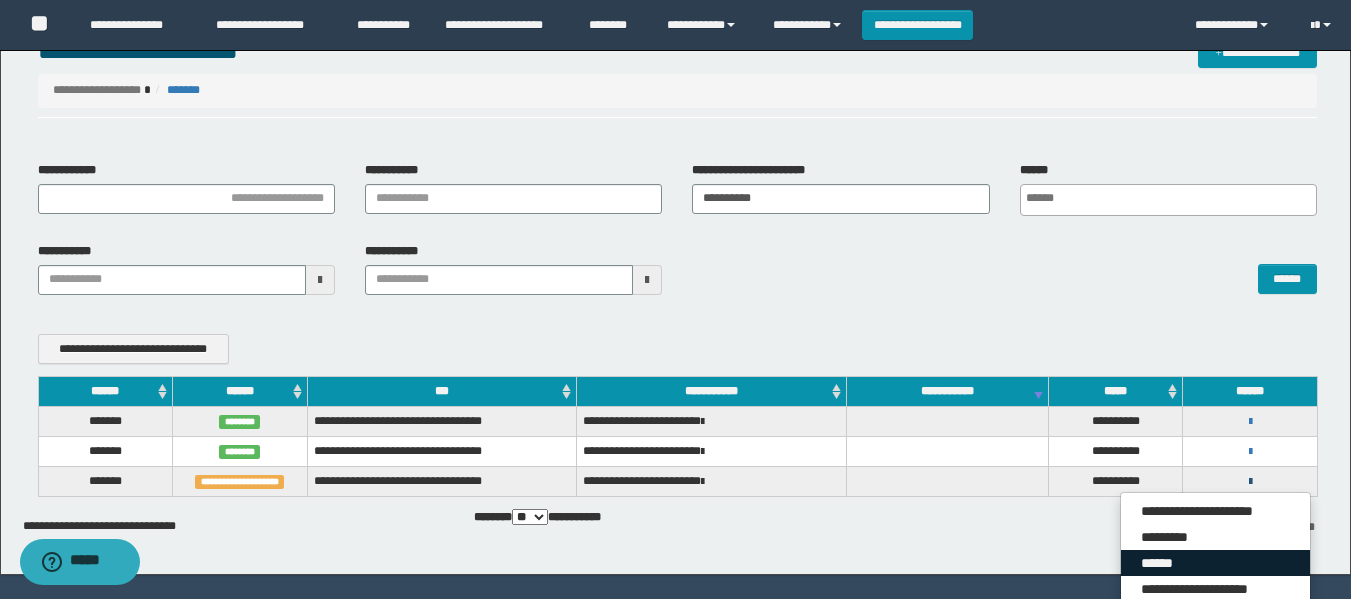 scroll, scrollTop: 100, scrollLeft: 0, axis: vertical 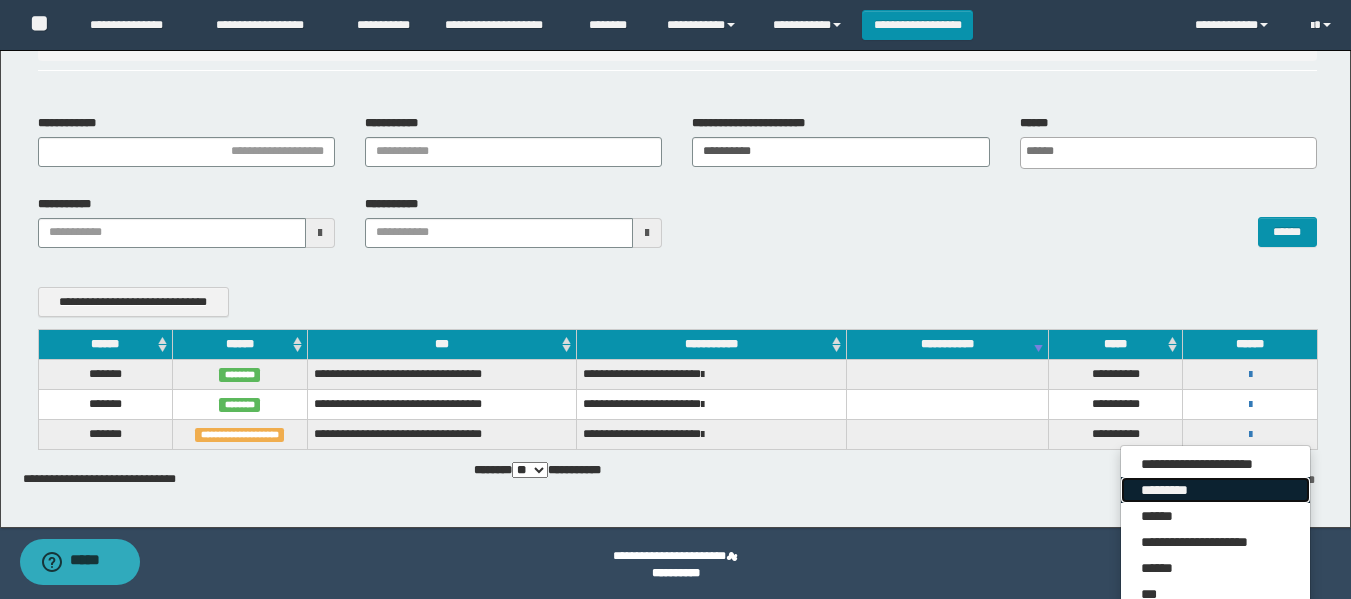 click on "*********" at bounding box center (1215, 490) 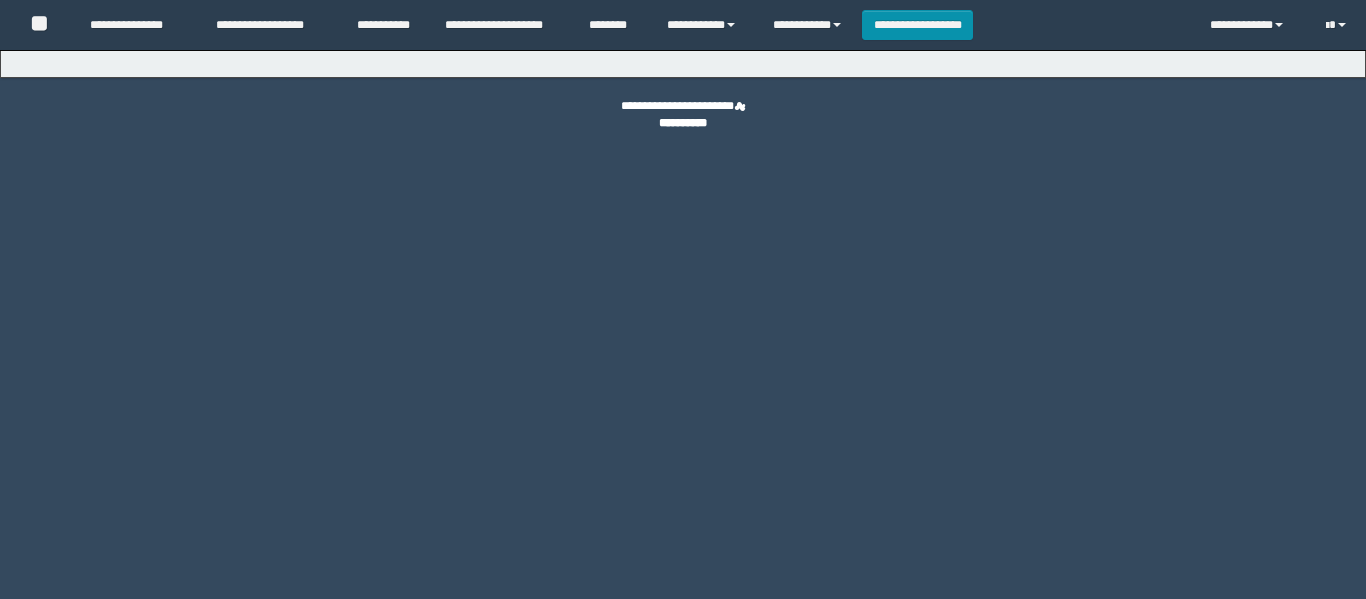 scroll, scrollTop: 0, scrollLeft: 0, axis: both 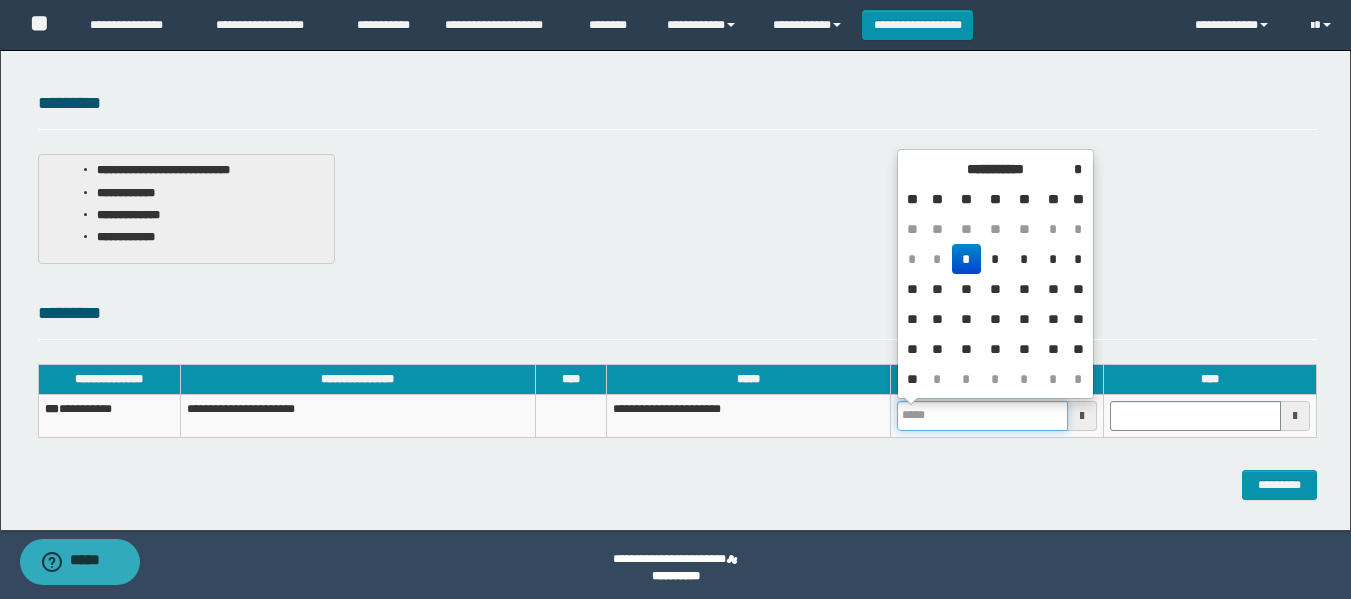 click at bounding box center (982, 416) 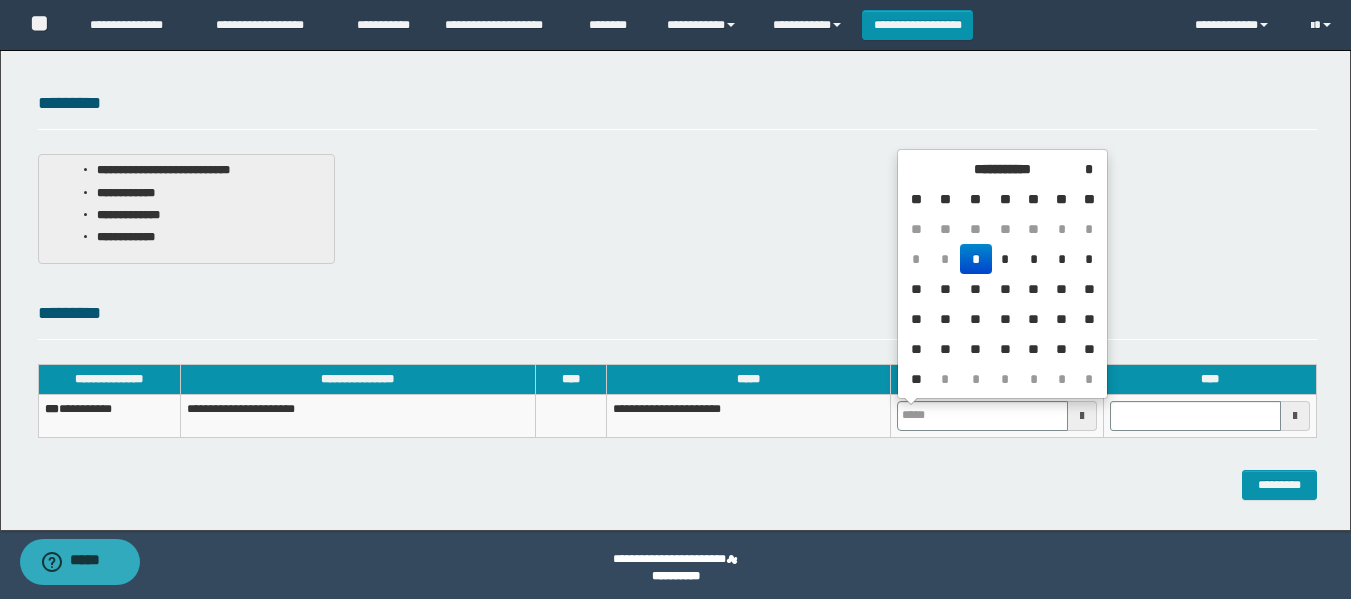 click on "*" at bounding box center [976, 259] 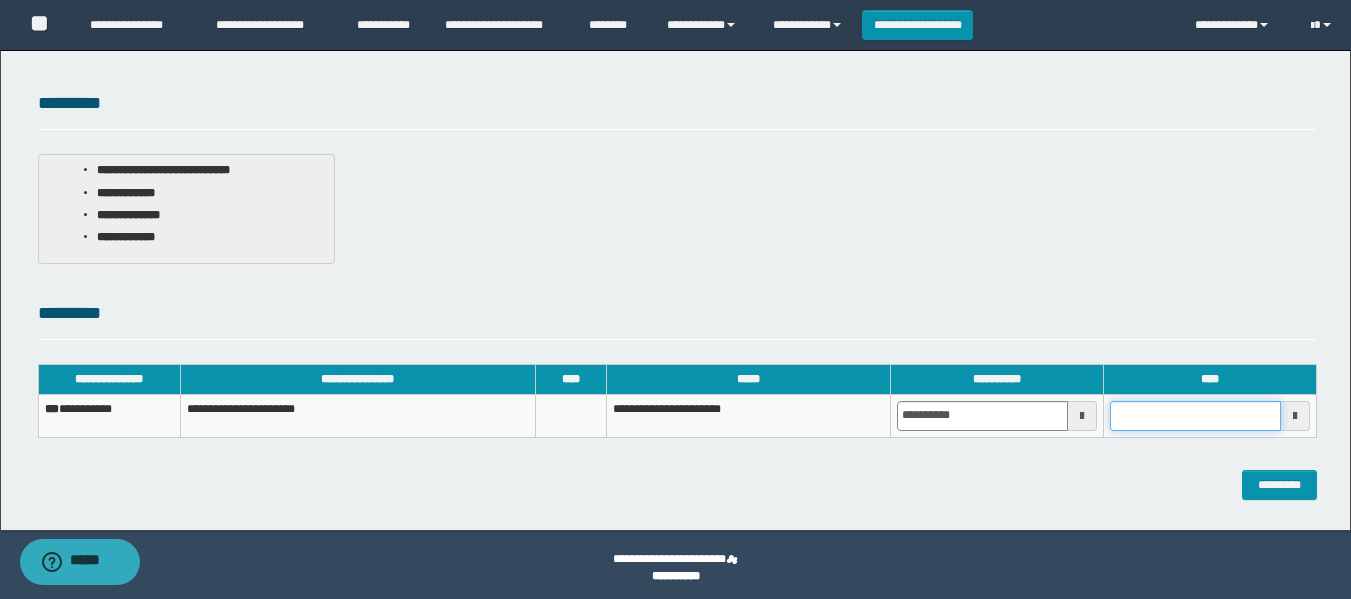drag, startPoint x: 1168, startPoint y: 412, endPoint x: 1172, endPoint y: 400, distance: 12.649111 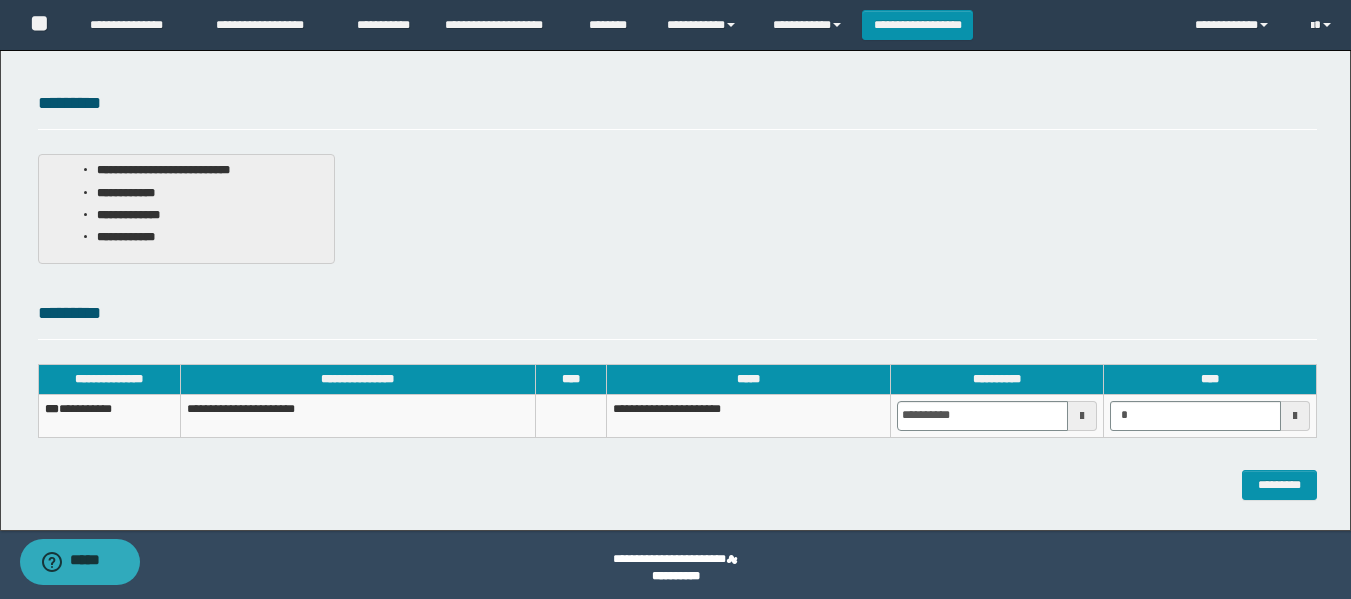 type on "*******" 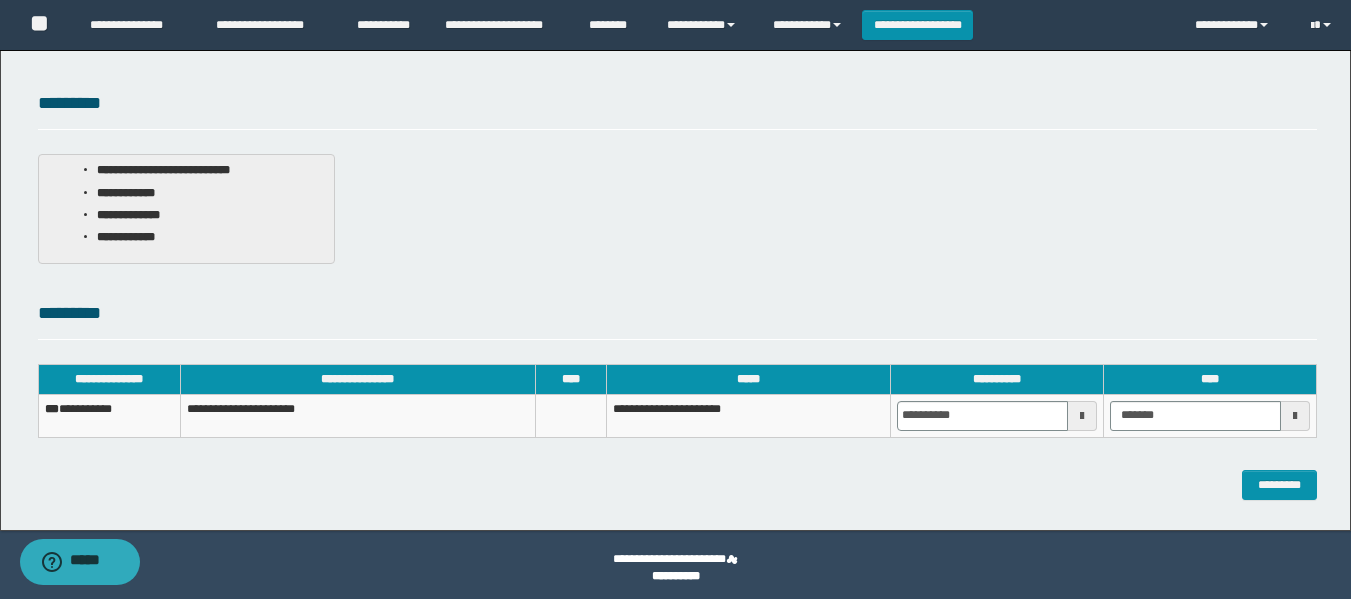 click on "**********" at bounding box center [675, 185] 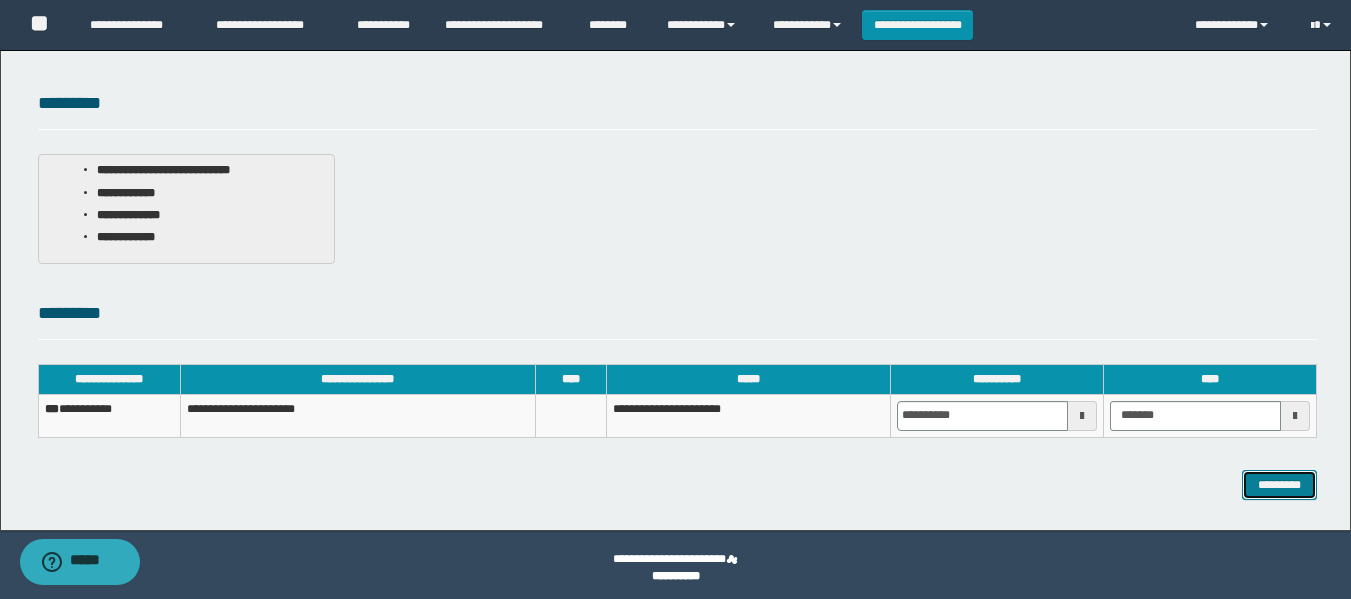 click on "*********" at bounding box center [1279, 485] 